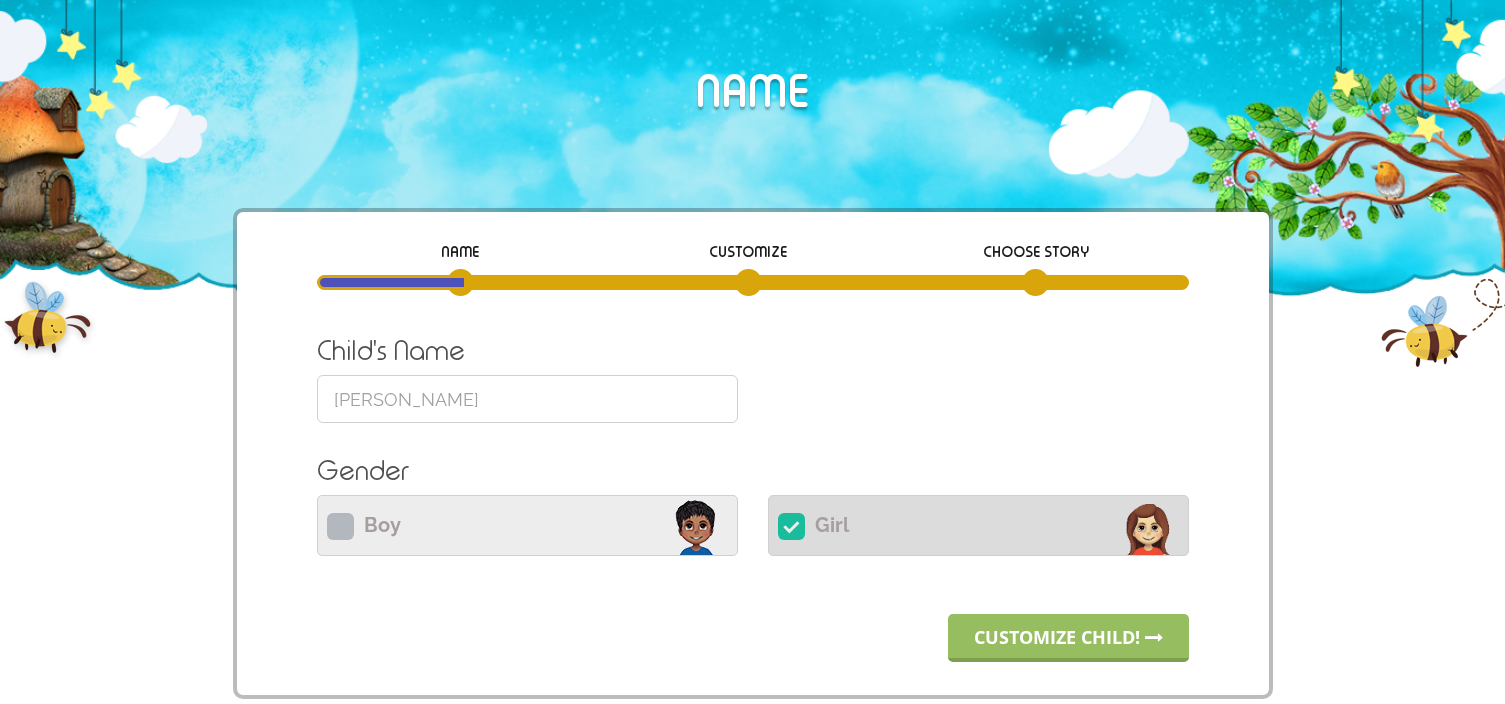 scroll, scrollTop: 0, scrollLeft: 0, axis: both 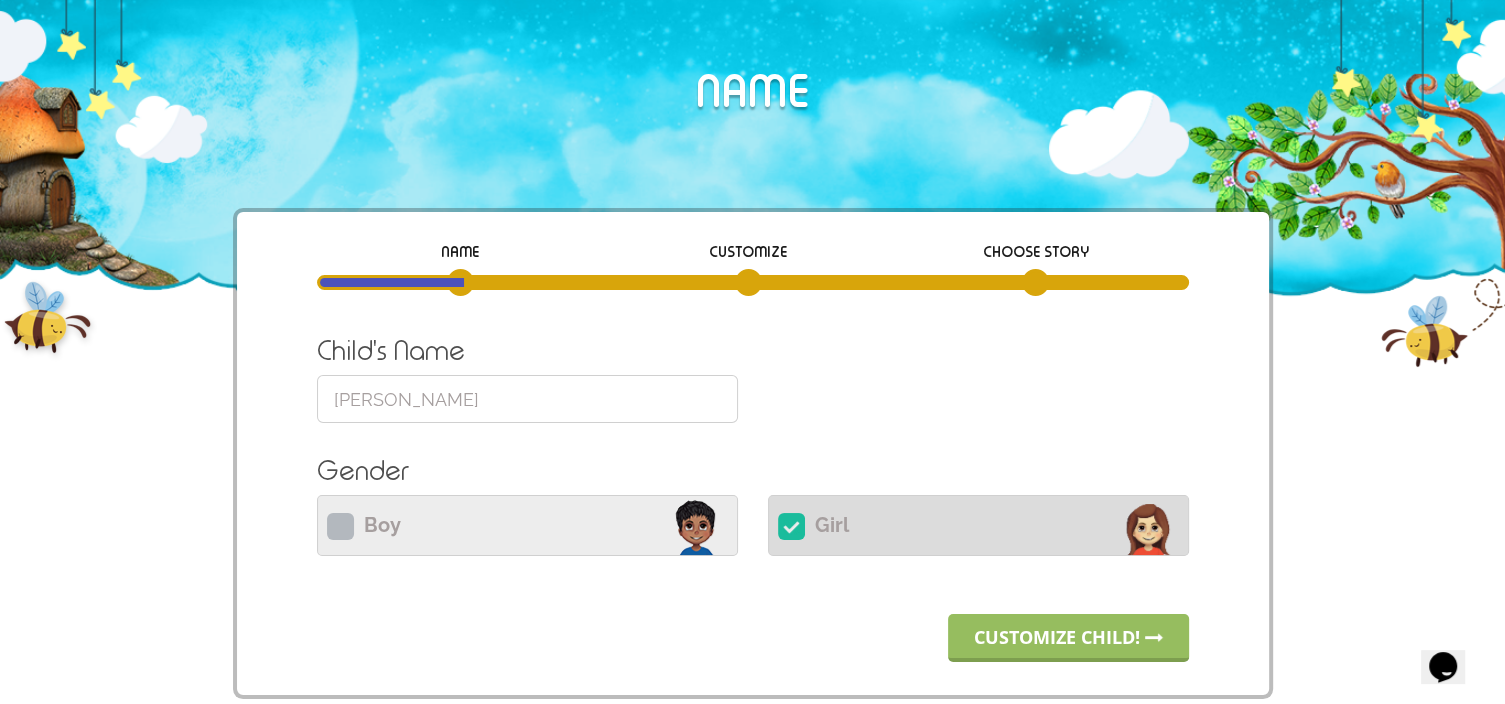 drag, startPoint x: 0, startPoint y: 0, endPoint x: 249, endPoint y: 389, distance: 461.86795 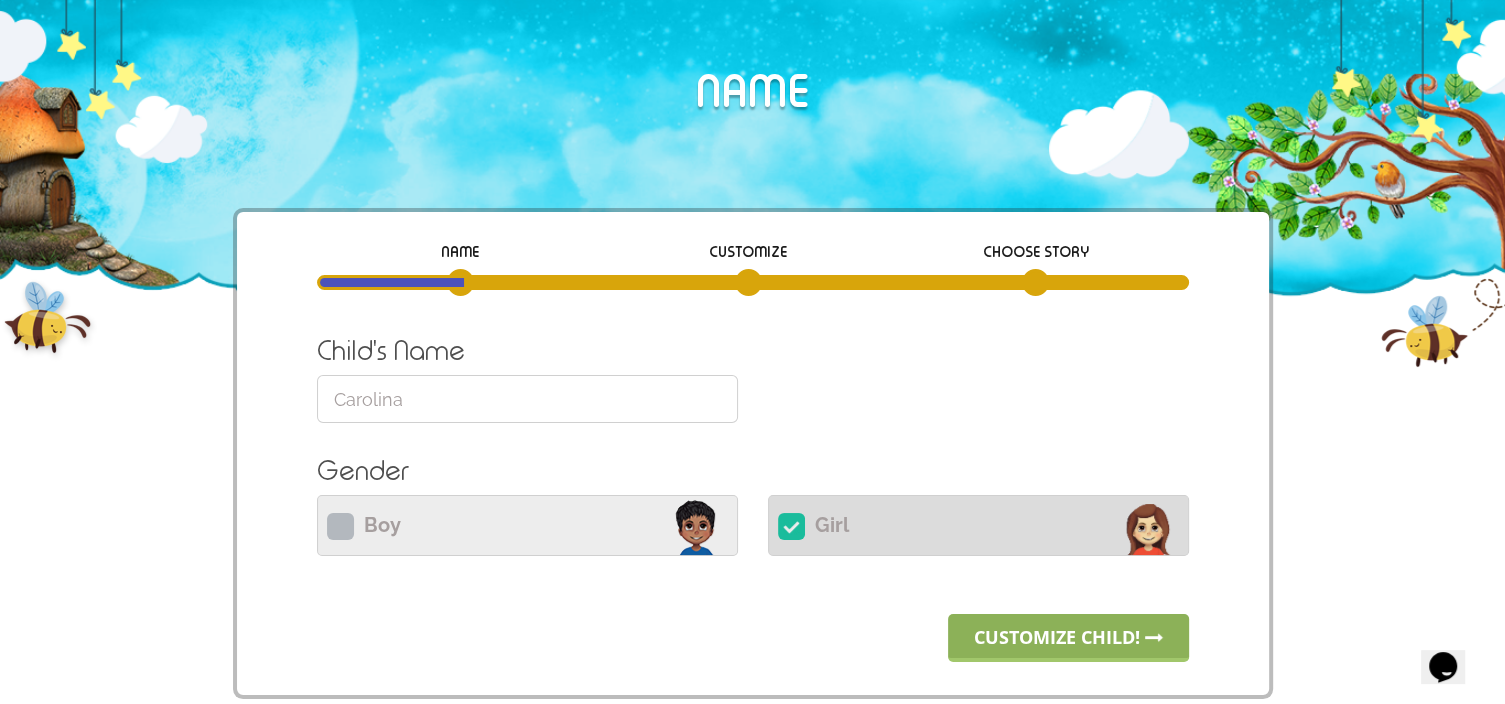 type on "Carolina" 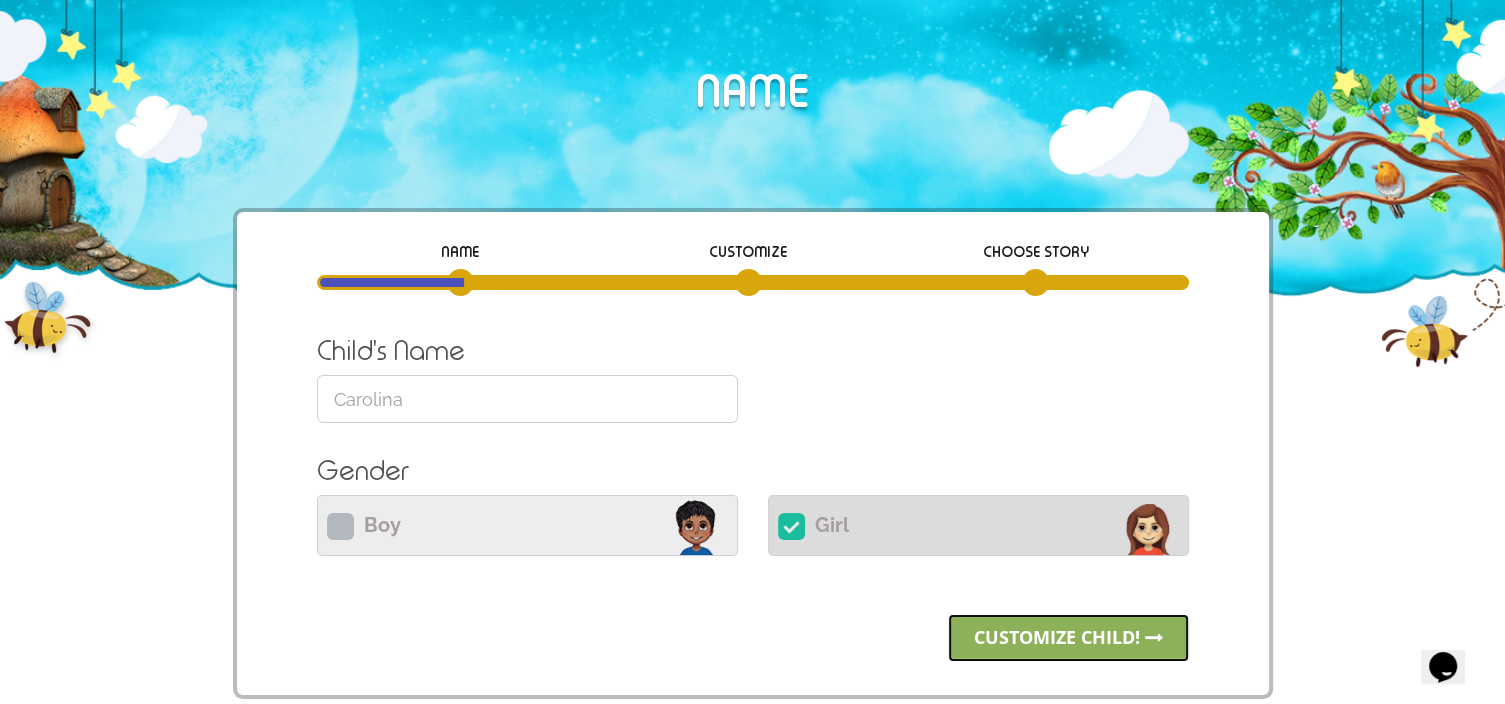click on "Customize child!" at bounding box center [1068, 638] 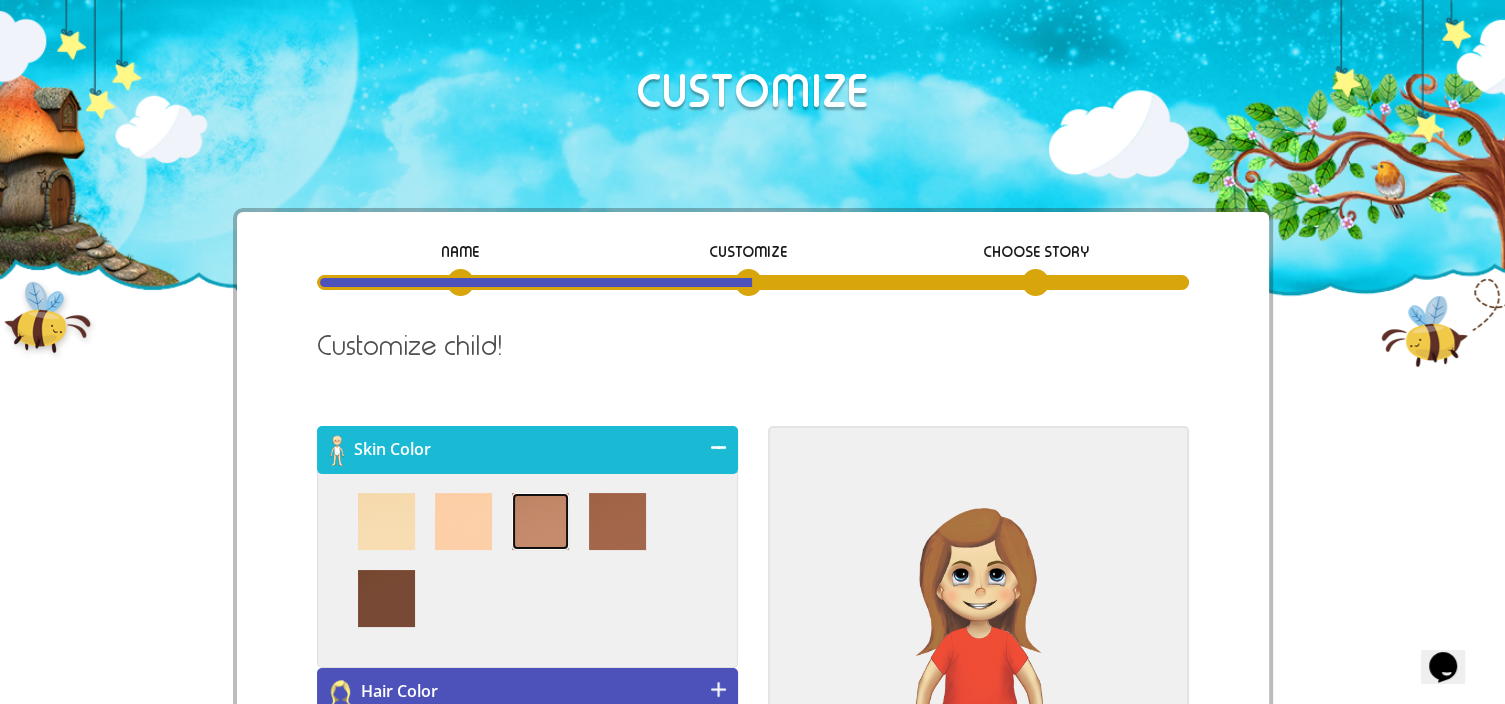 click at bounding box center [540, 521] 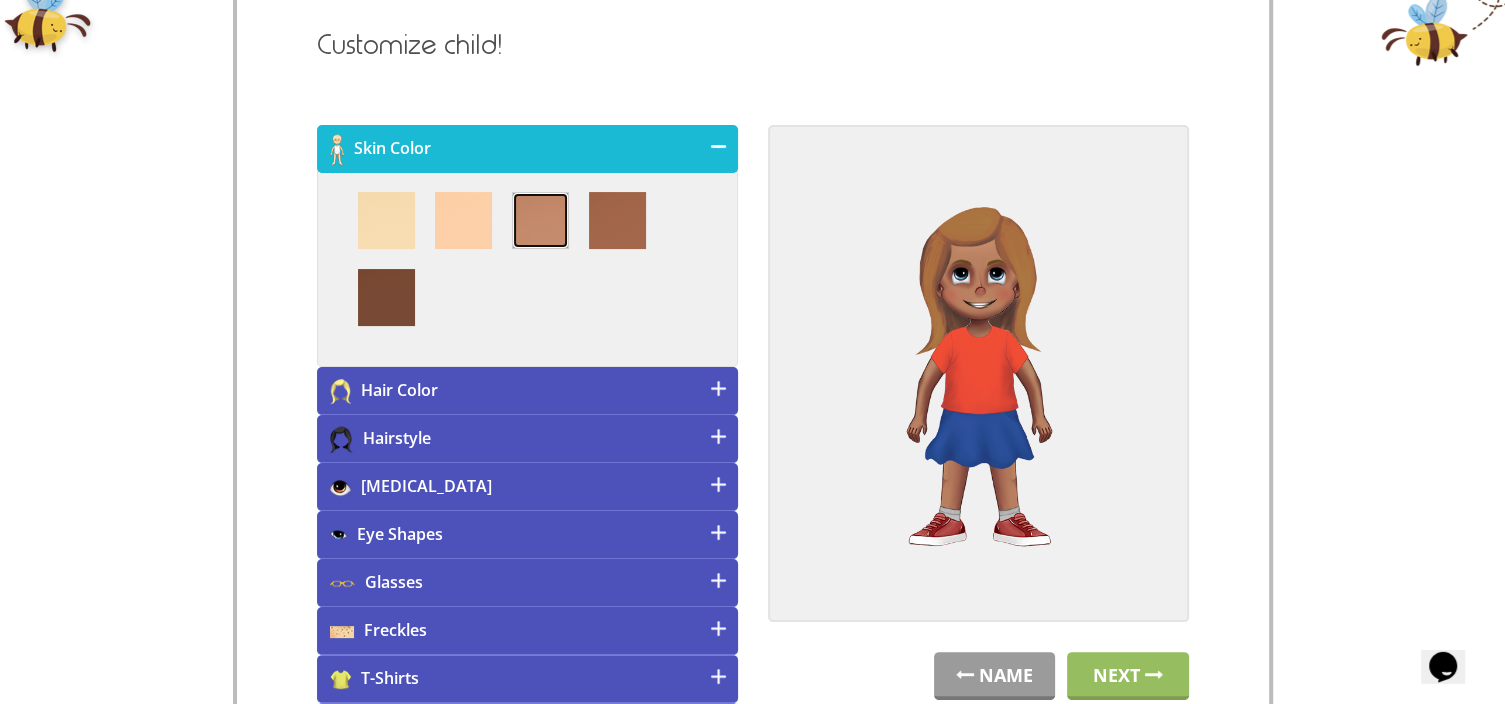 scroll, scrollTop: 317, scrollLeft: 0, axis: vertical 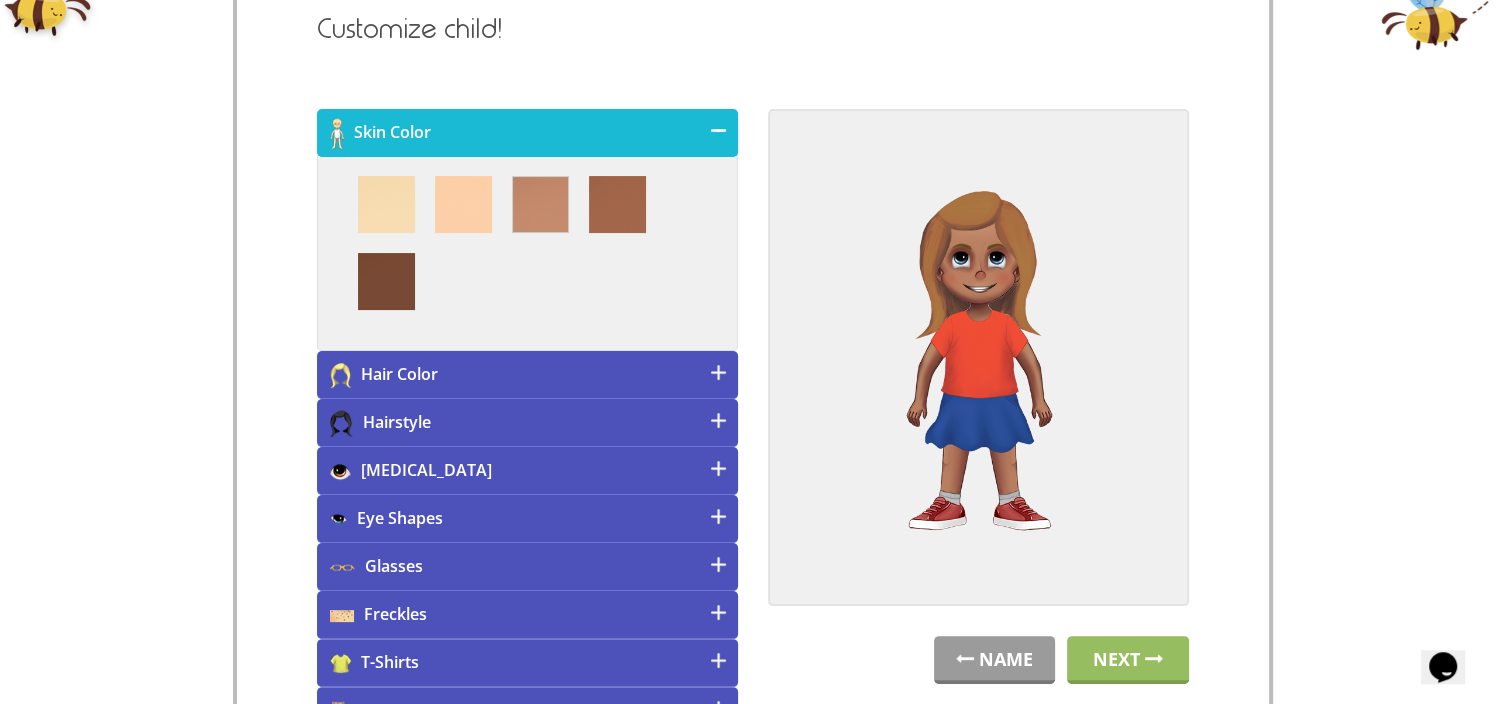 click on "Hair Color" at bounding box center (527, 375) 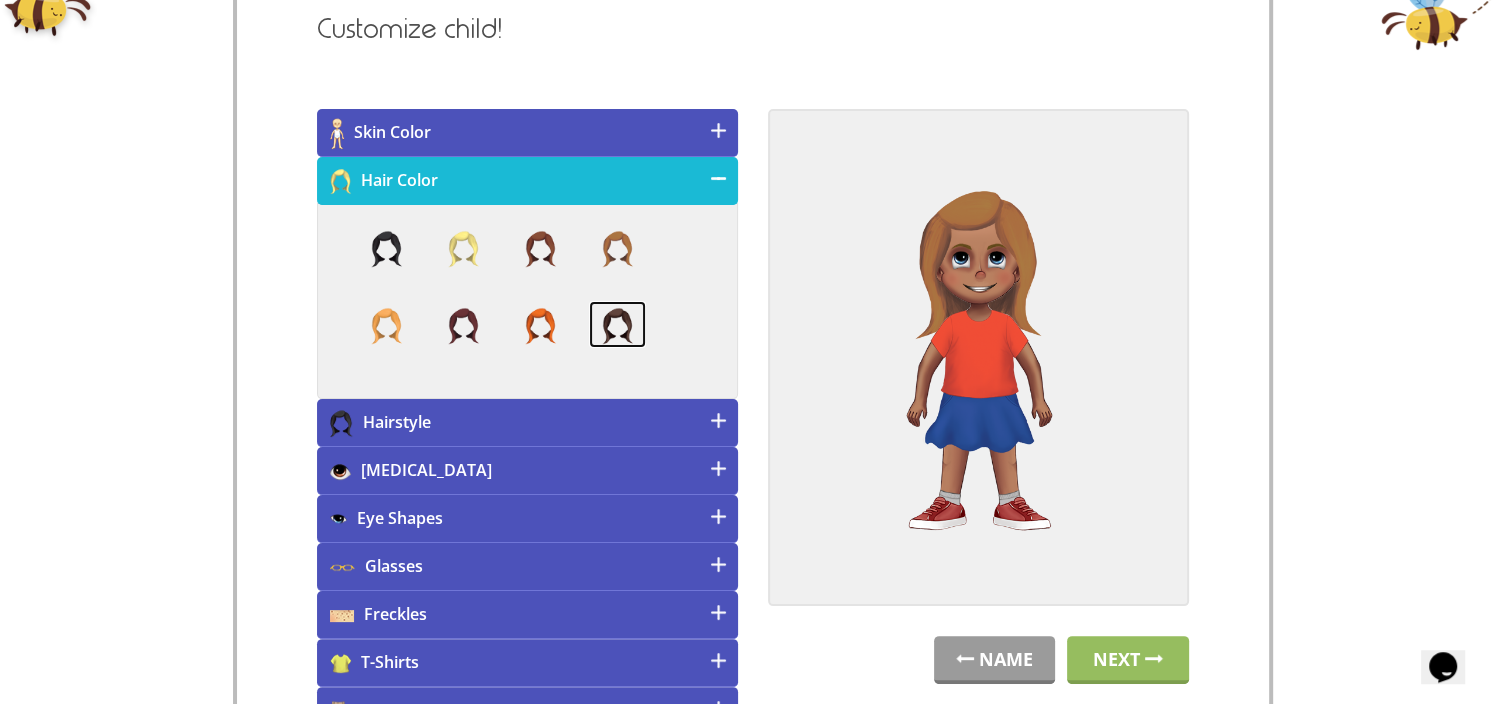 click at bounding box center (617, 325) 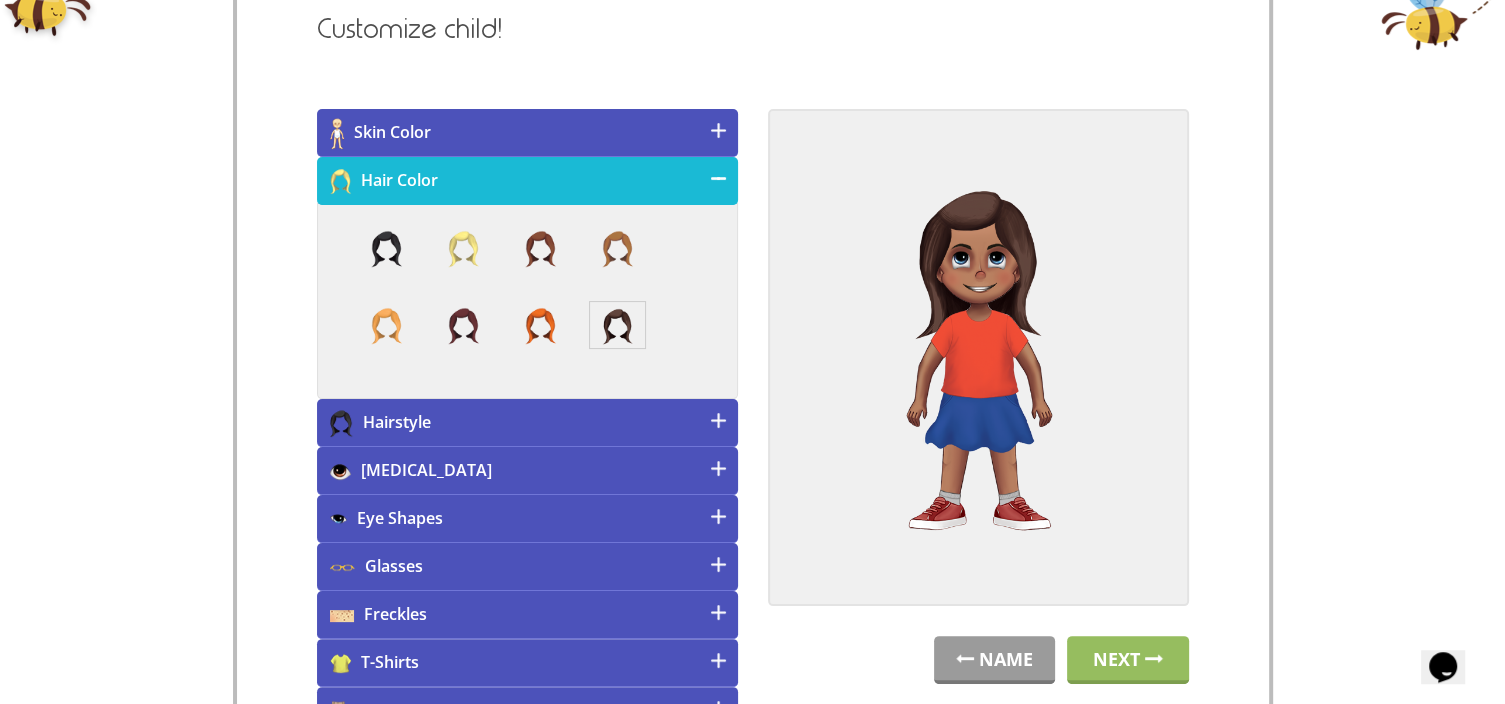 click on "Hairstyle" at bounding box center (527, 423) 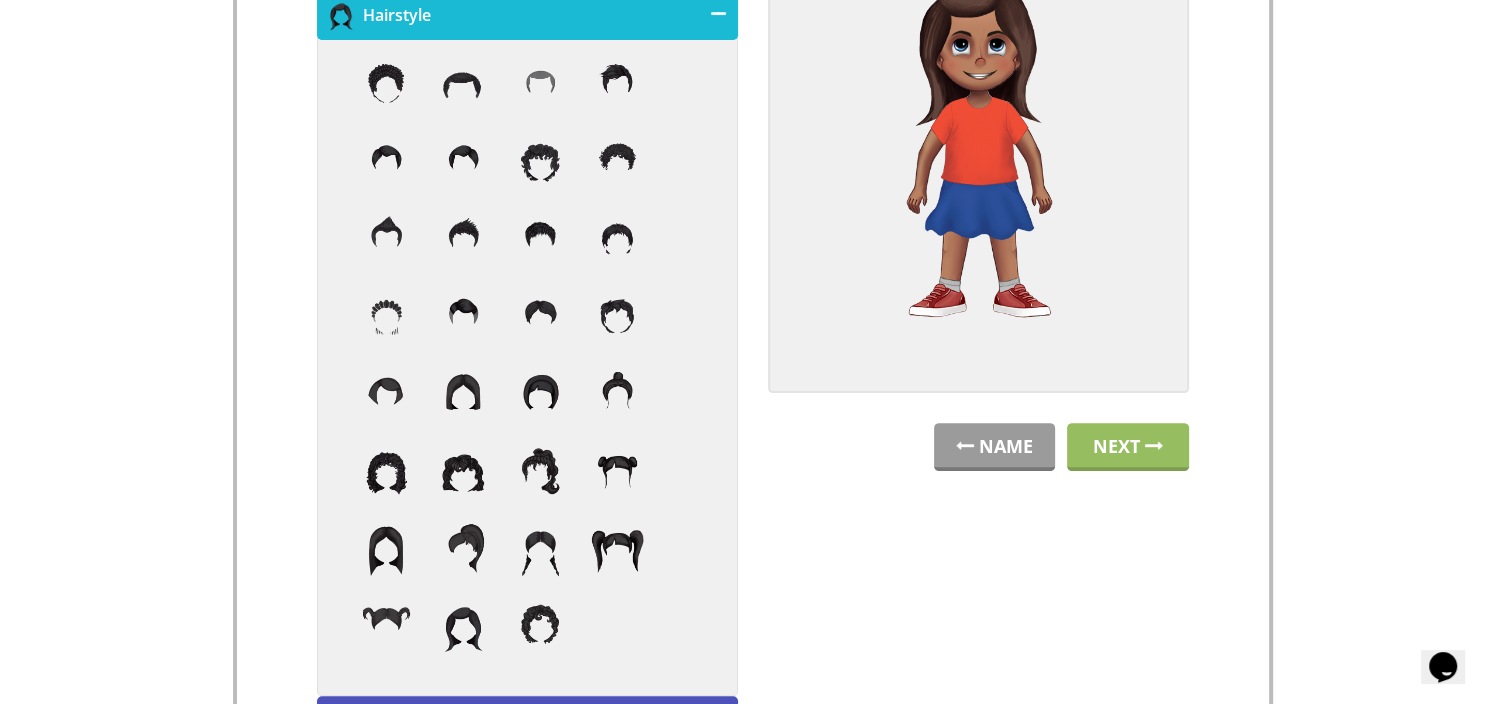scroll, scrollTop: 528, scrollLeft: 0, axis: vertical 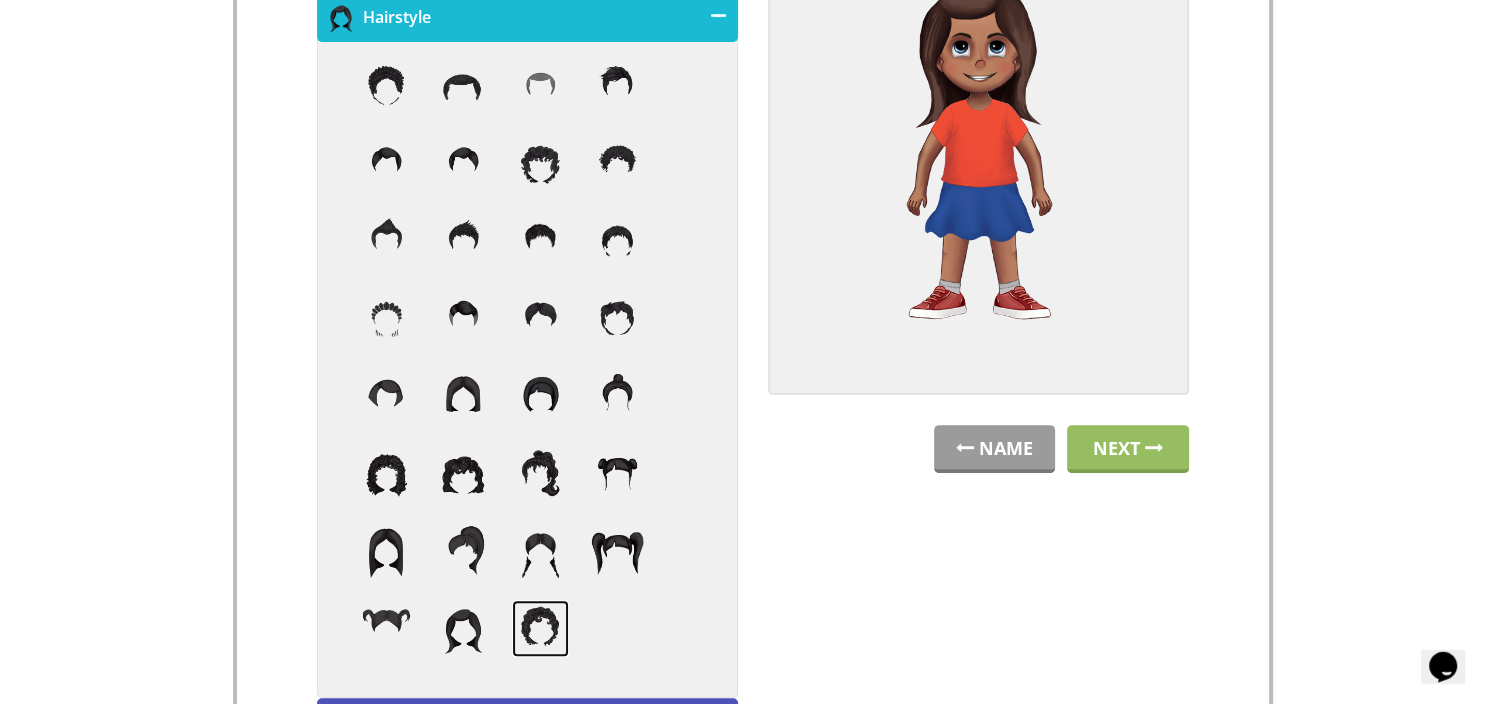 click at bounding box center [540, 628] 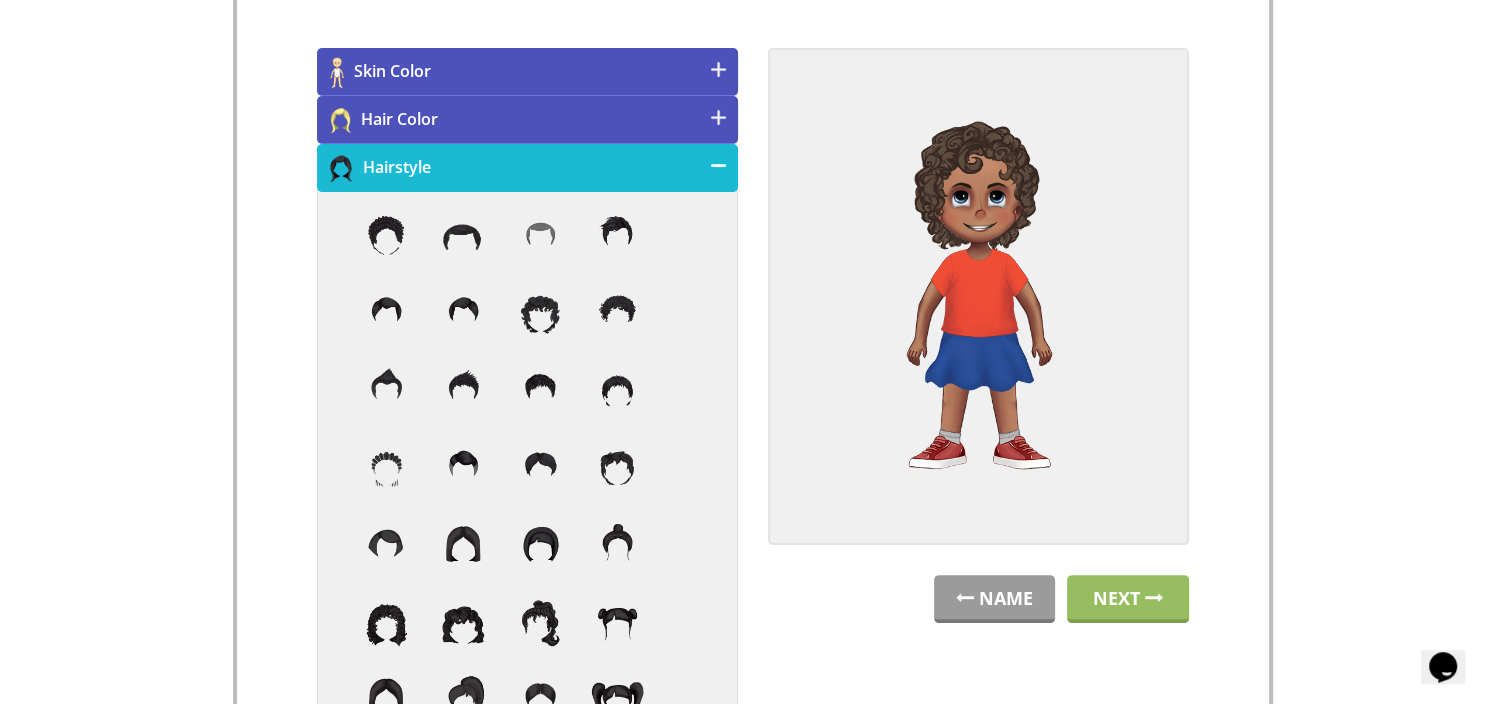 scroll, scrollTop: 320, scrollLeft: 0, axis: vertical 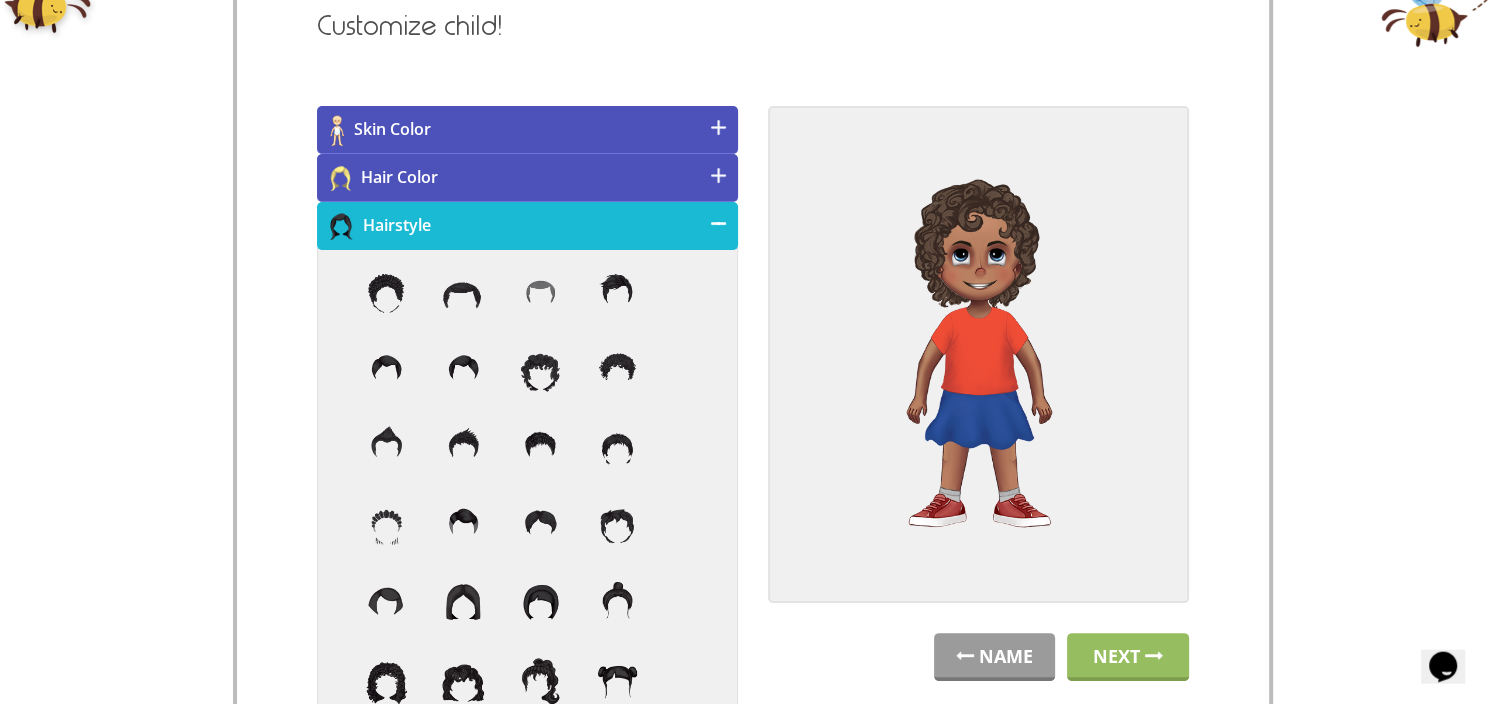 click on "Hairstyle" at bounding box center [527, 226] 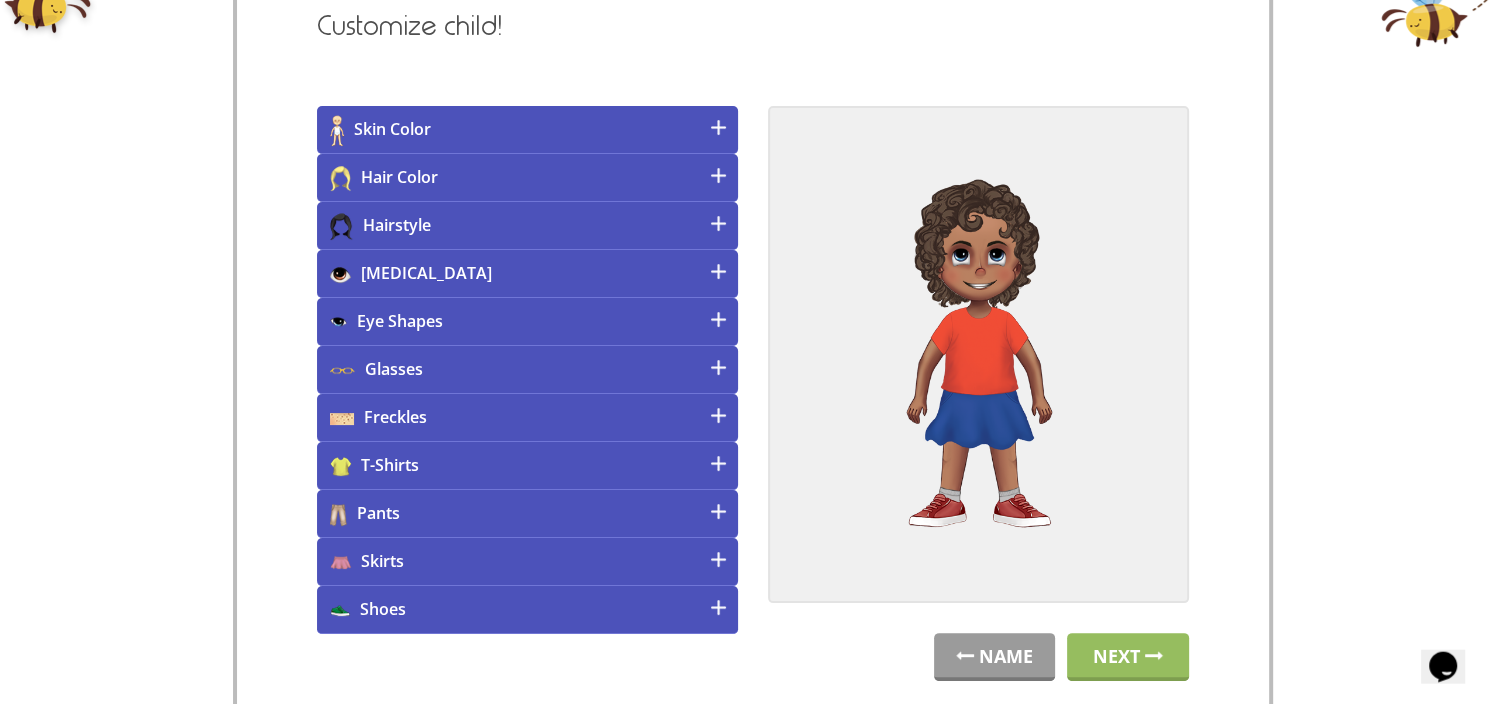 scroll, scrollTop: 321, scrollLeft: 0, axis: vertical 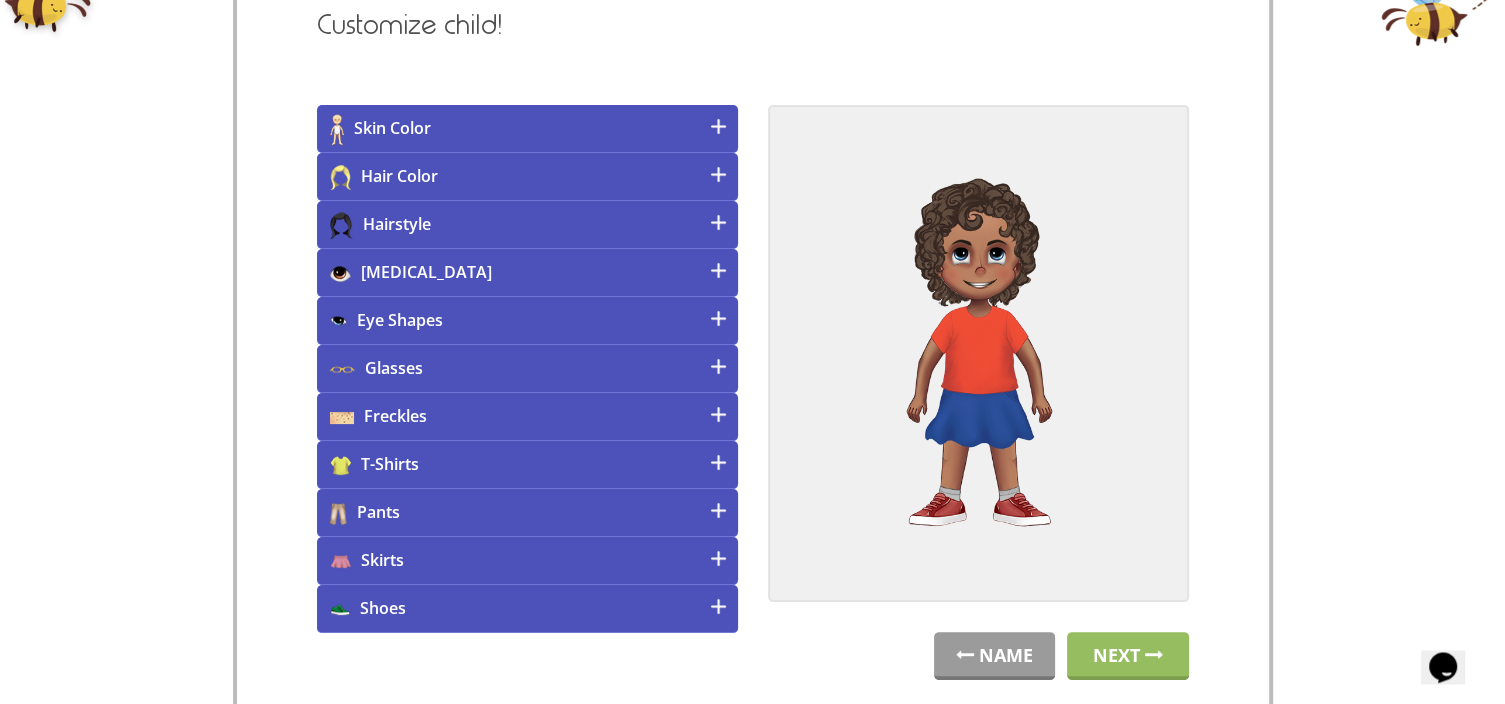 click on "Hair Color" at bounding box center [527, 177] 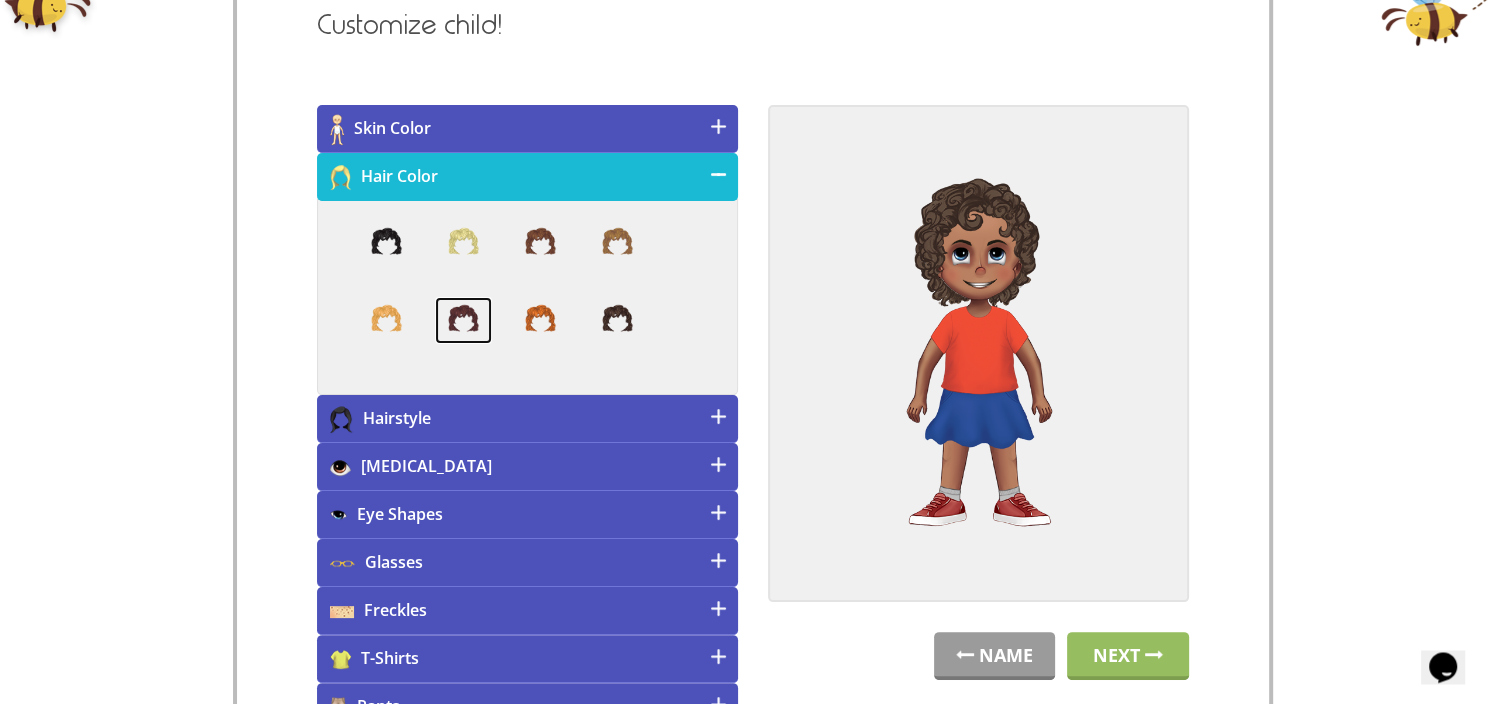scroll, scrollTop: 320, scrollLeft: 0, axis: vertical 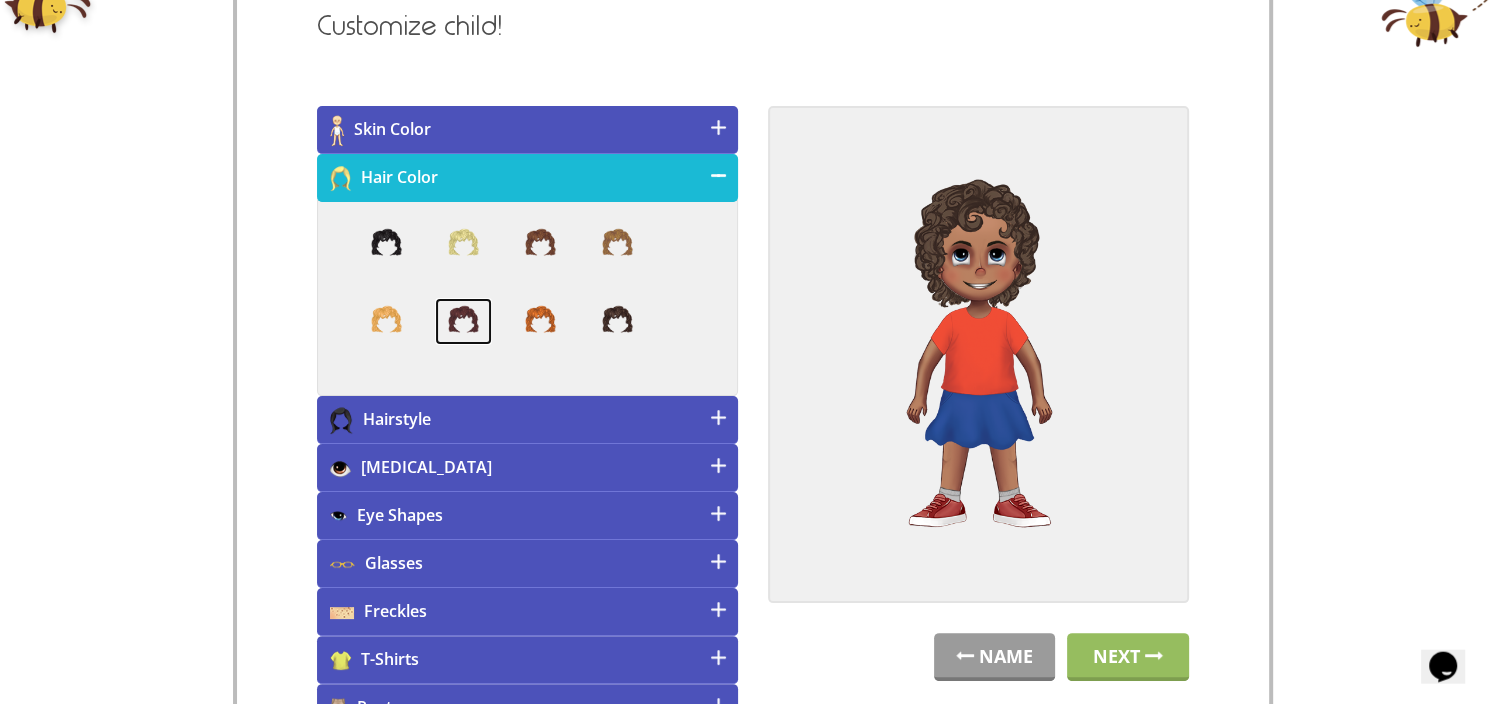 click at bounding box center [463, 322] 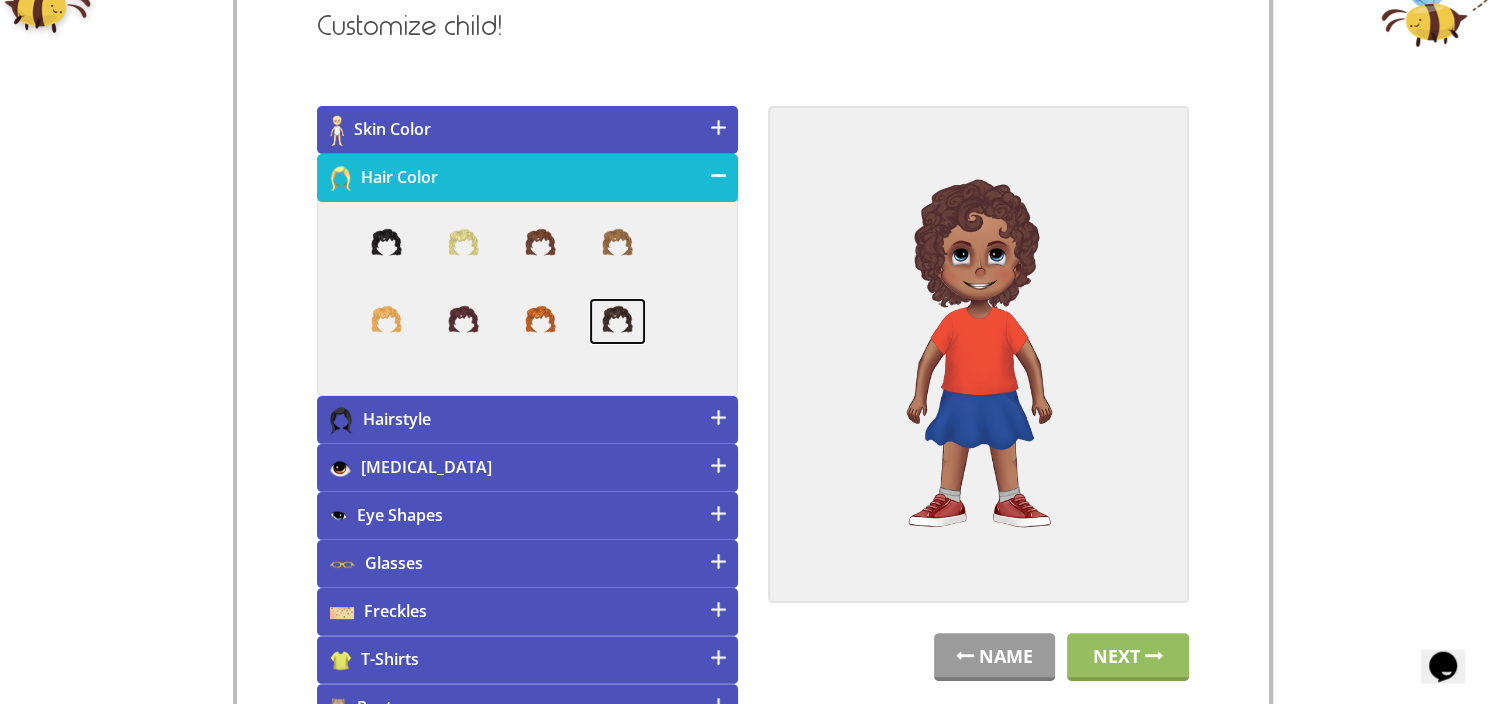 click at bounding box center [617, 322] 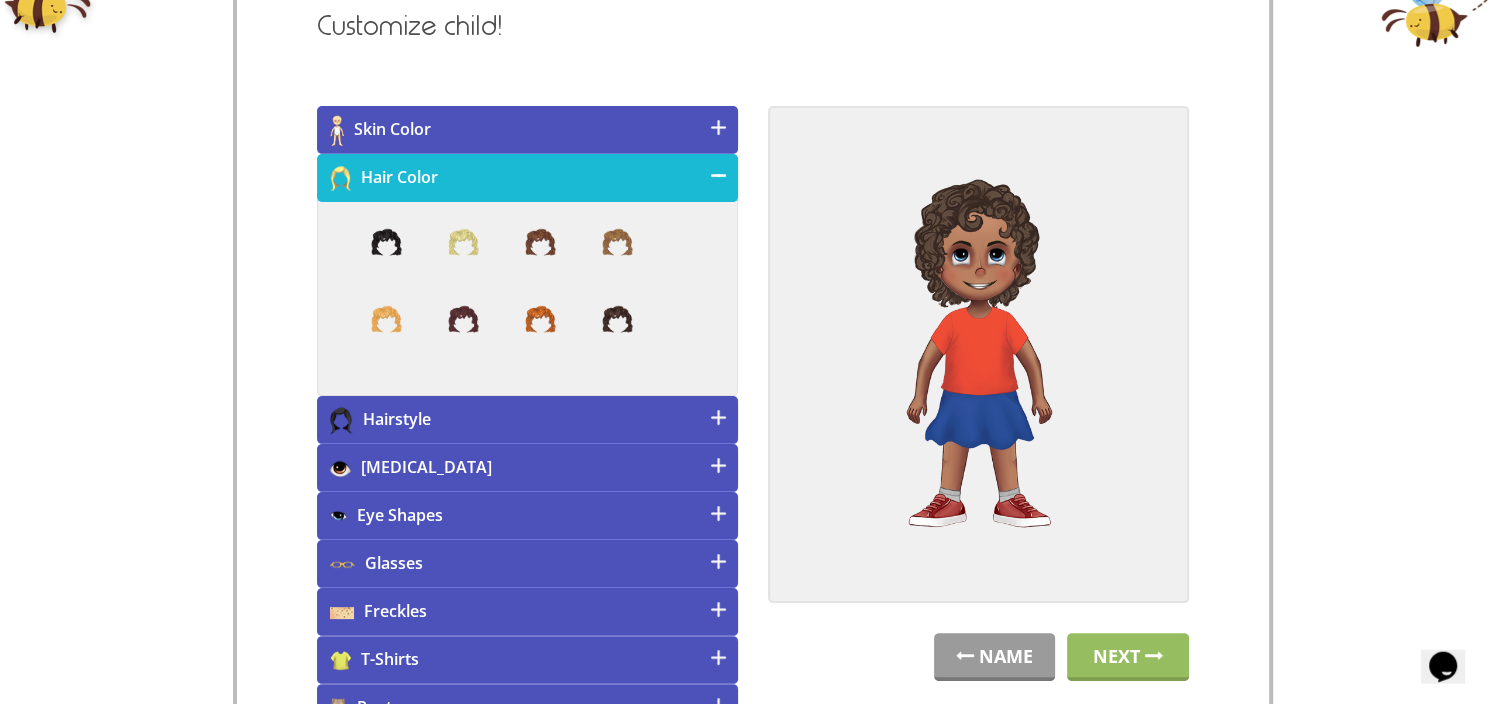 click on "[MEDICAL_DATA]" at bounding box center (527, 468) 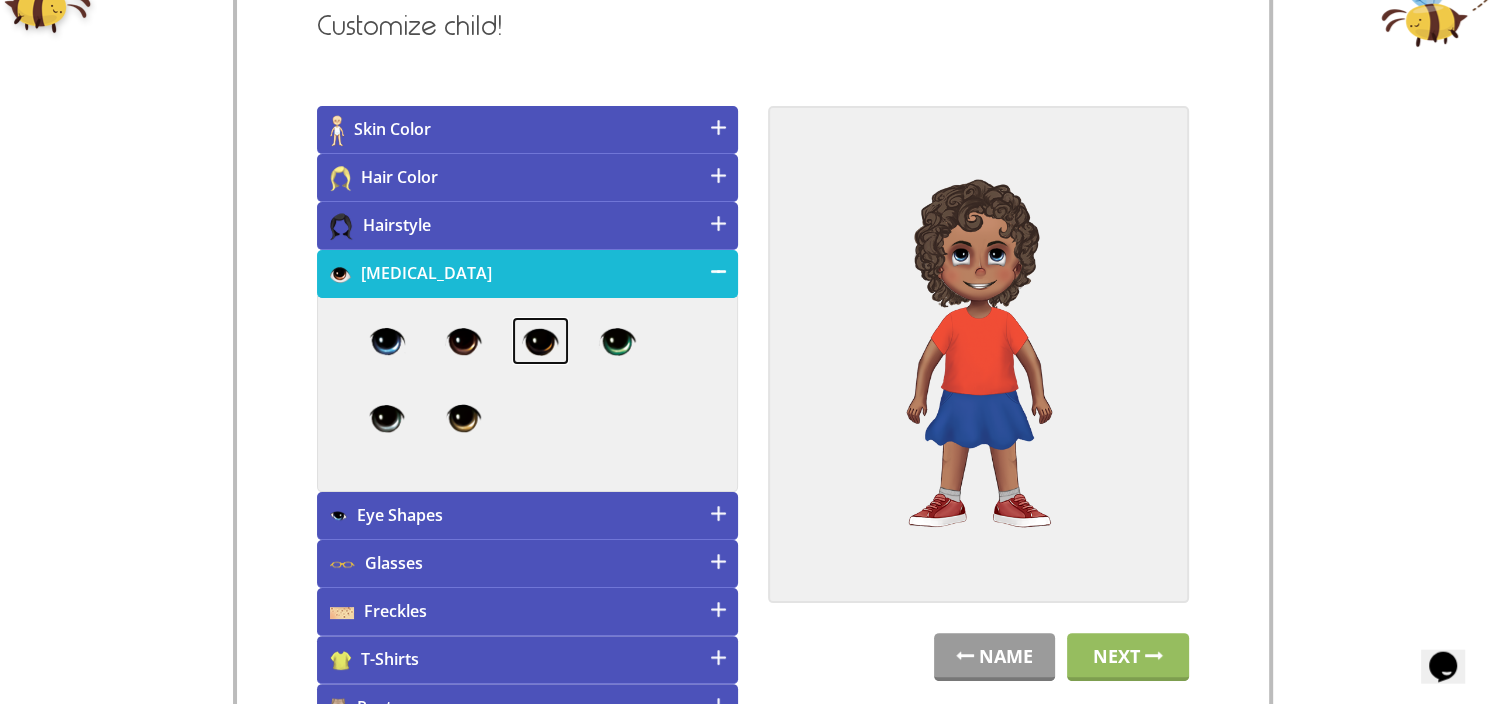 scroll, scrollTop: 321, scrollLeft: 0, axis: vertical 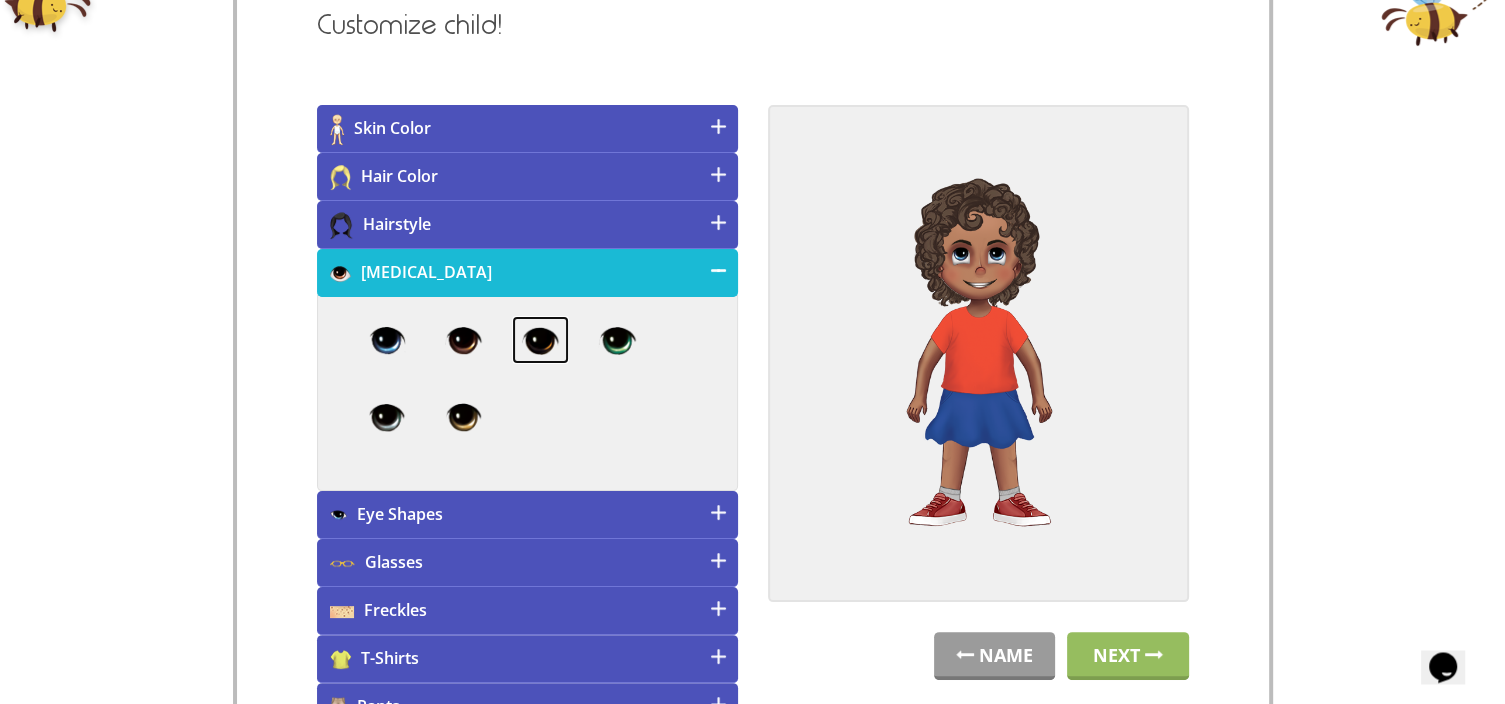 click at bounding box center [540, 340] 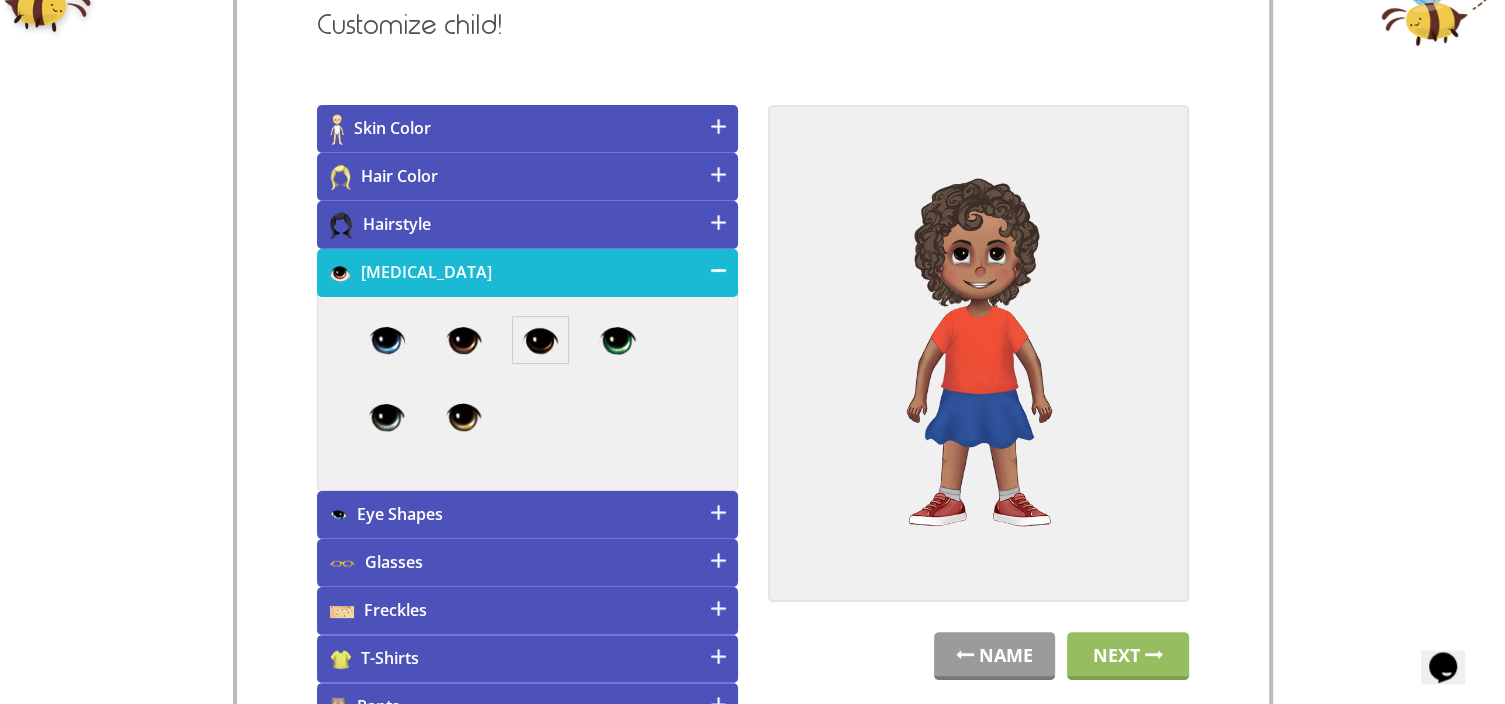 click on "Eye Shapes" at bounding box center (527, 515) 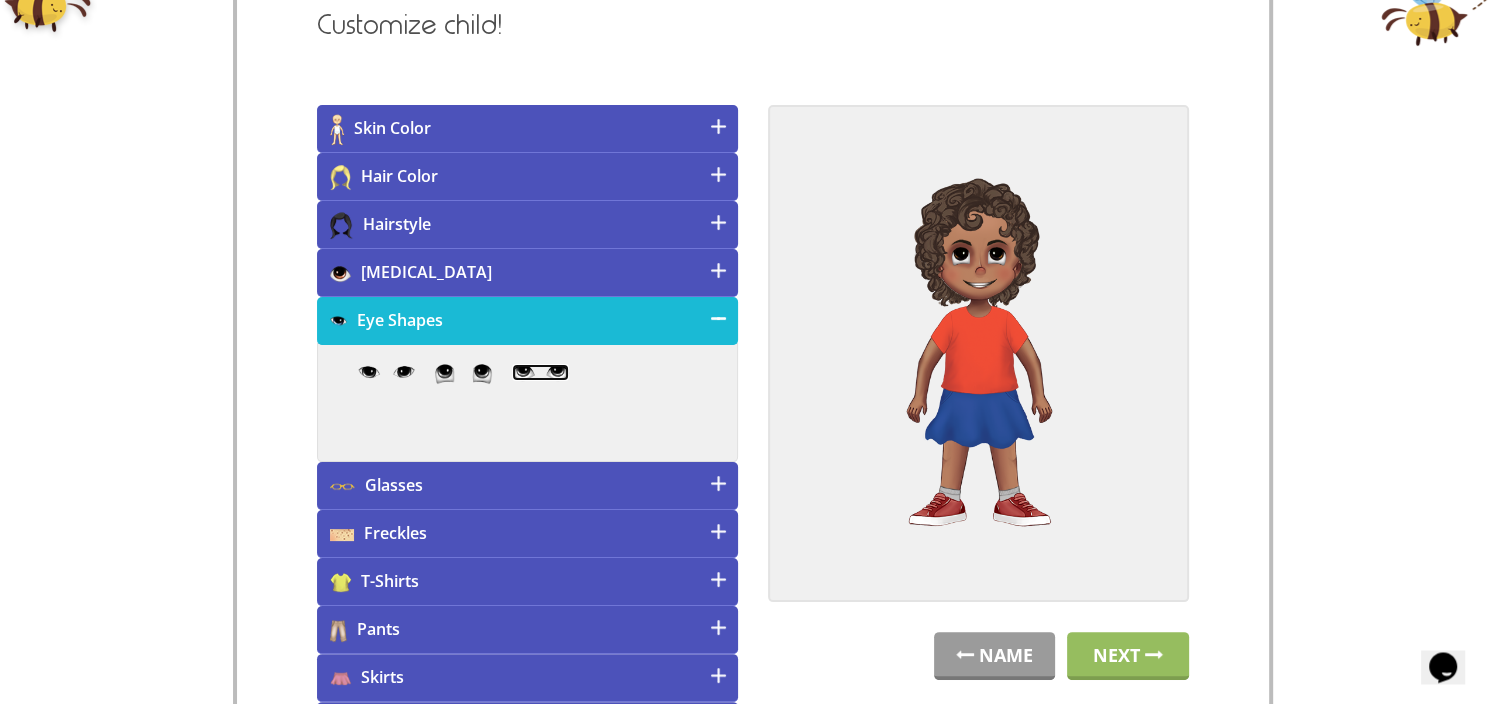 scroll, scrollTop: 320, scrollLeft: 0, axis: vertical 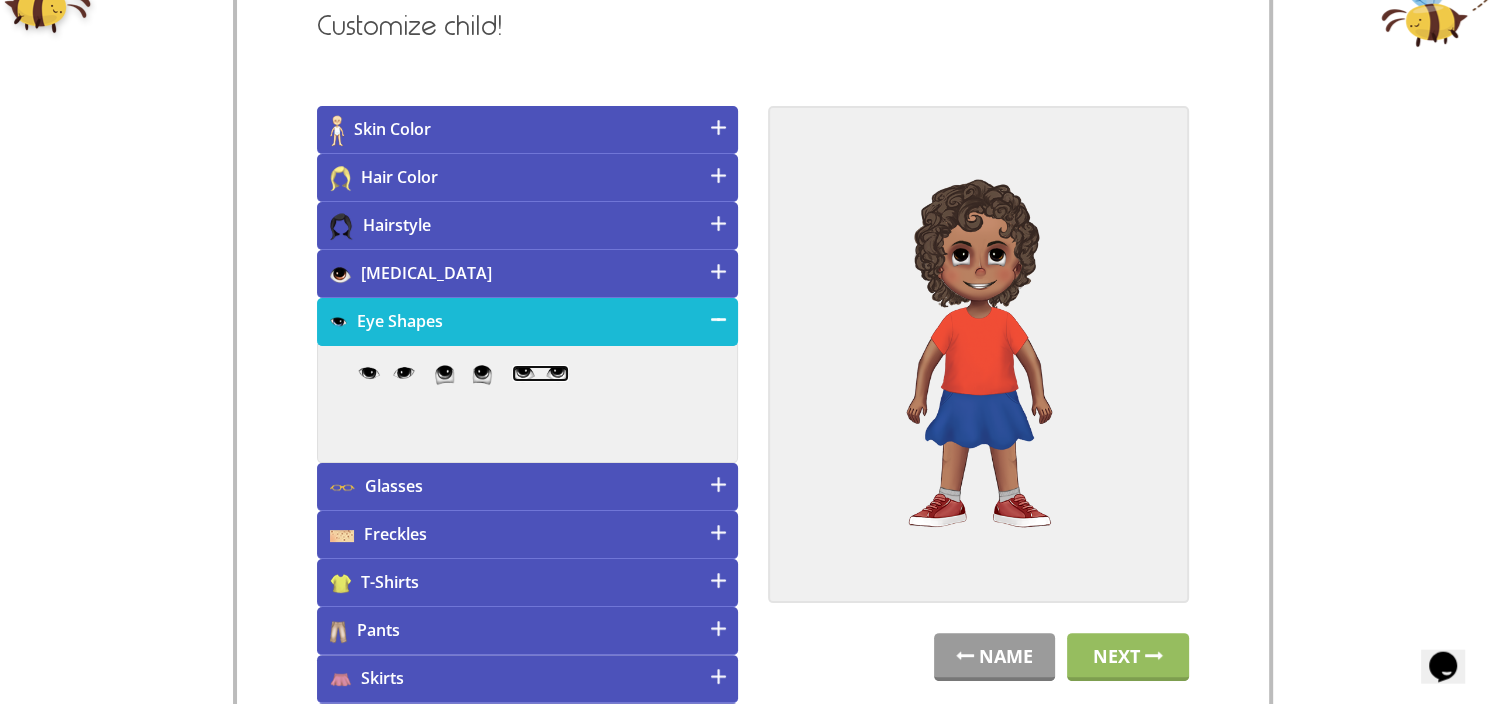 click at bounding box center [540, 374] 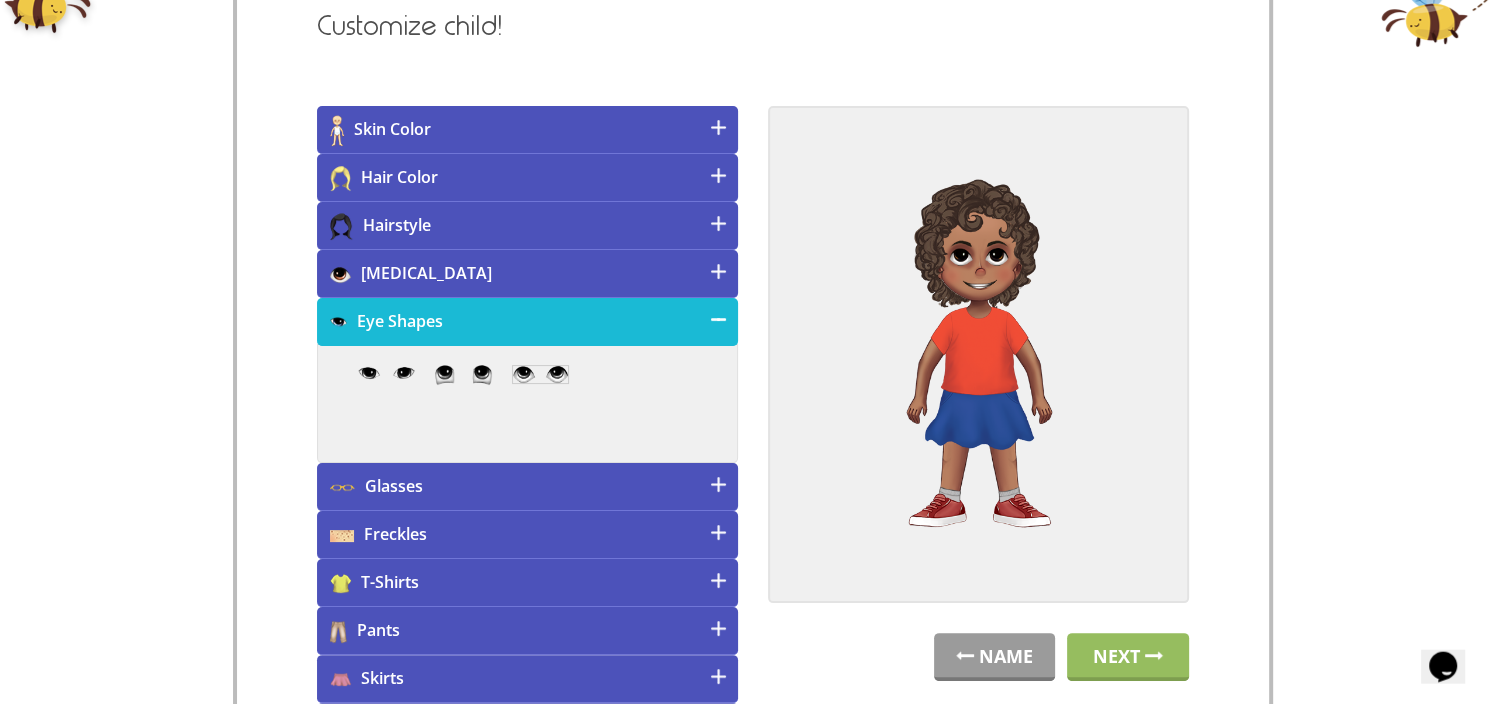 click on "Skirts" at bounding box center [527, 679] 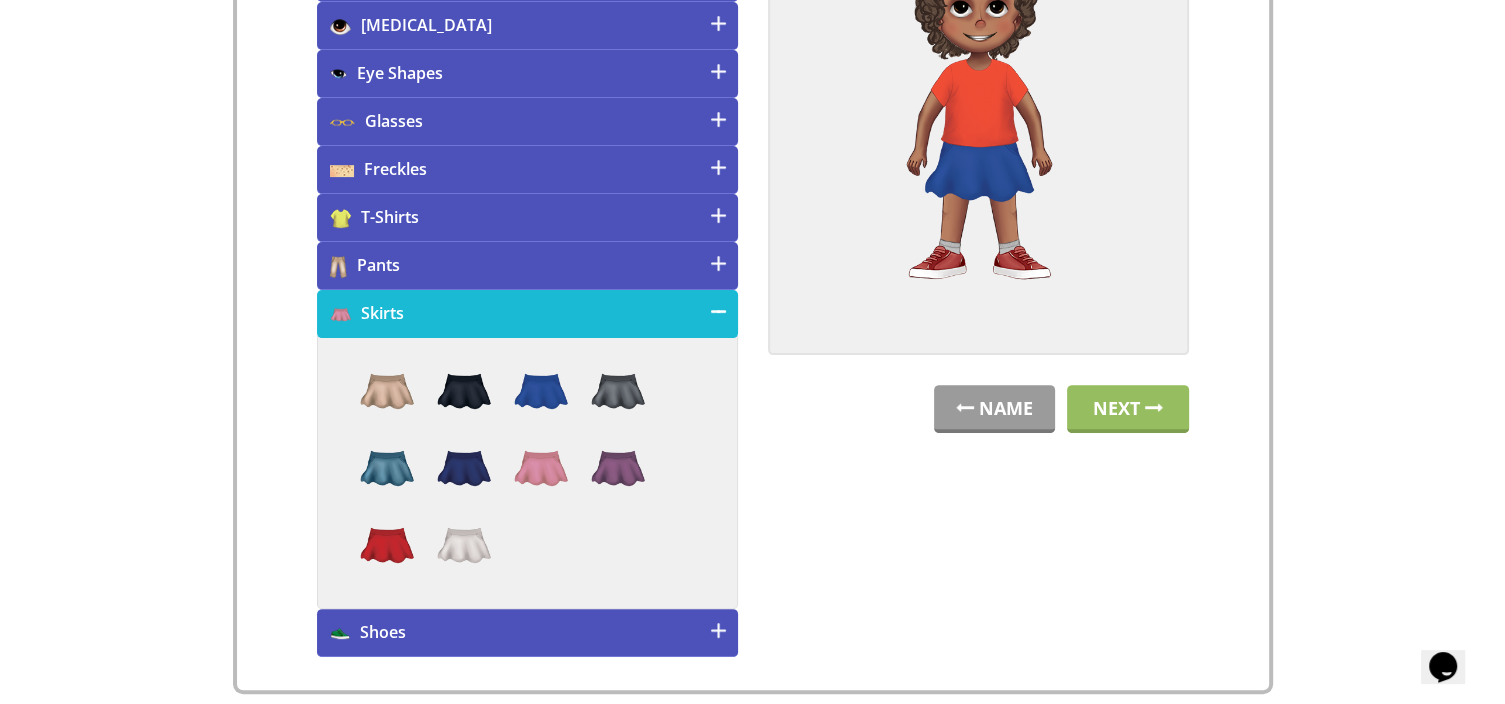 scroll, scrollTop: 571, scrollLeft: 0, axis: vertical 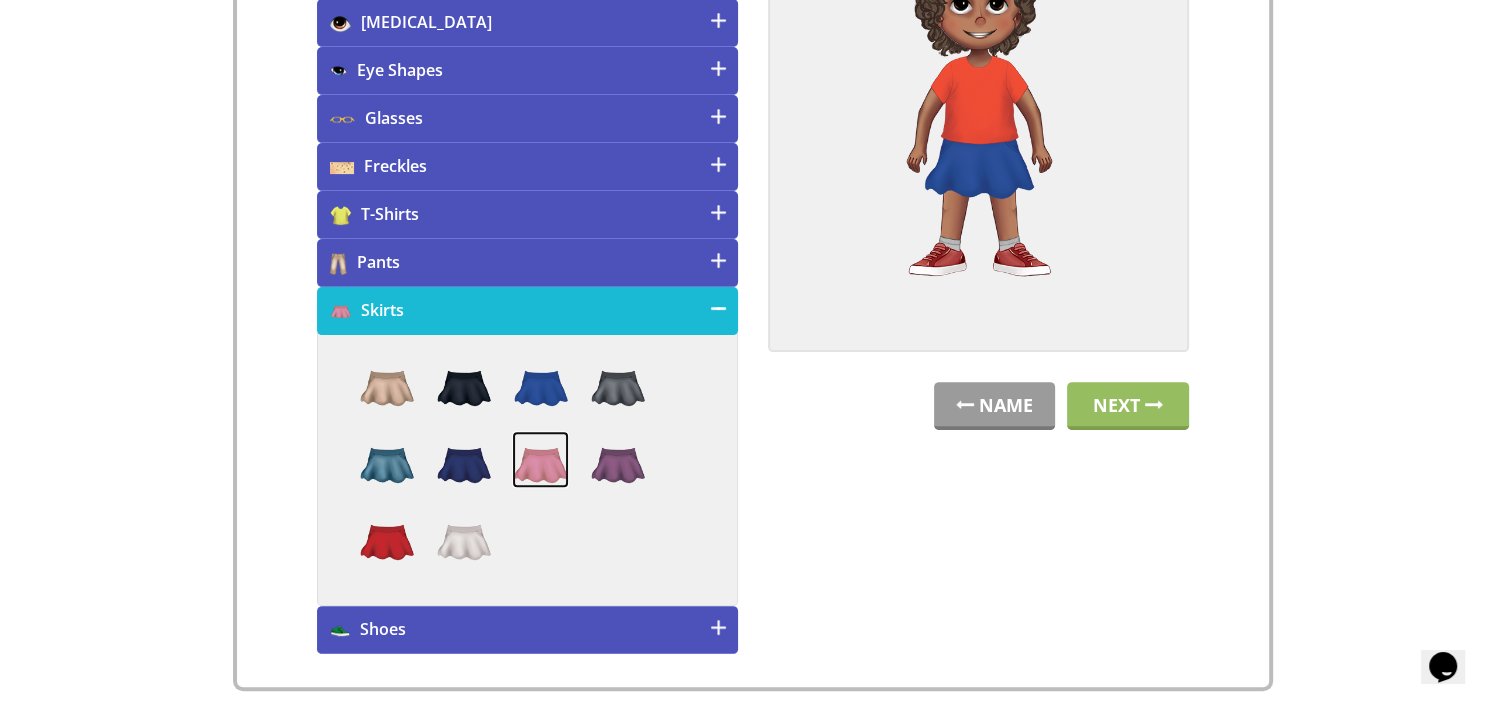 click at bounding box center (540, 459) 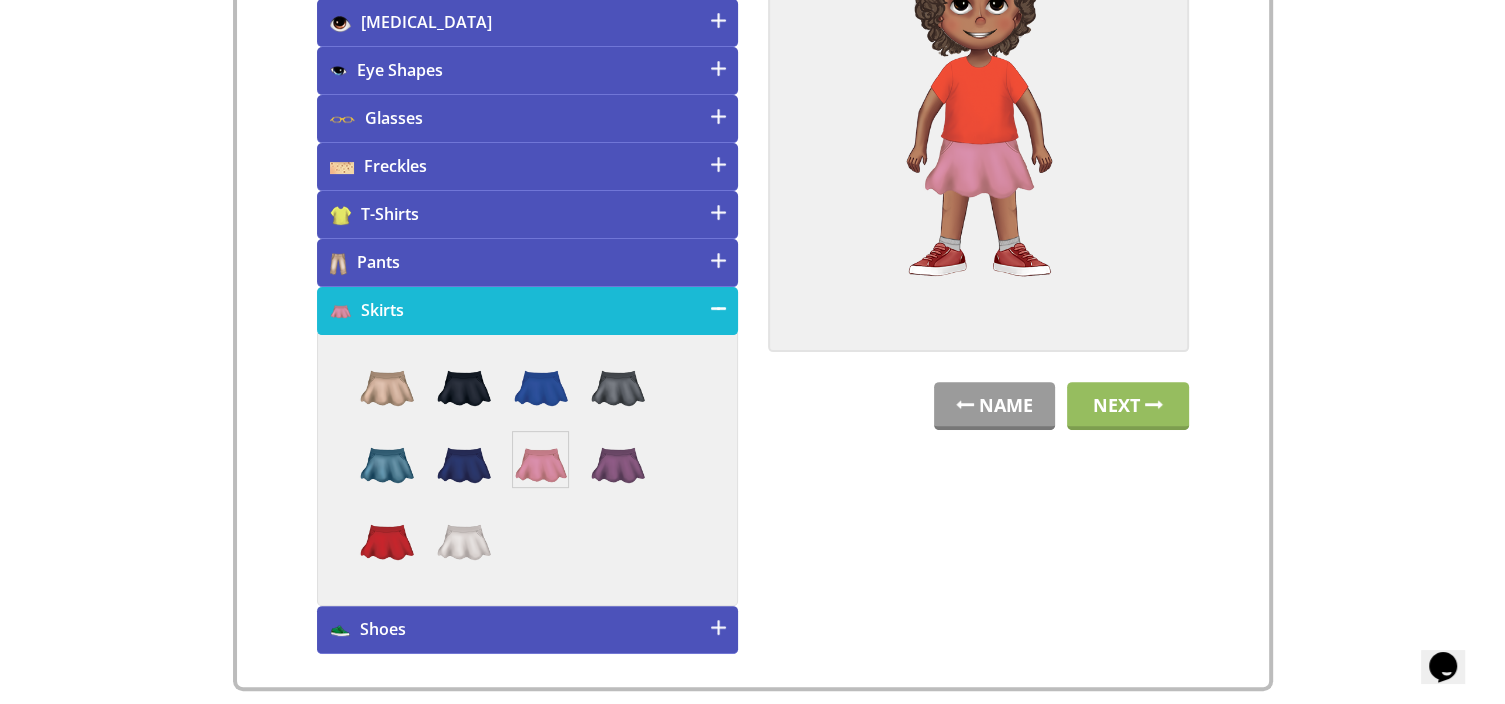 click on "T-Shirts" at bounding box center (527, 215) 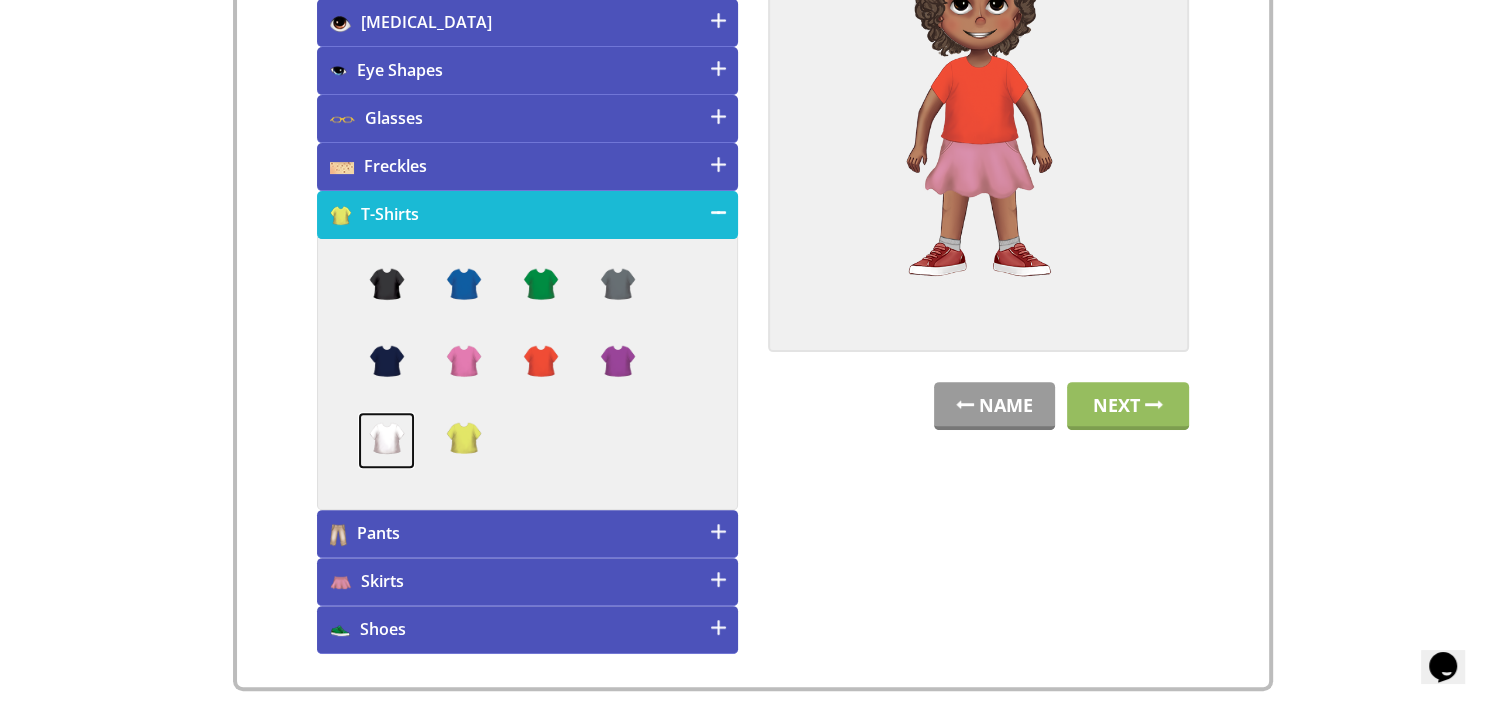 click at bounding box center (386, 440) 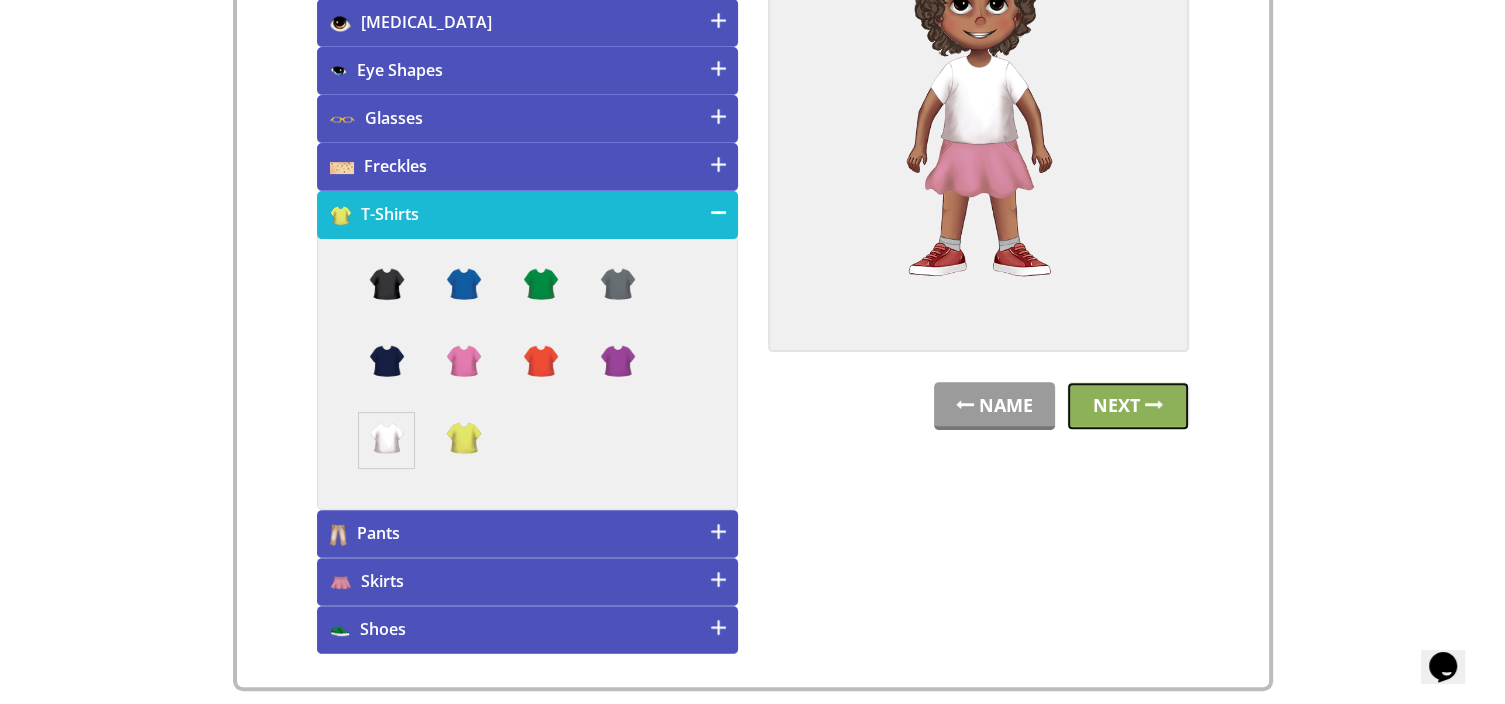 click on "Next" at bounding box center [1128, 406] 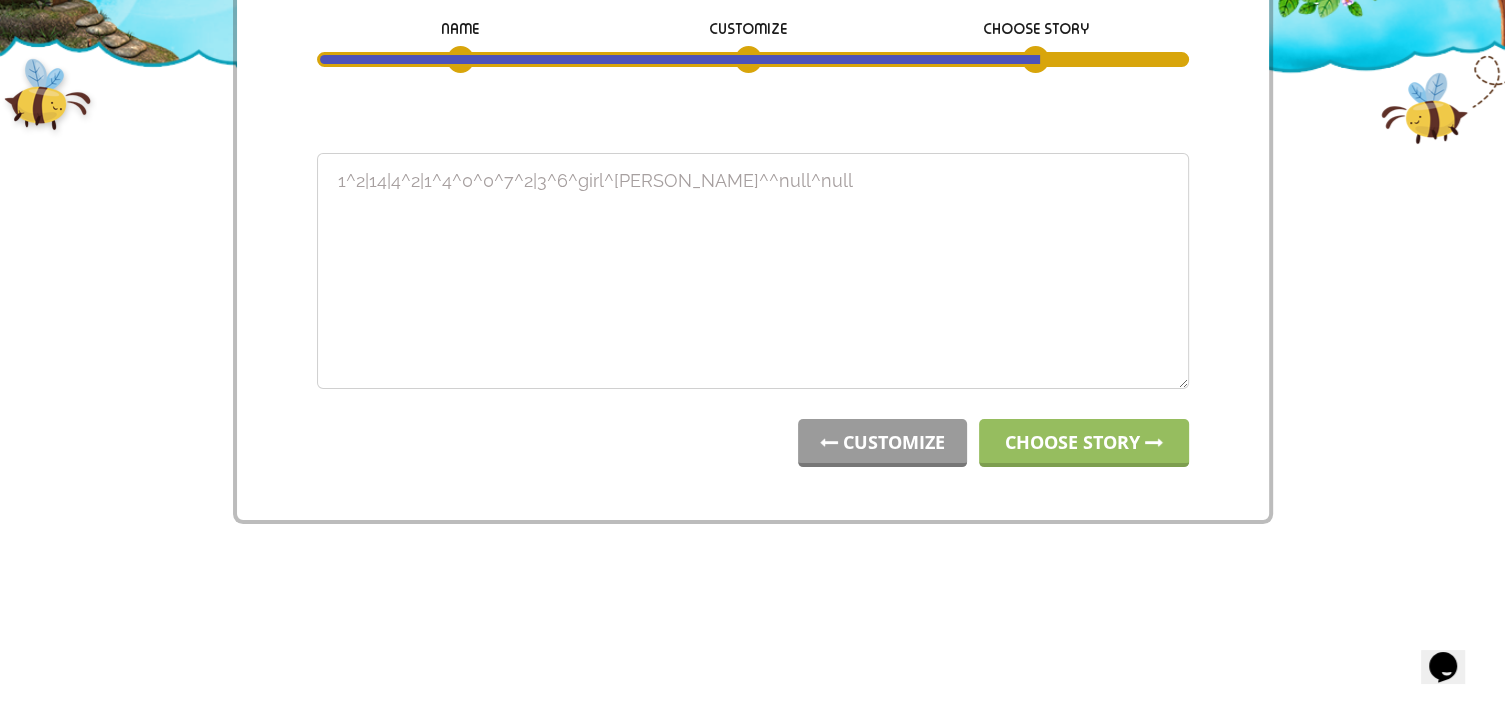 scroll, scrollTop: 0, scrollLeft: 0, axis: both 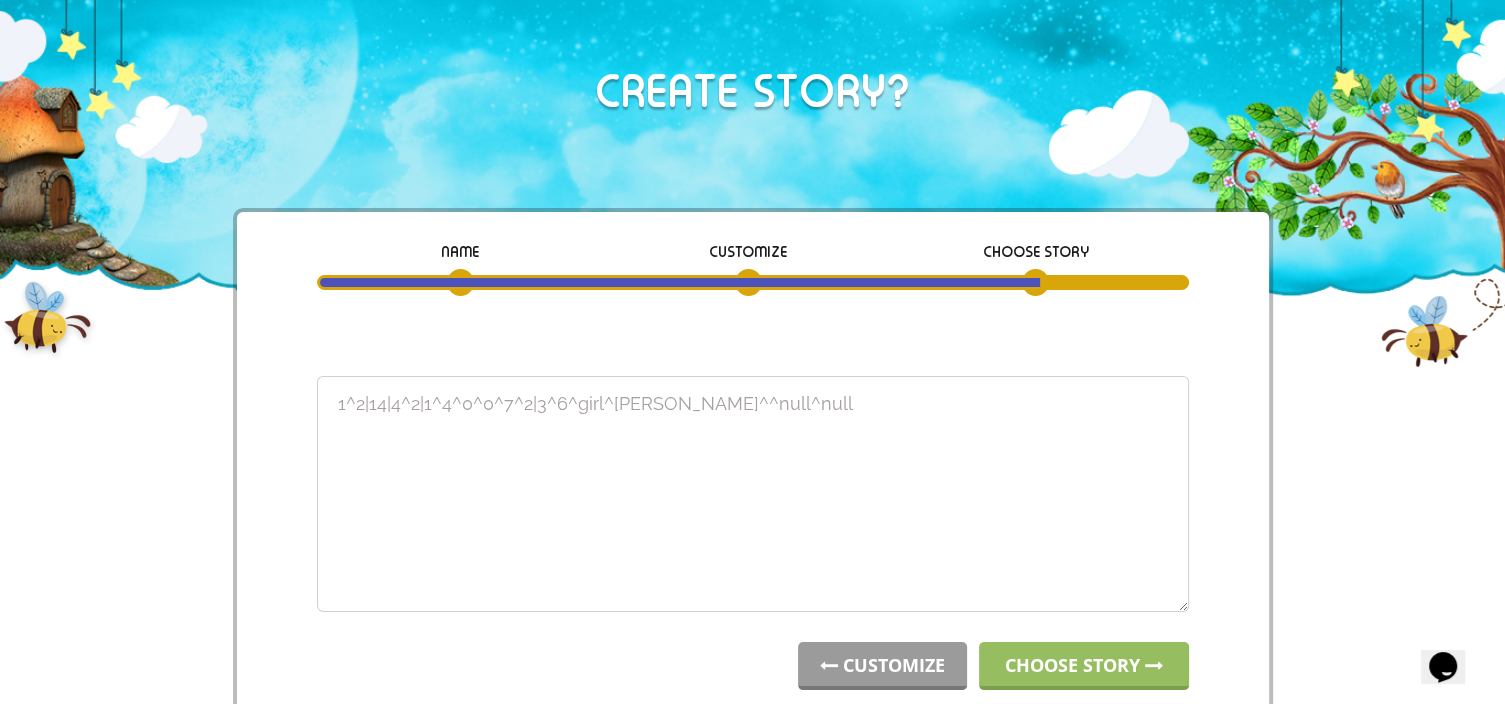 drag, startPoint x: 832, startPoint y: 406, endPoint x: 114, endPoint y: 414, distance: 718.04456 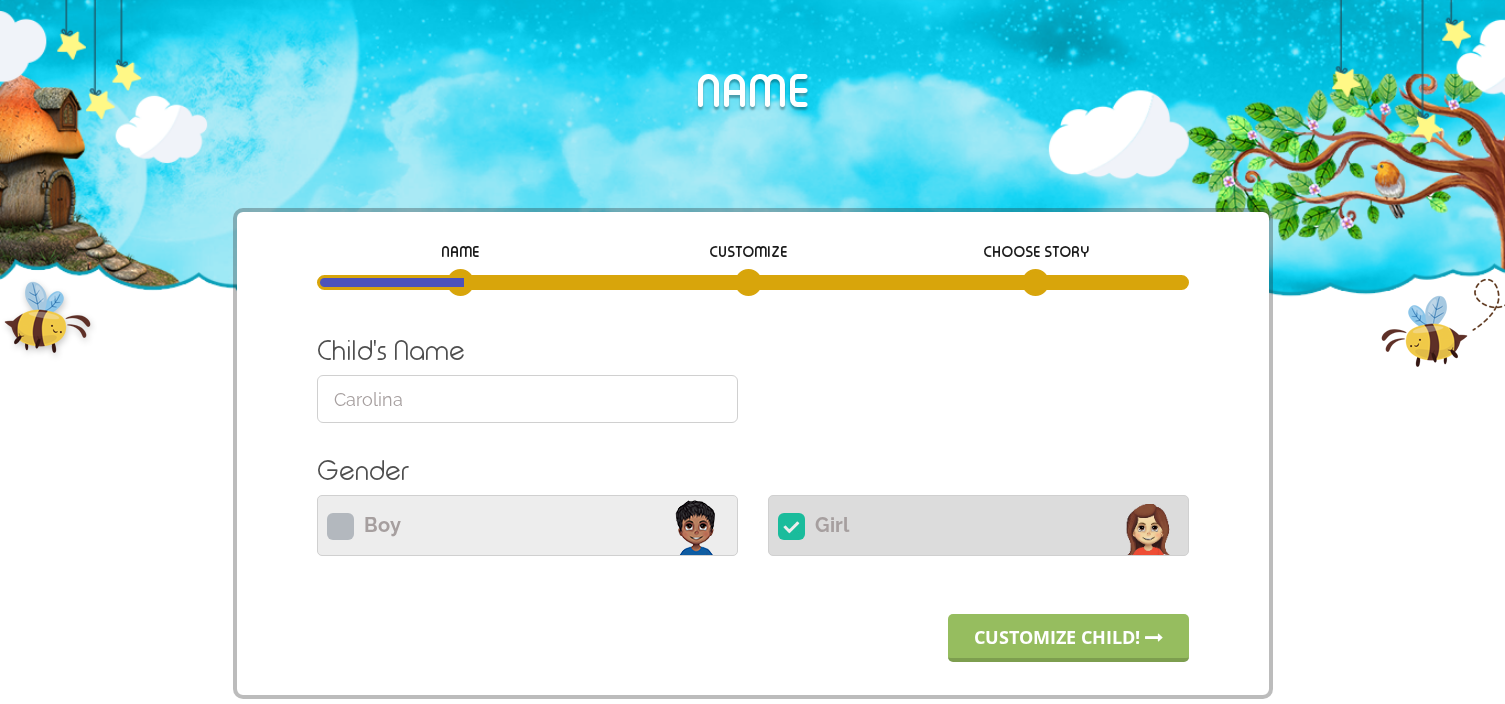 scroll, scrollTop: 0, scrollLeft: 0, axis: both 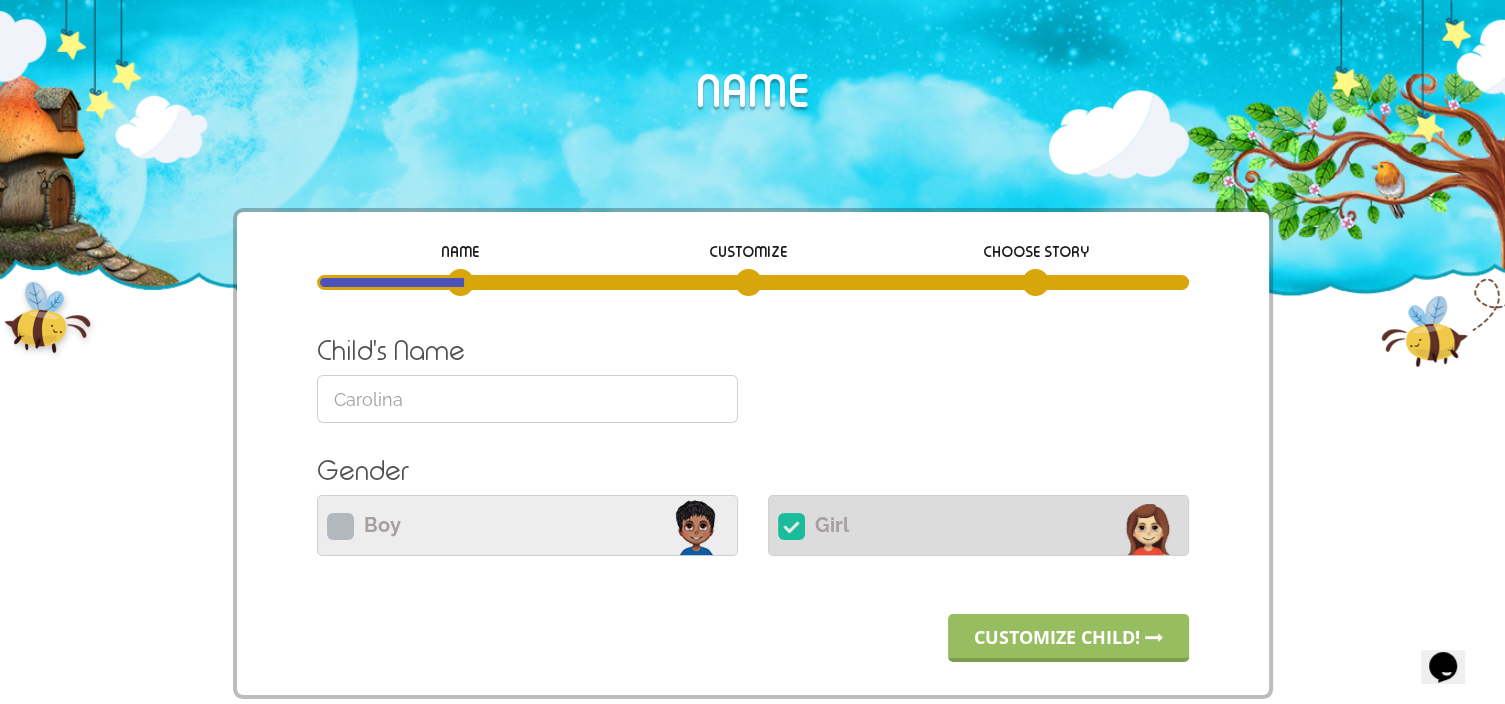 click on "Boy
Please select Boy or Girl" at bounding box center [527, 525] 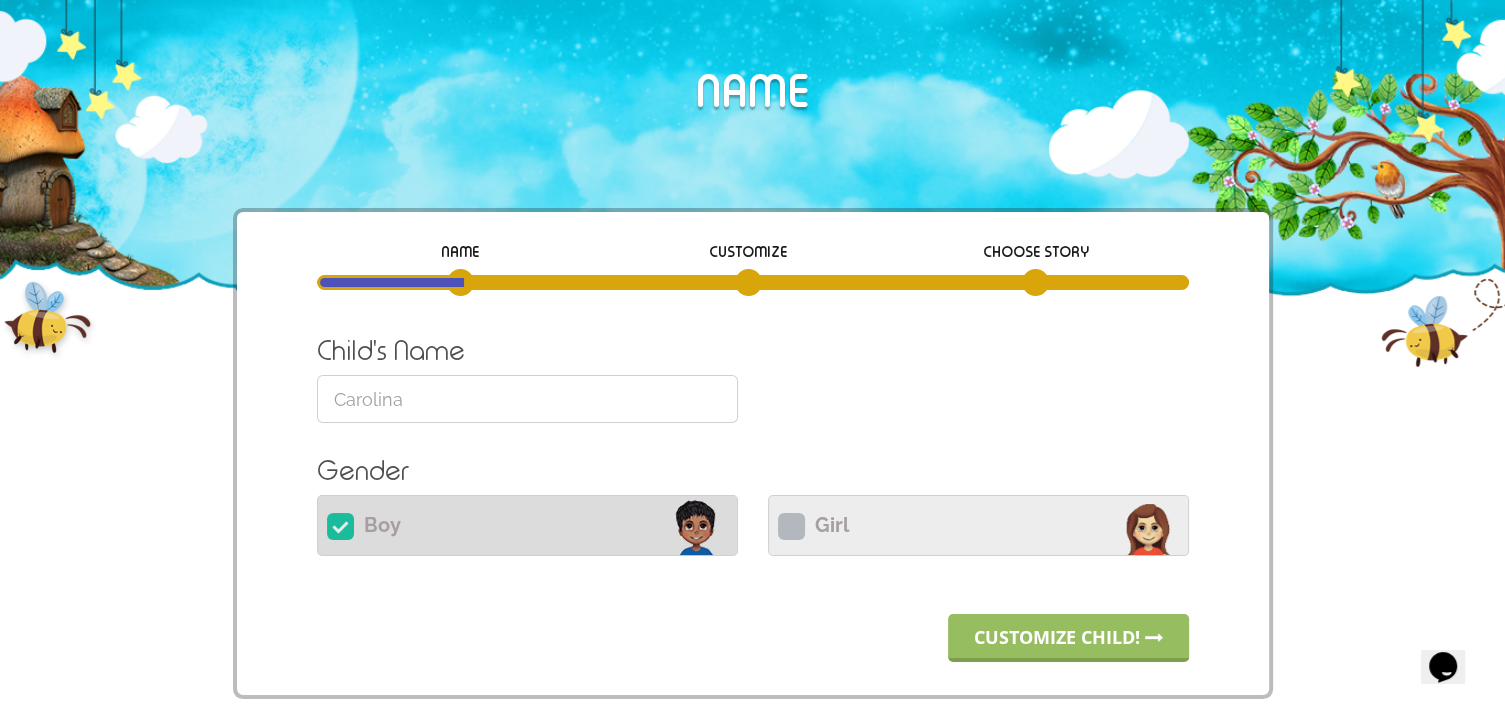 drag, startPoint x: 447, startPoint y: 413, endPoint x: 252, endPoint y: 398, distance: 195.57607 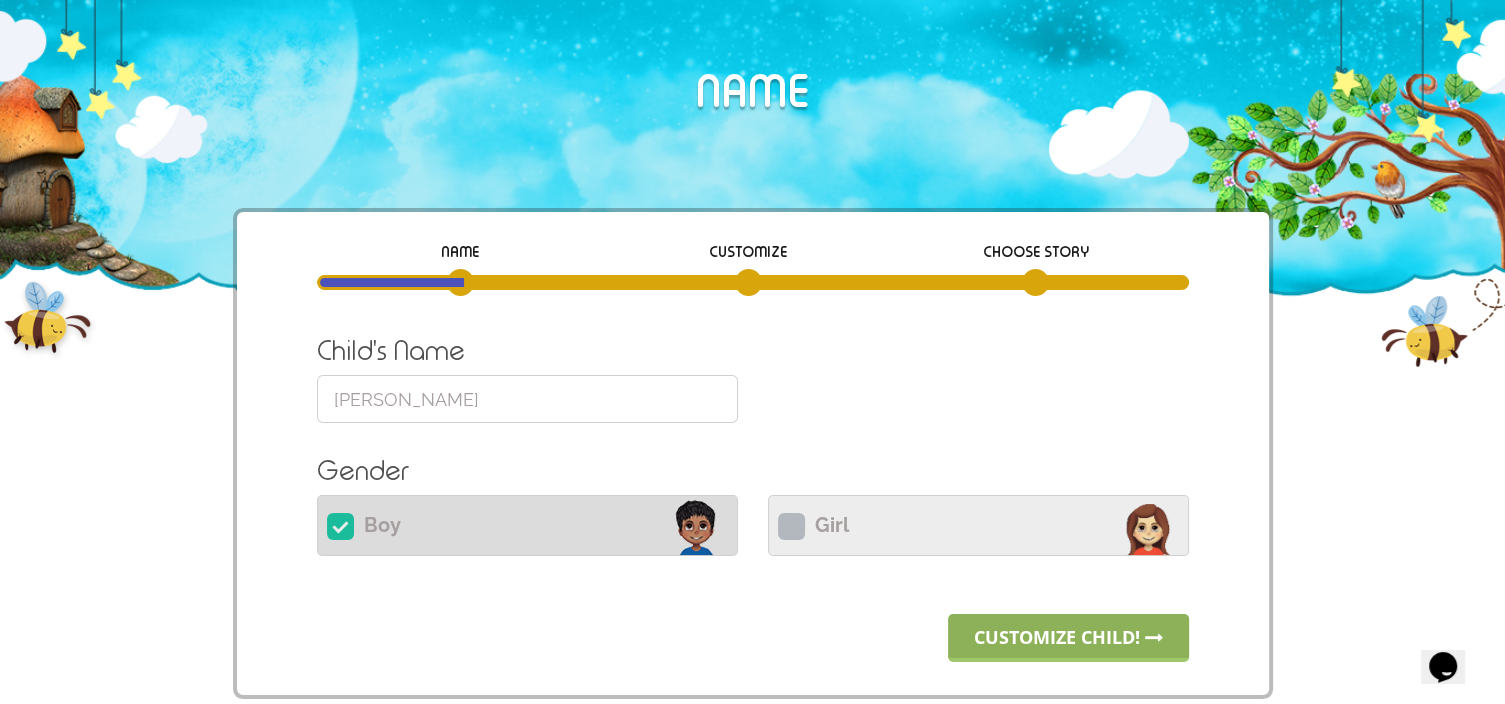 type on "Daniel" 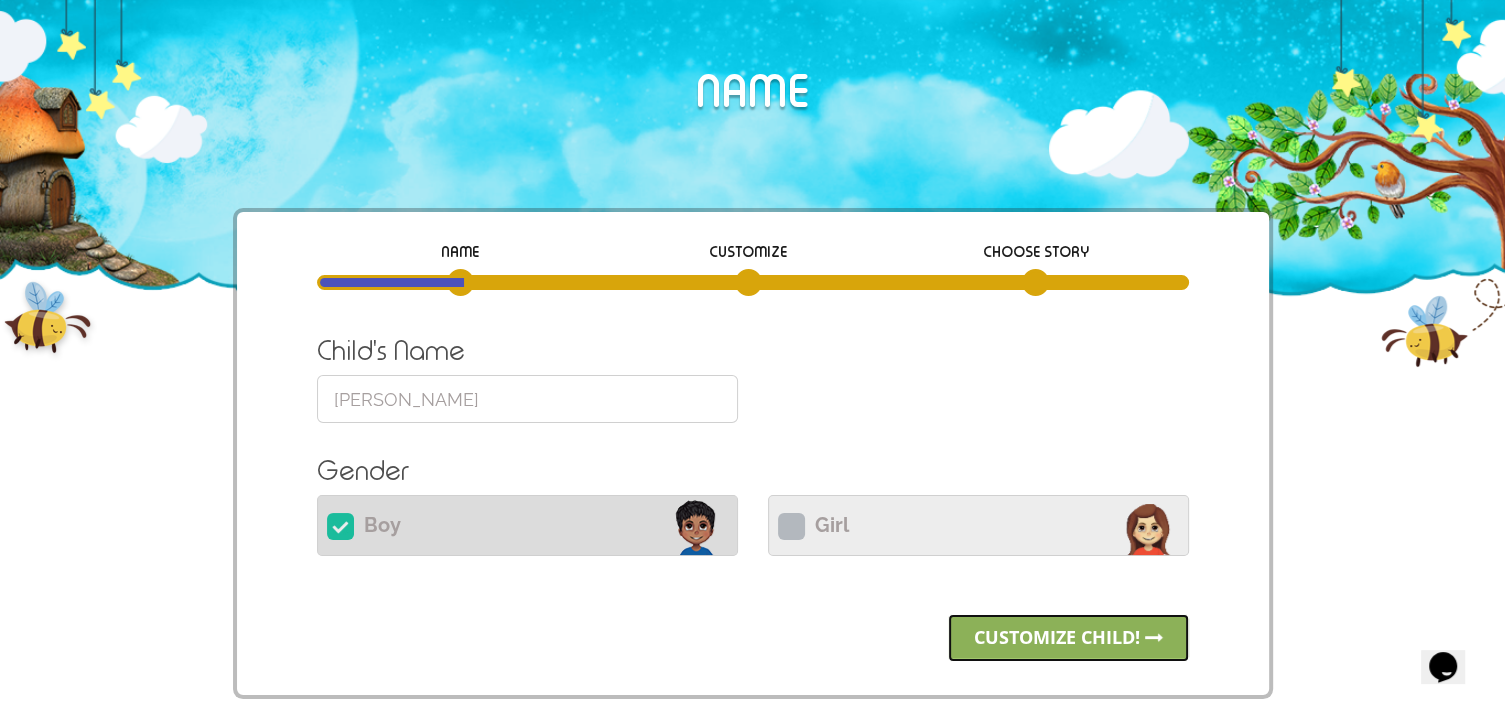 click on "Customize child!" at bounding box center (1068, 638) 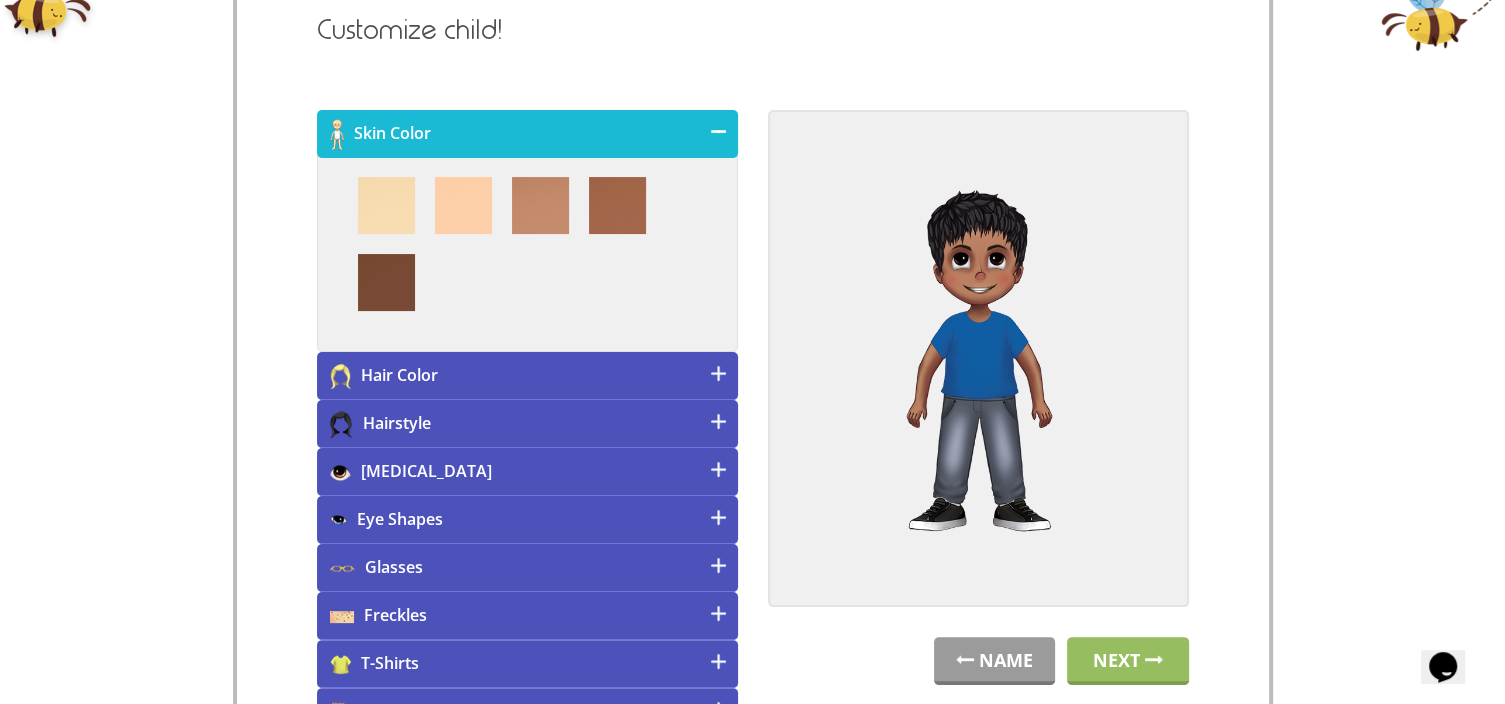 scroll, scrollTop: 327, scrollLeft: 0, axis: vertical 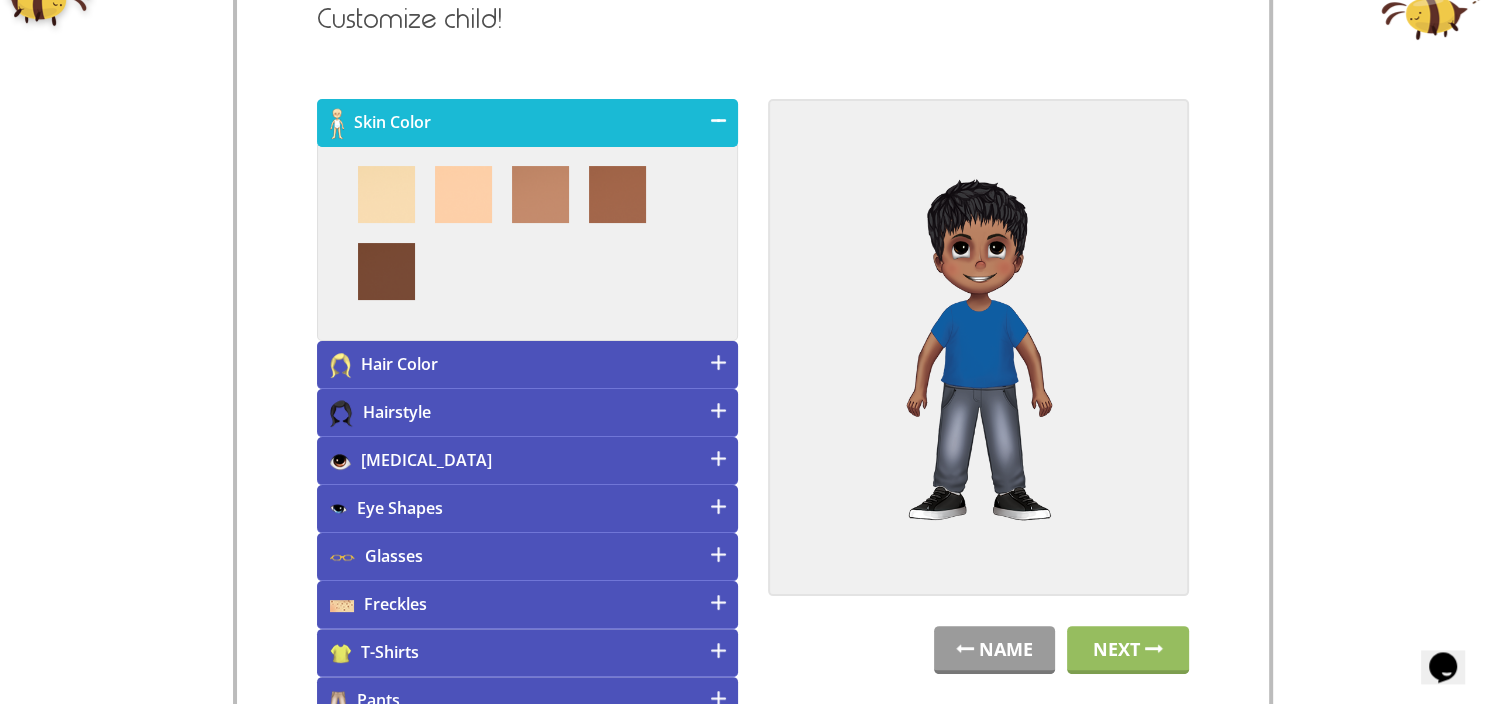click on "Hair Color" at bounding box center [527, 365] 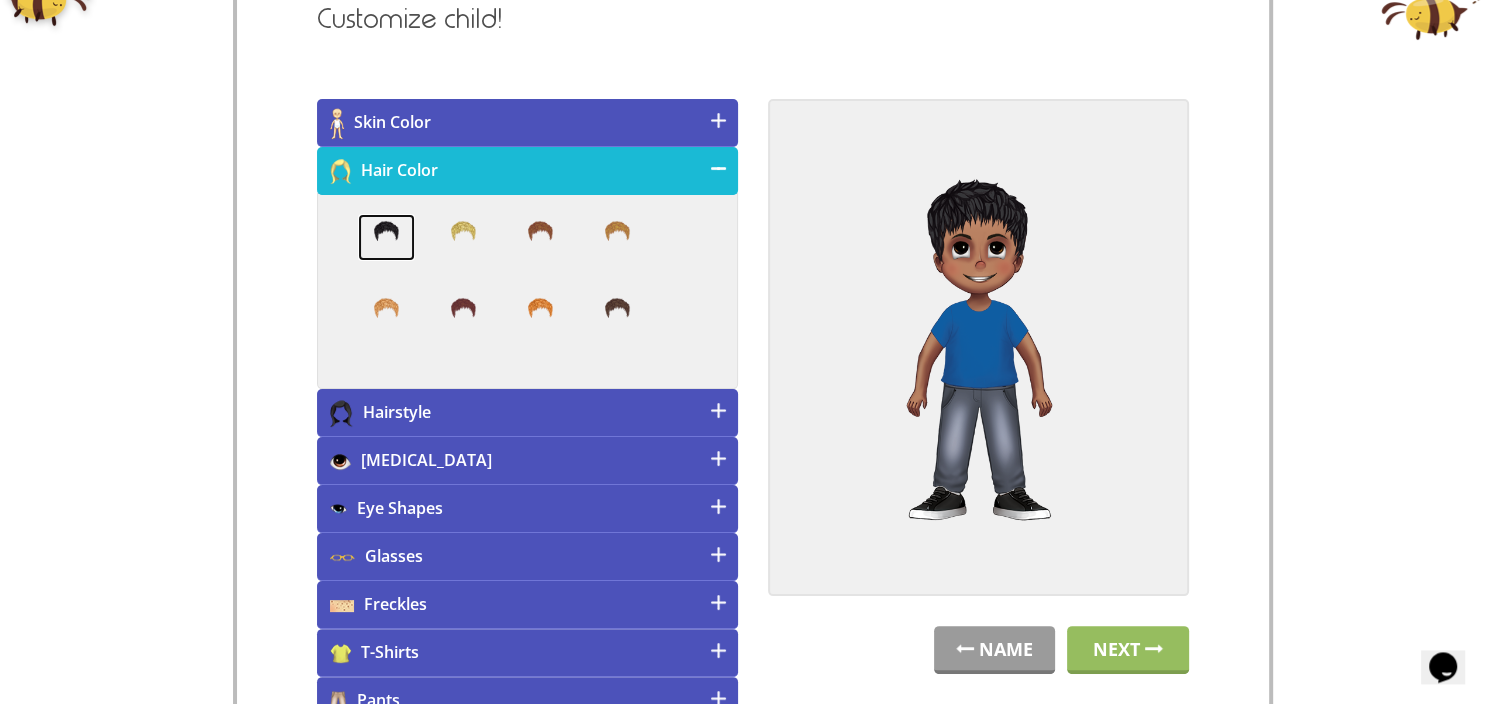 click at bounding box center [386, 238] 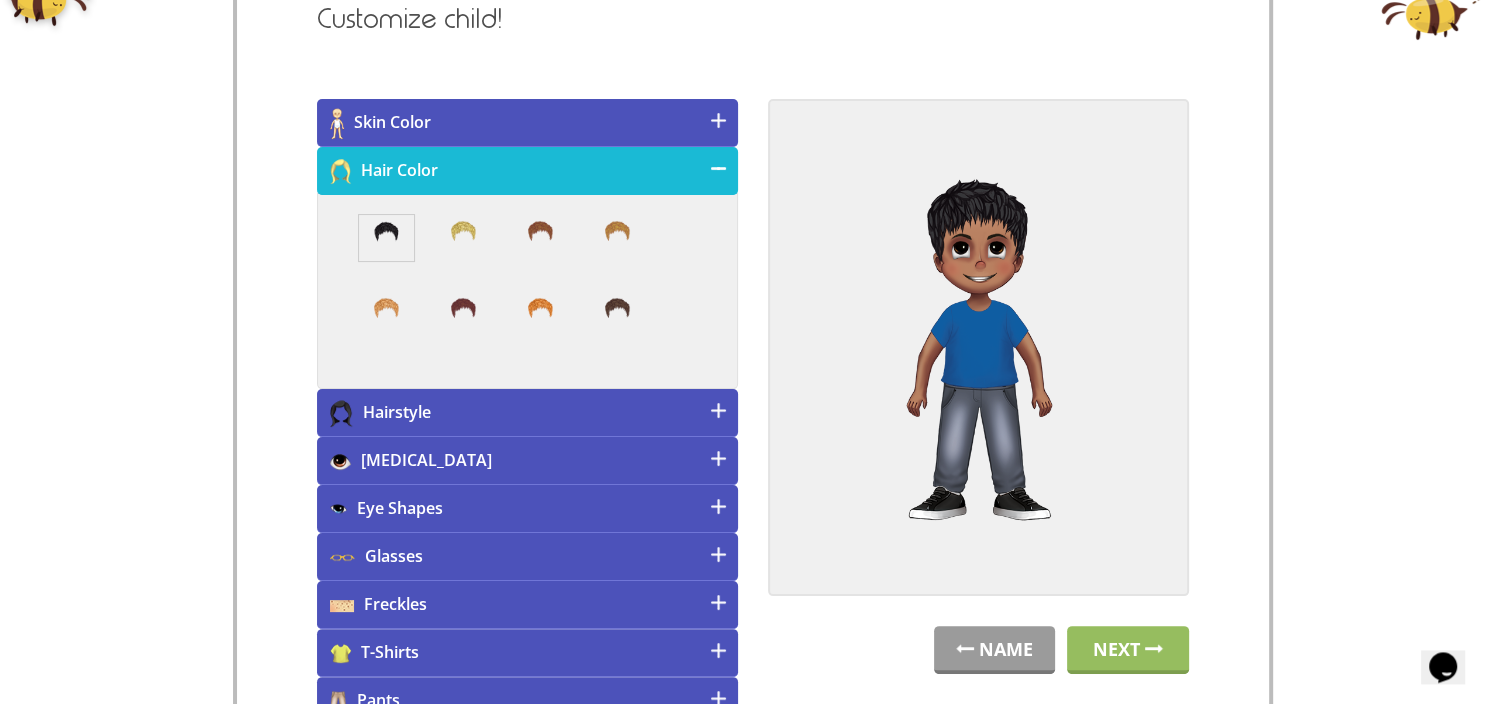 click on "Hairstyle" at bounding box center (527, 413) 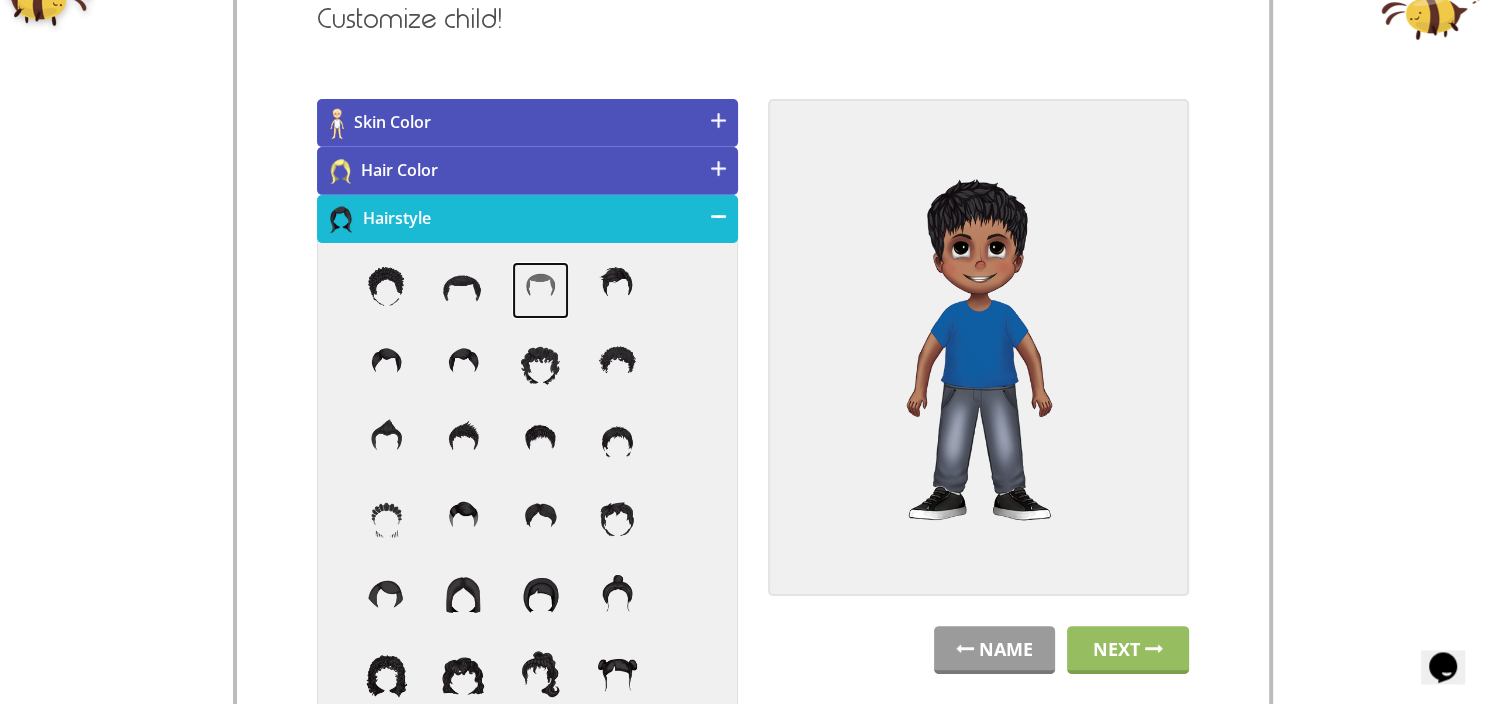 click at bounding box center (540, 290) 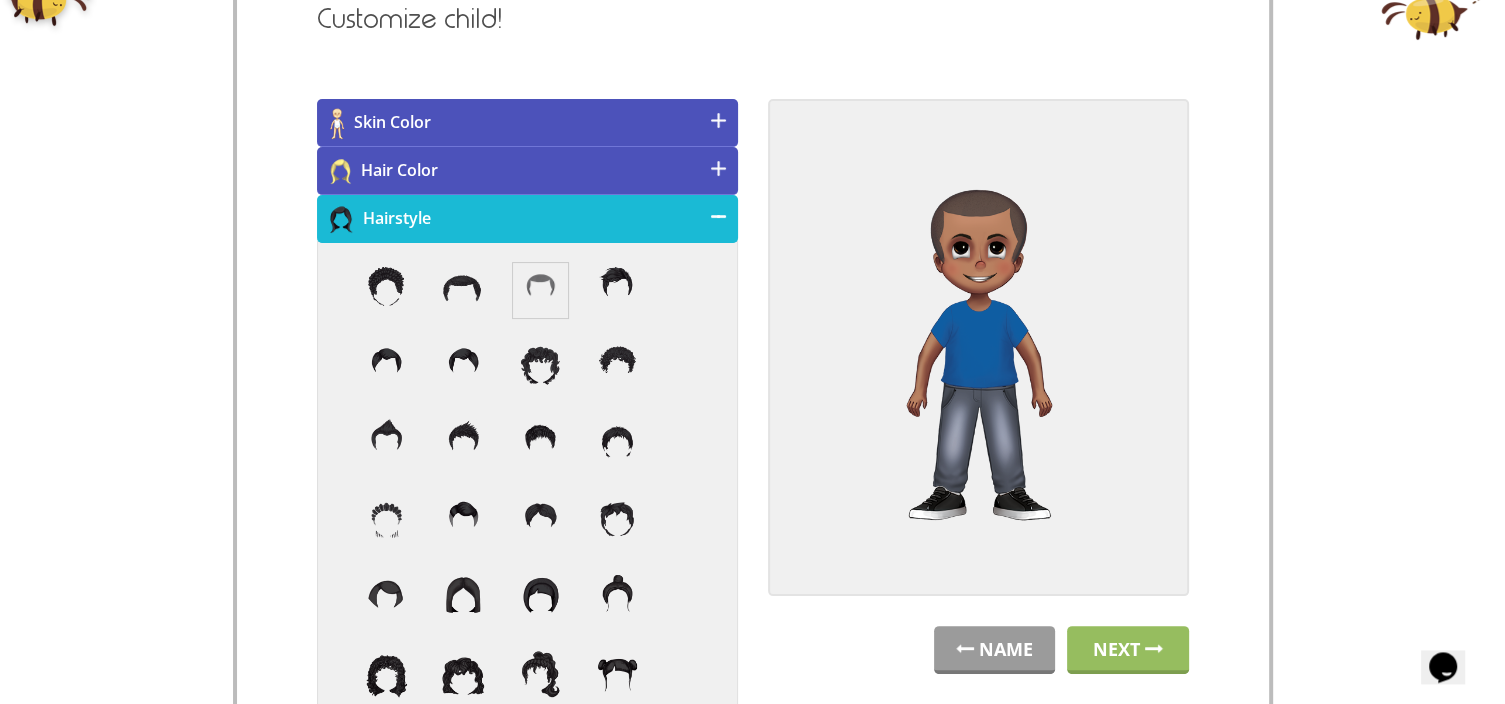 click on "Hairstyle" at bounding box center [527, 219] 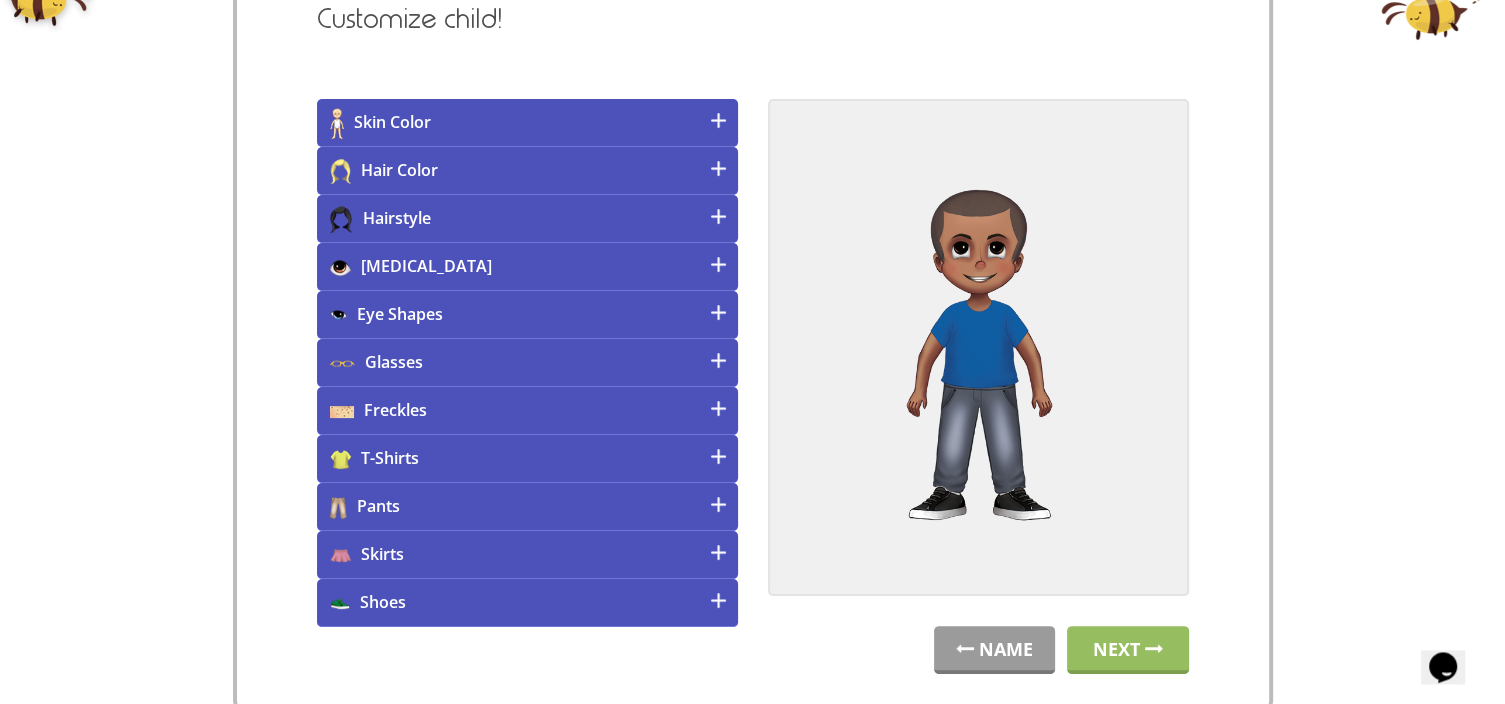 click on "T-Shirts" at bounding box center [527, 459] 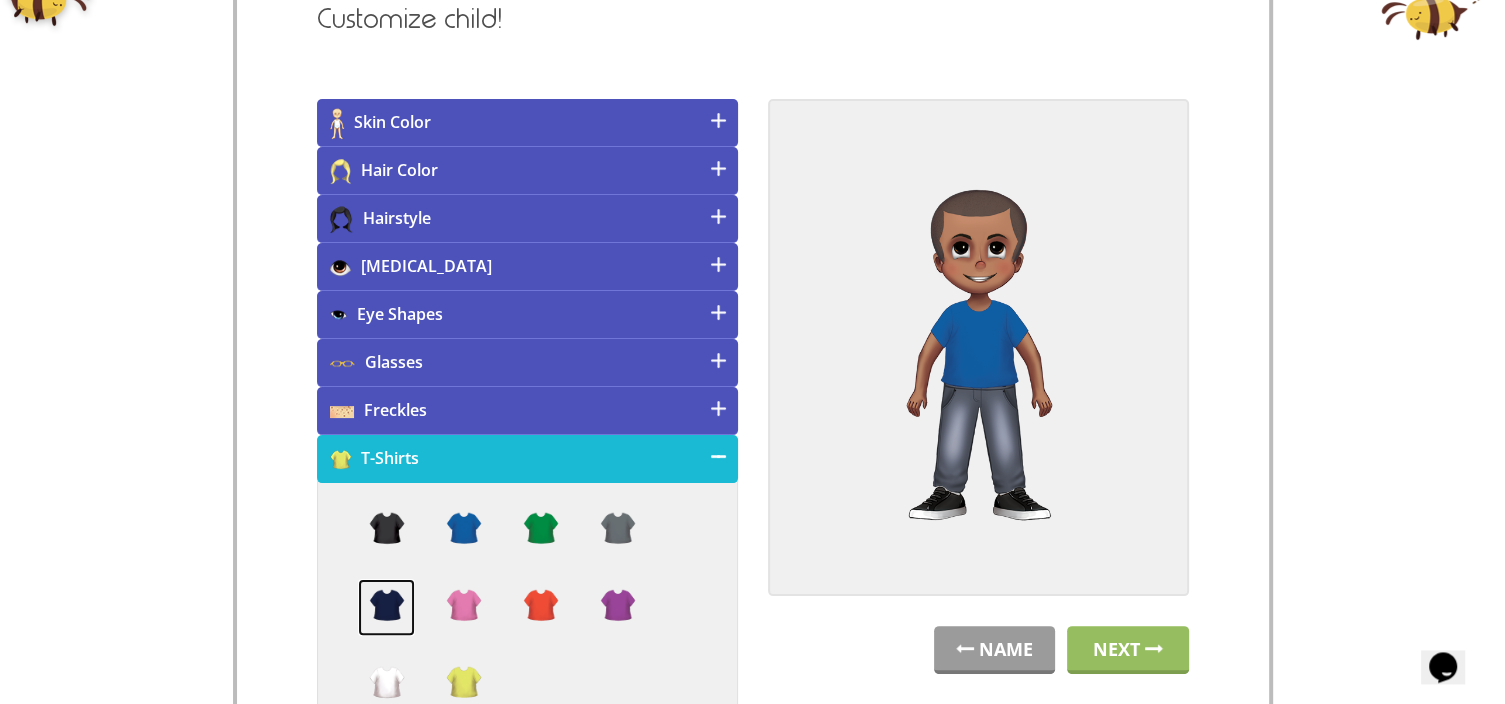 click at bounding box center (386, 607) 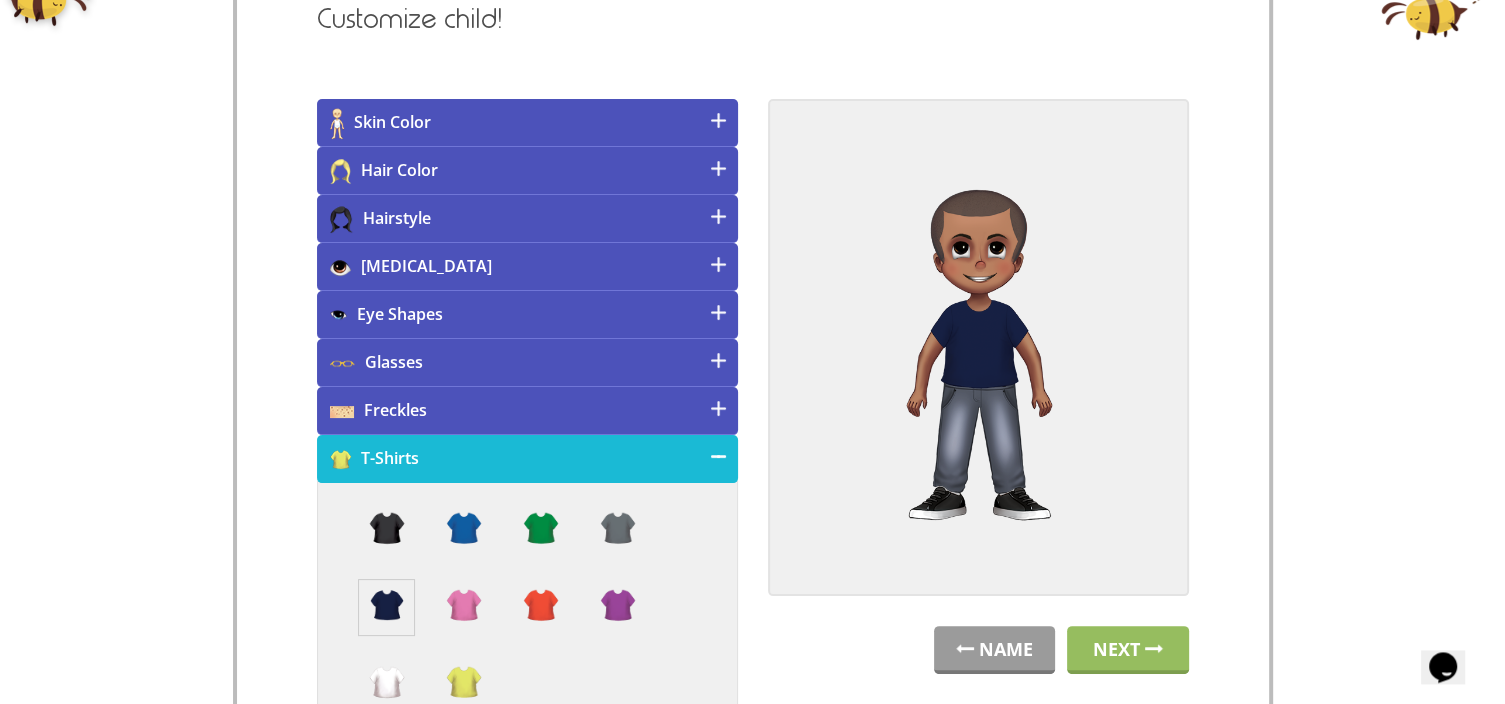 click on "T-Shirts" at bounding box center (527, 459) 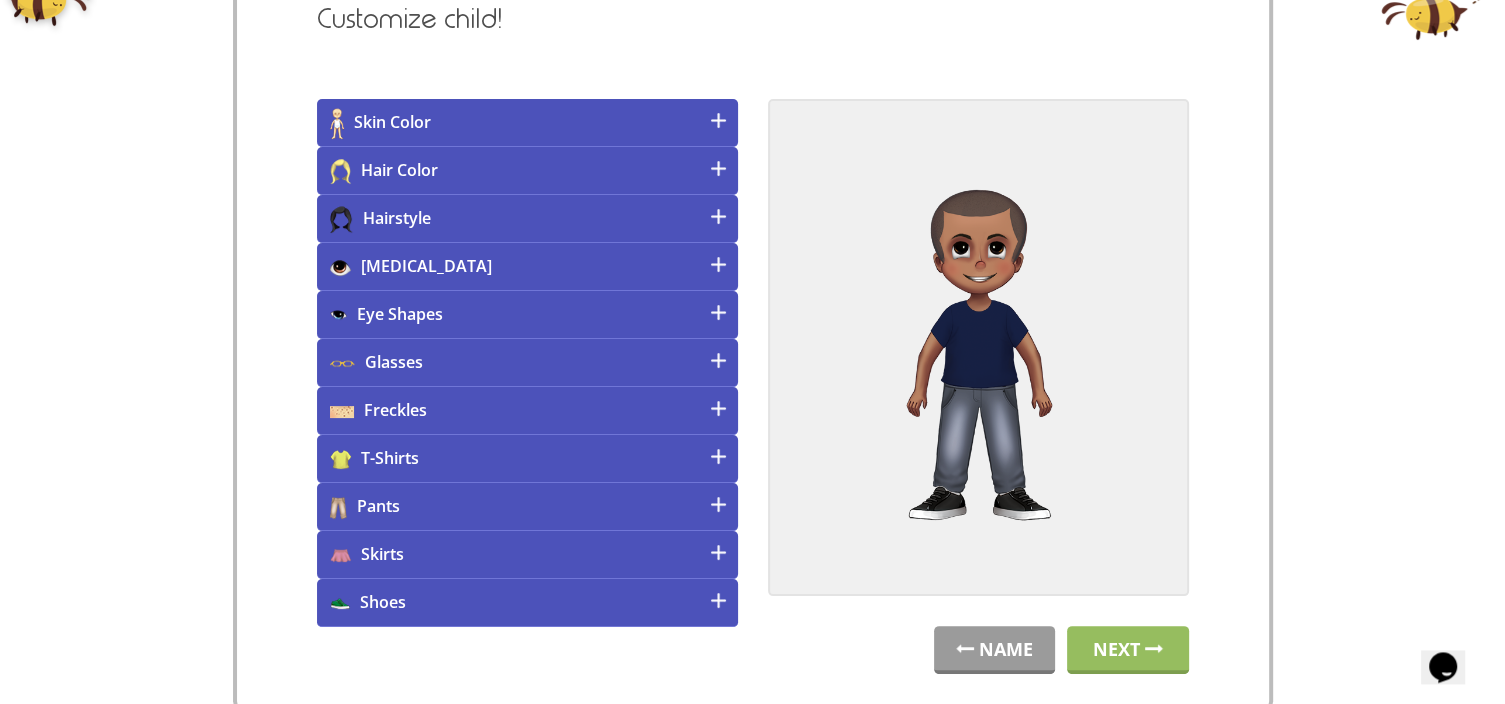 click on "Pants" at bounding box center [527, 507] 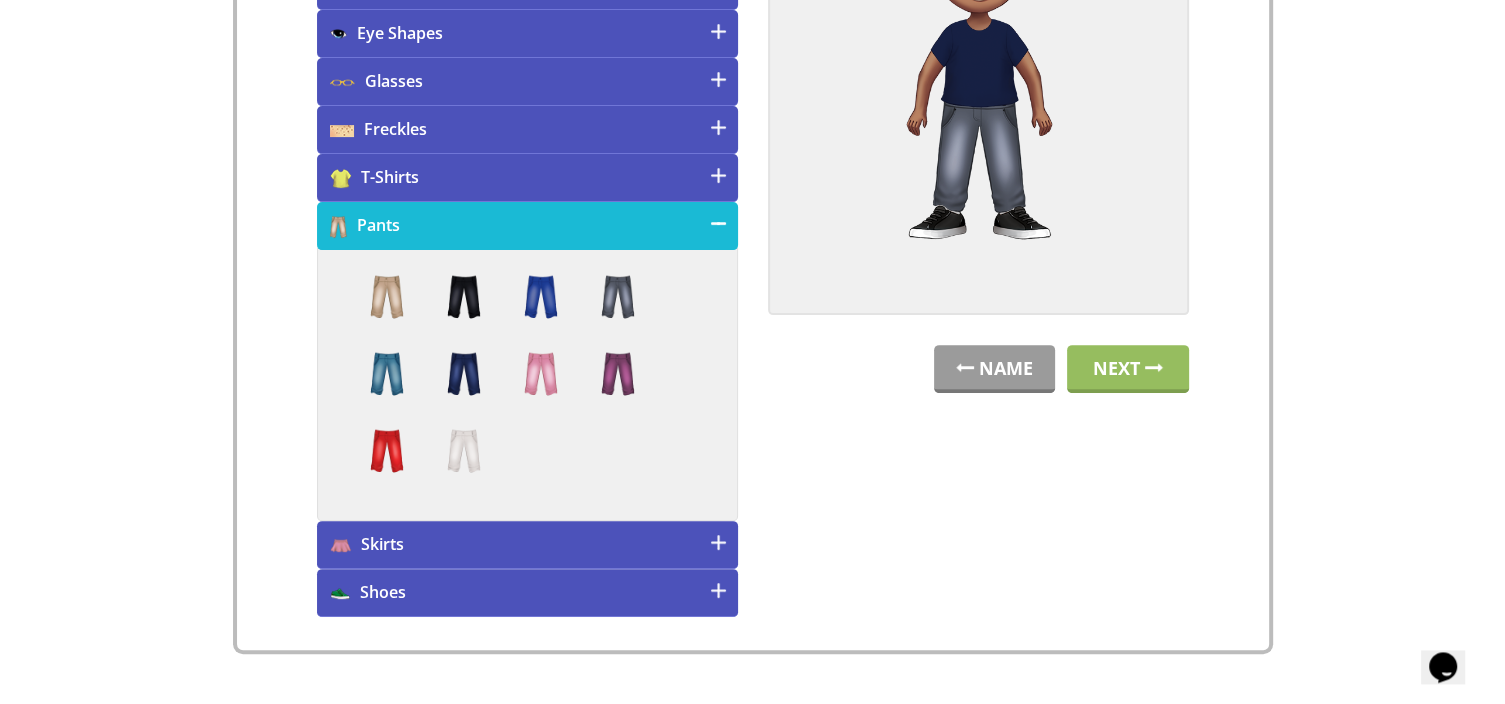 scroll, scrollTop: 645, scrollLeft: 0, axis: vertical 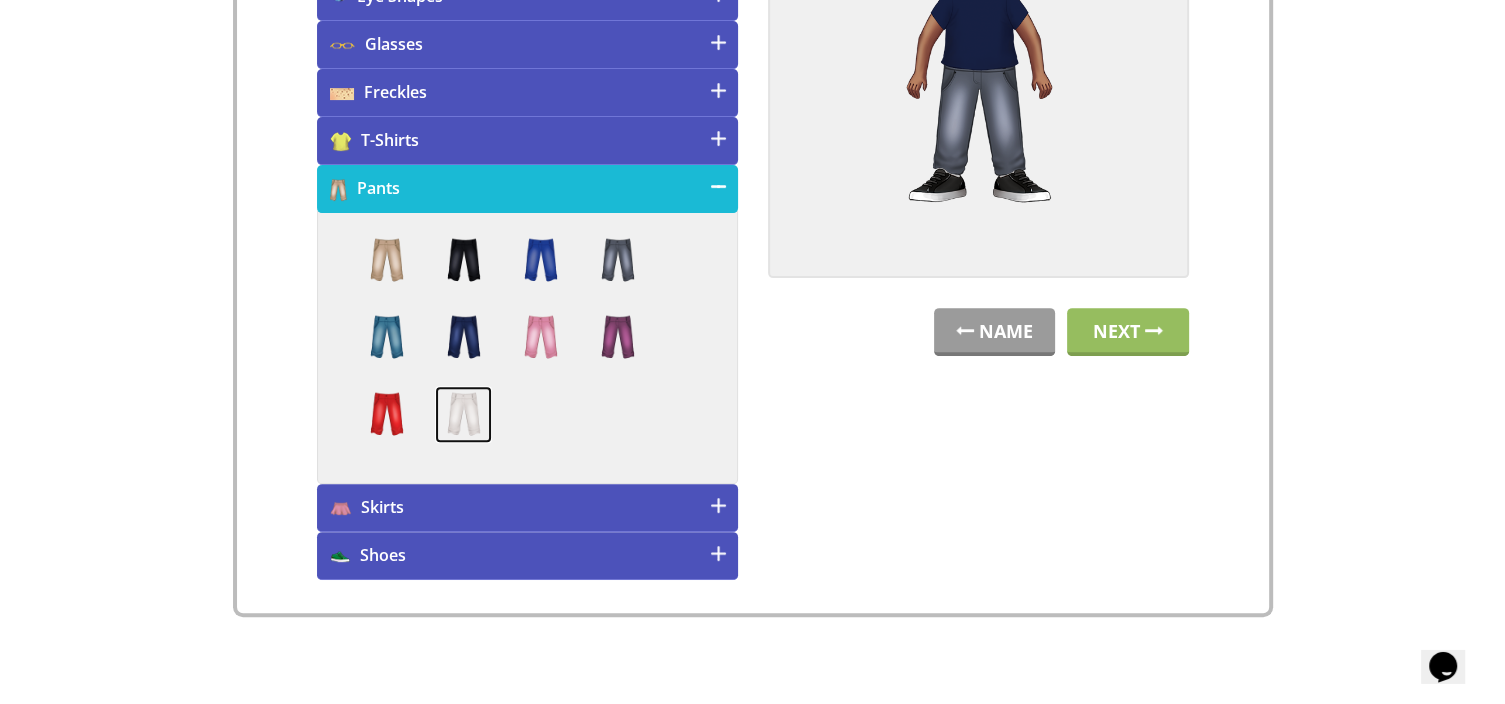 click at bounding box center [463, 414] 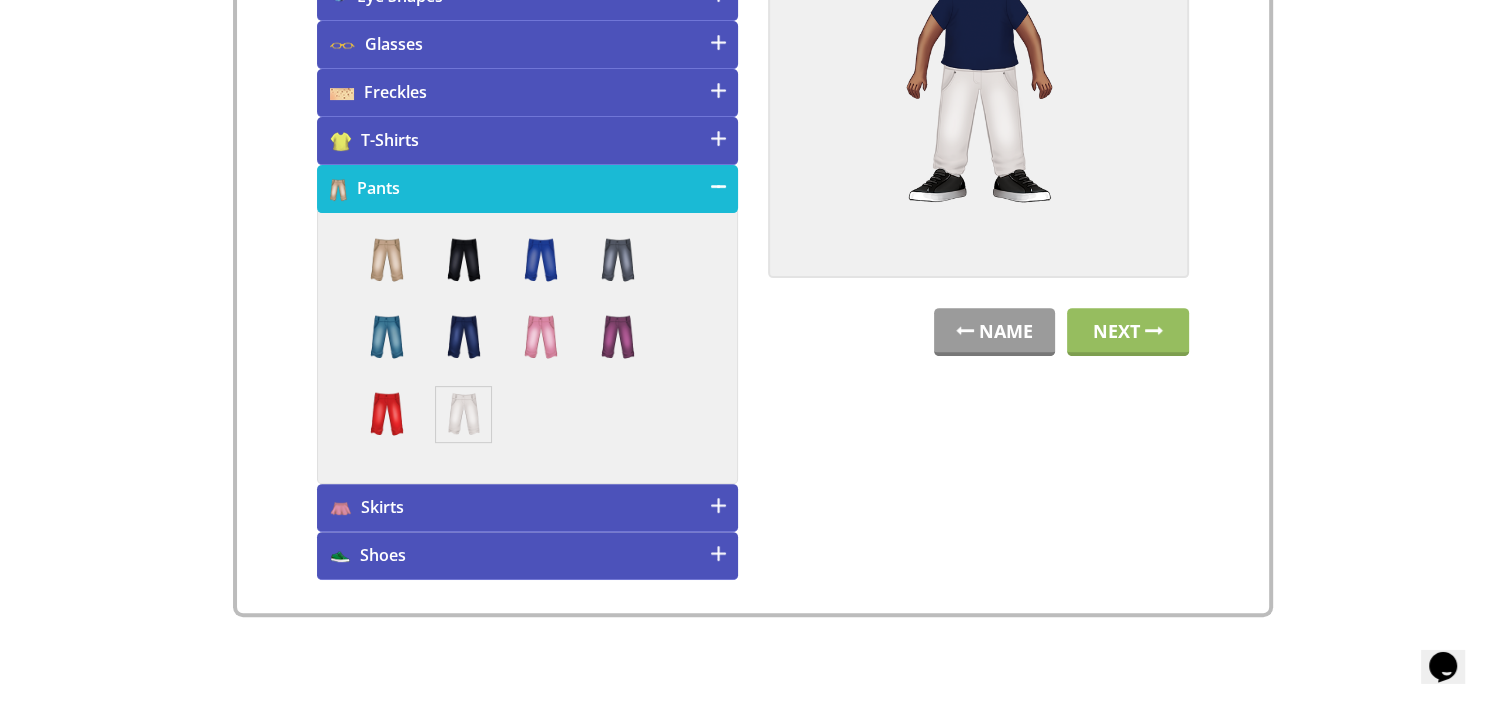 click on "Shoes" at bounding box center [527, 556] 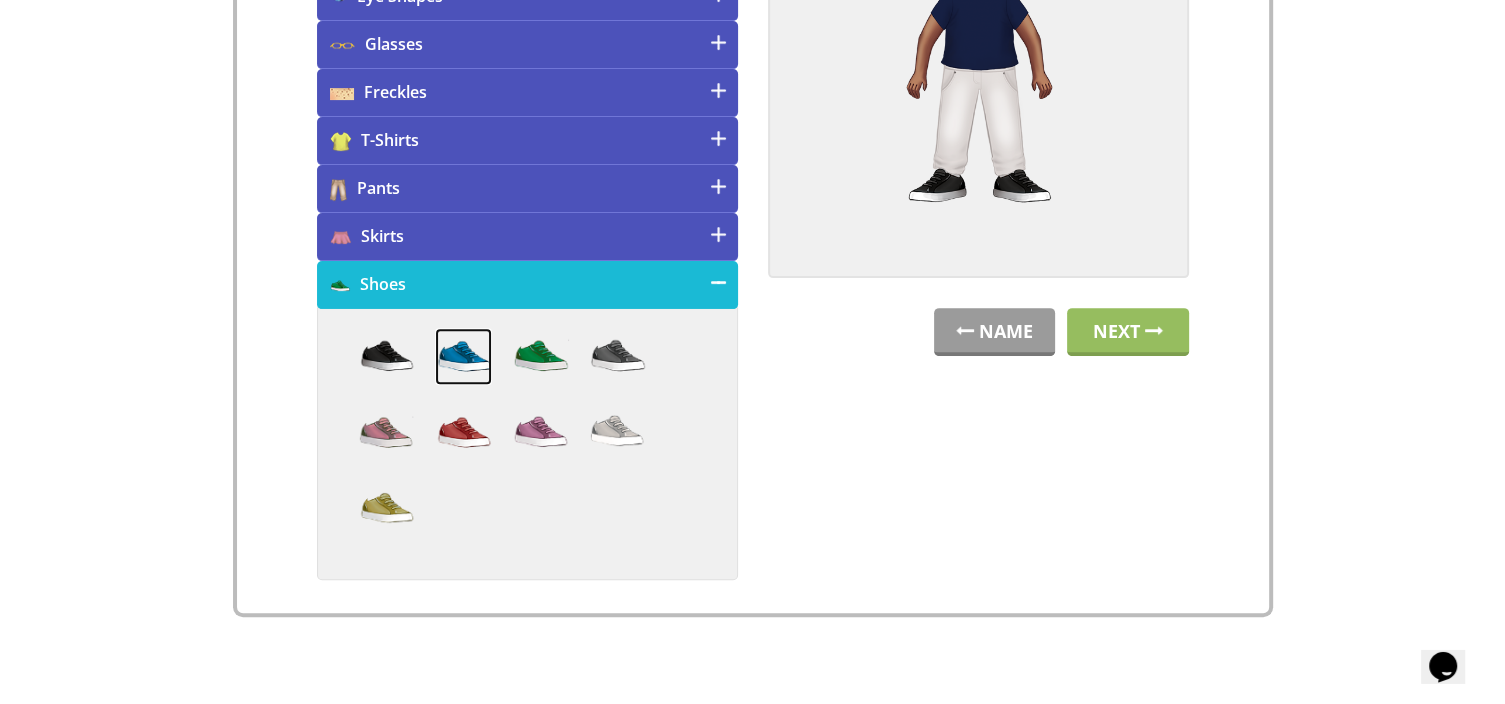 click at bounding box center [463, 356] 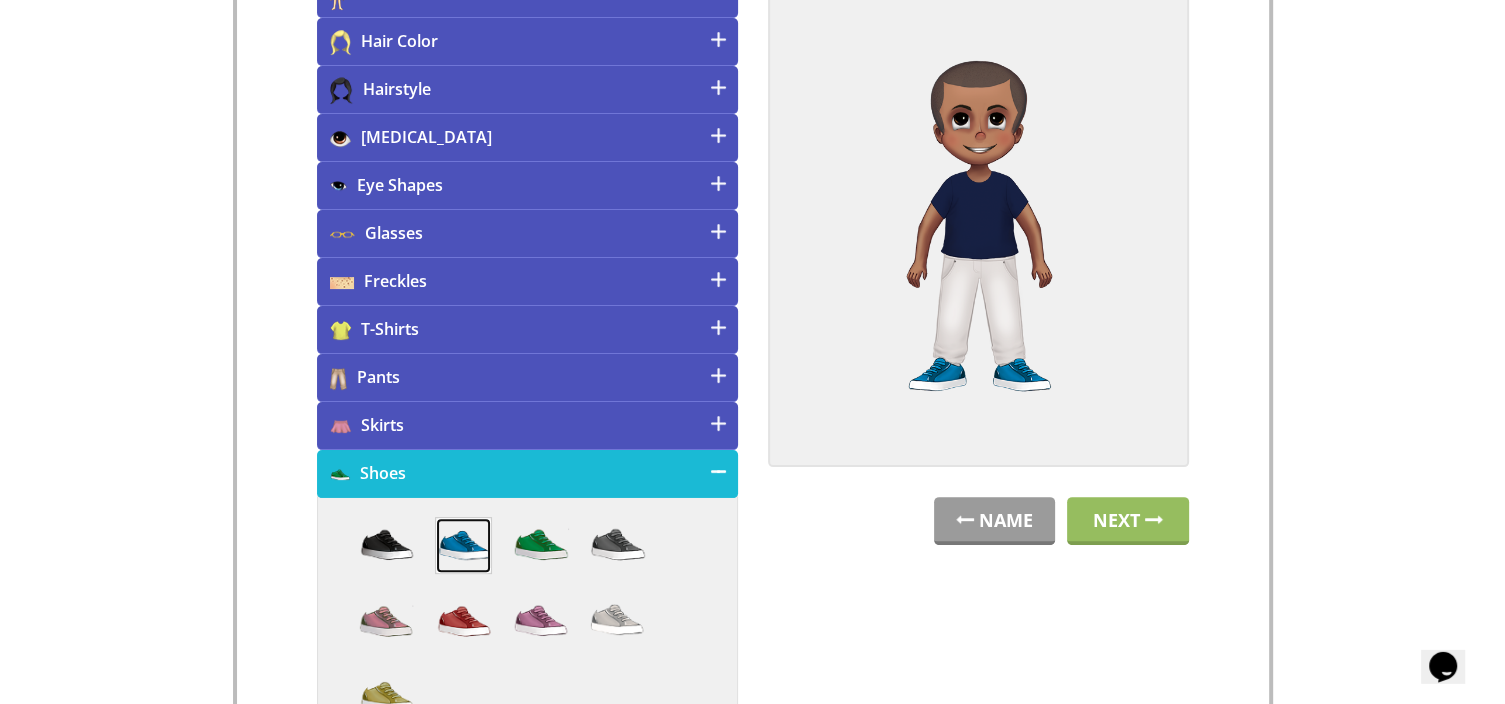 scroll, scrollTop: 417, scrollLeft: 0, axis: vertical 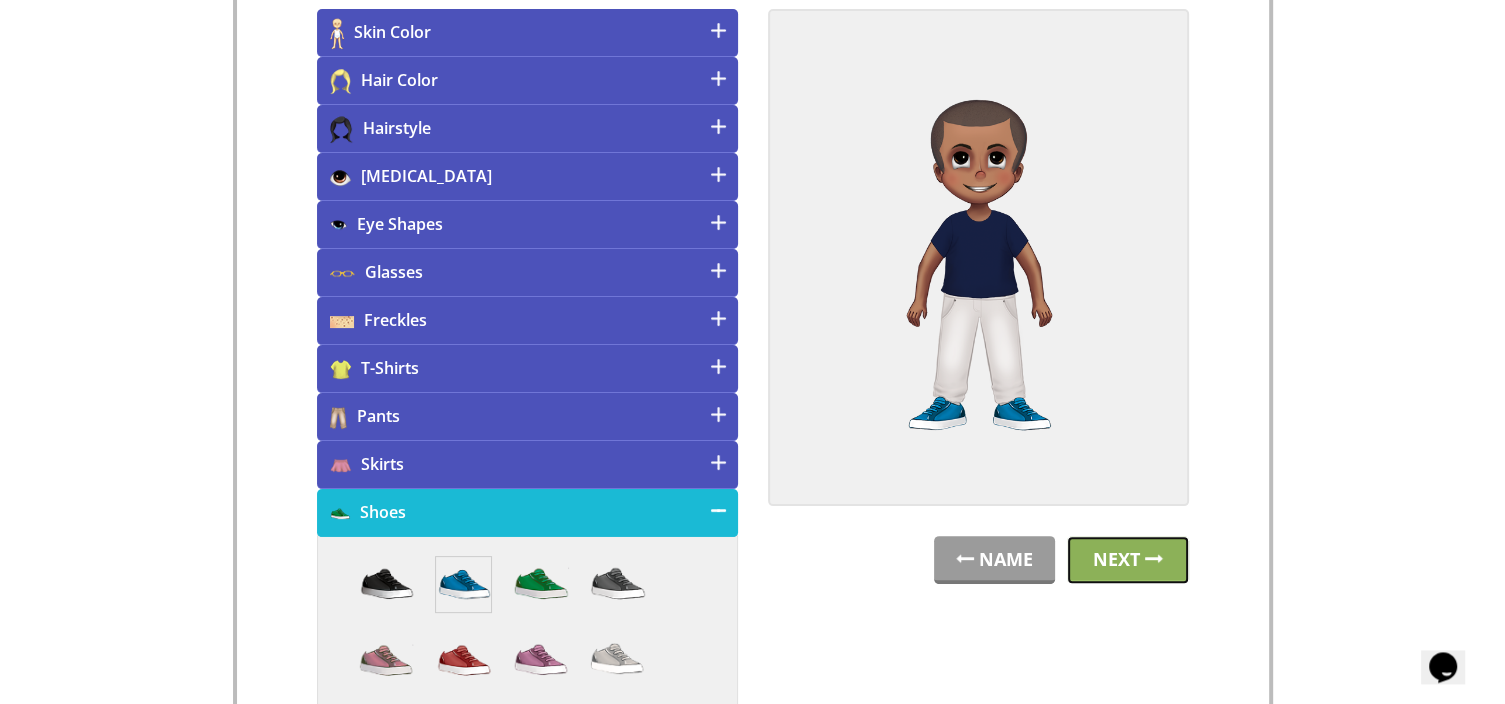 click on "Next" at bounding box center [1128, 560] 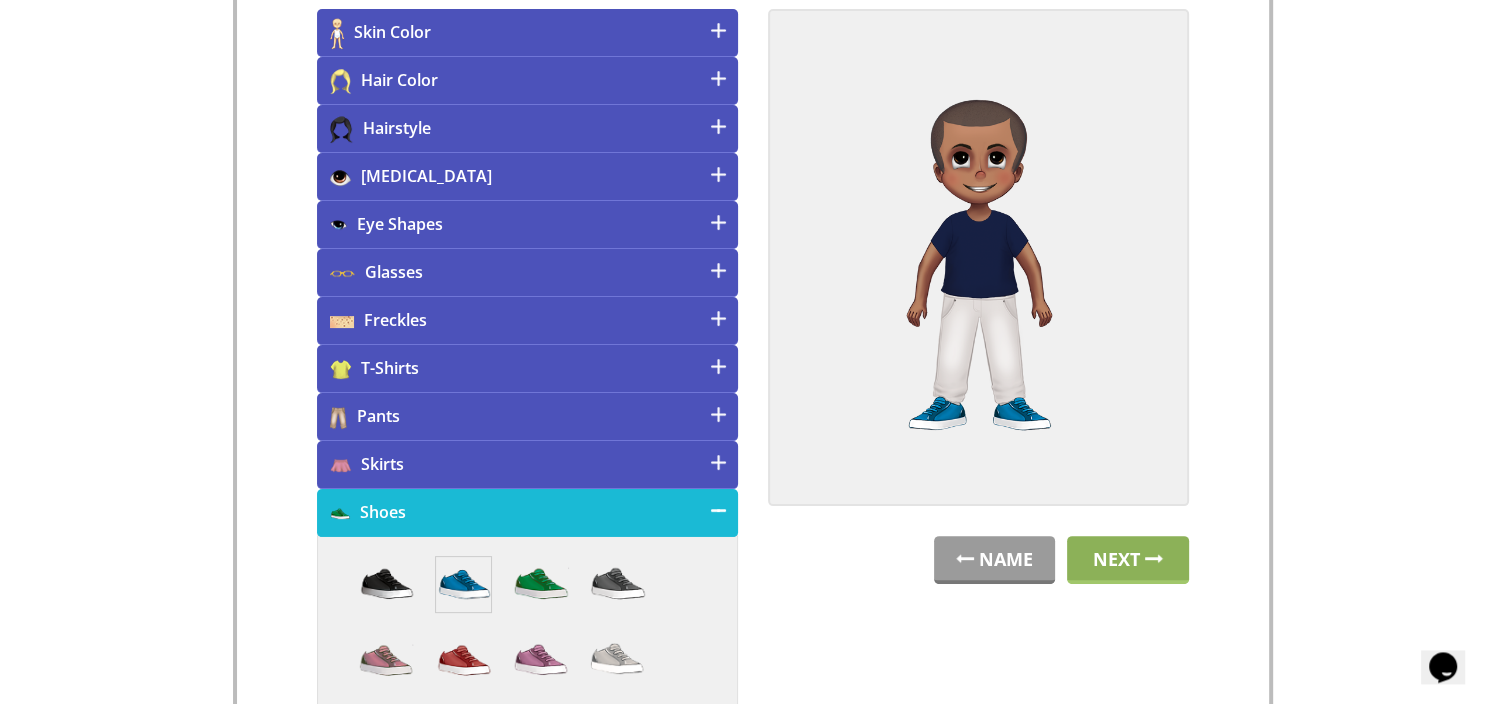 scroll, scrollTop: 0, scrollLeft: 0, axis: both 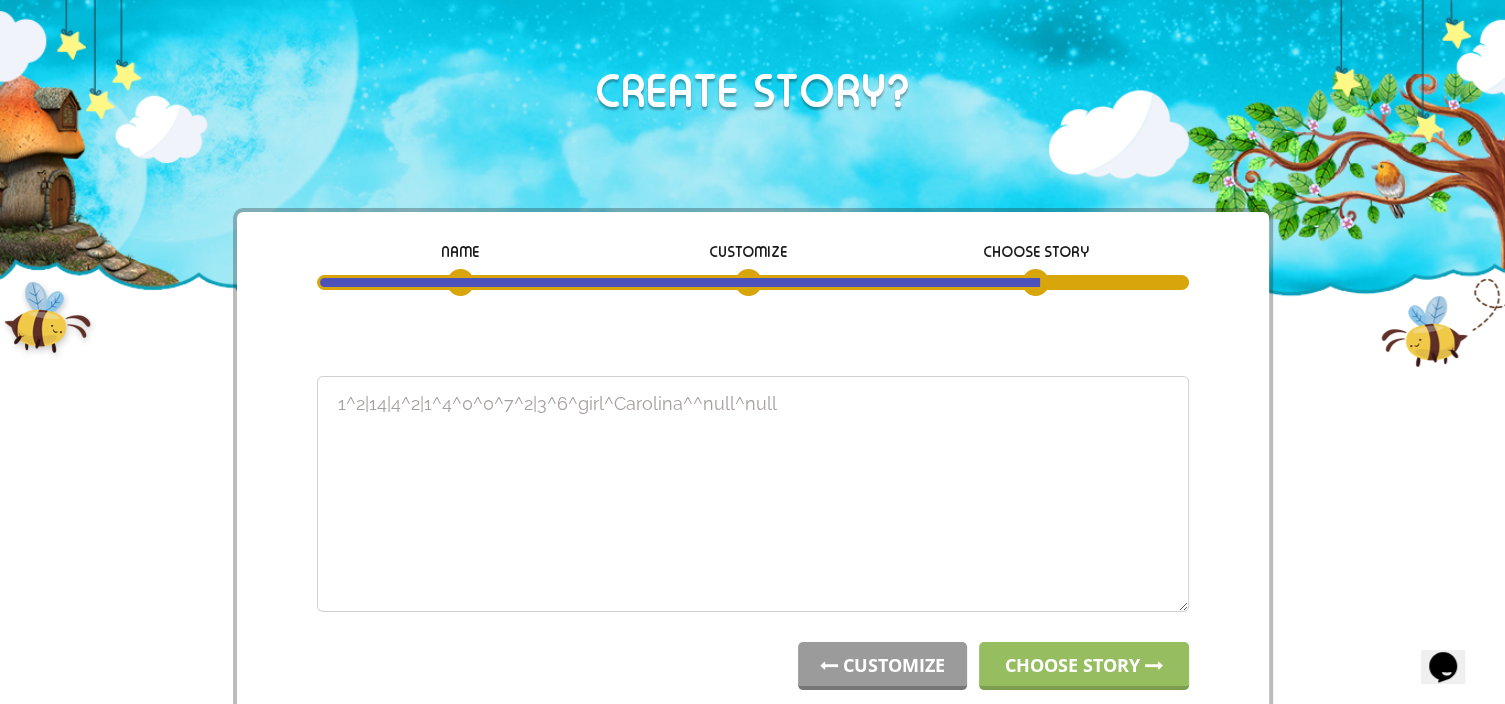 drag, startPoint x: 783, startPoint y: 414, endPoint x: 146, endPoint y: 388, distance: 637.5304 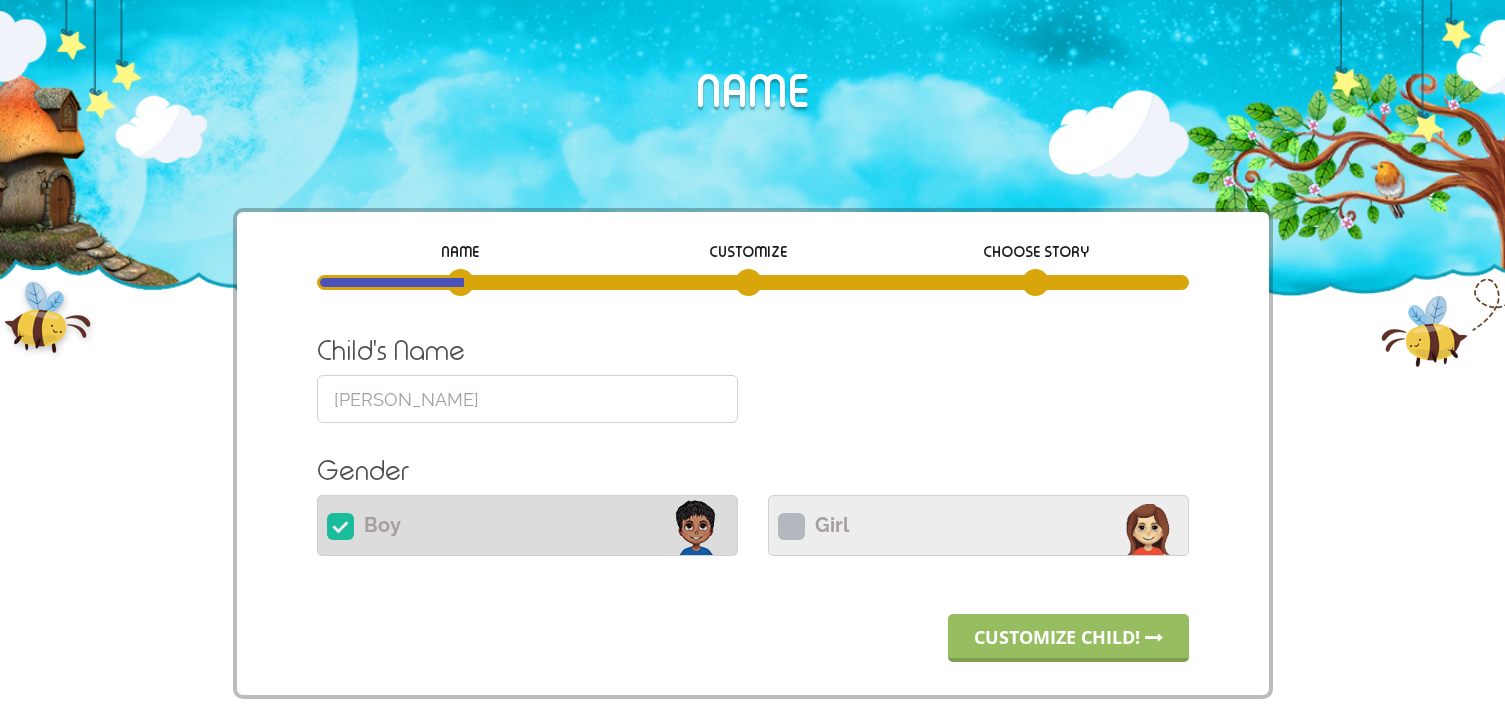 scroll, scrollTop: 0, scrollLeft: 0, axis: both 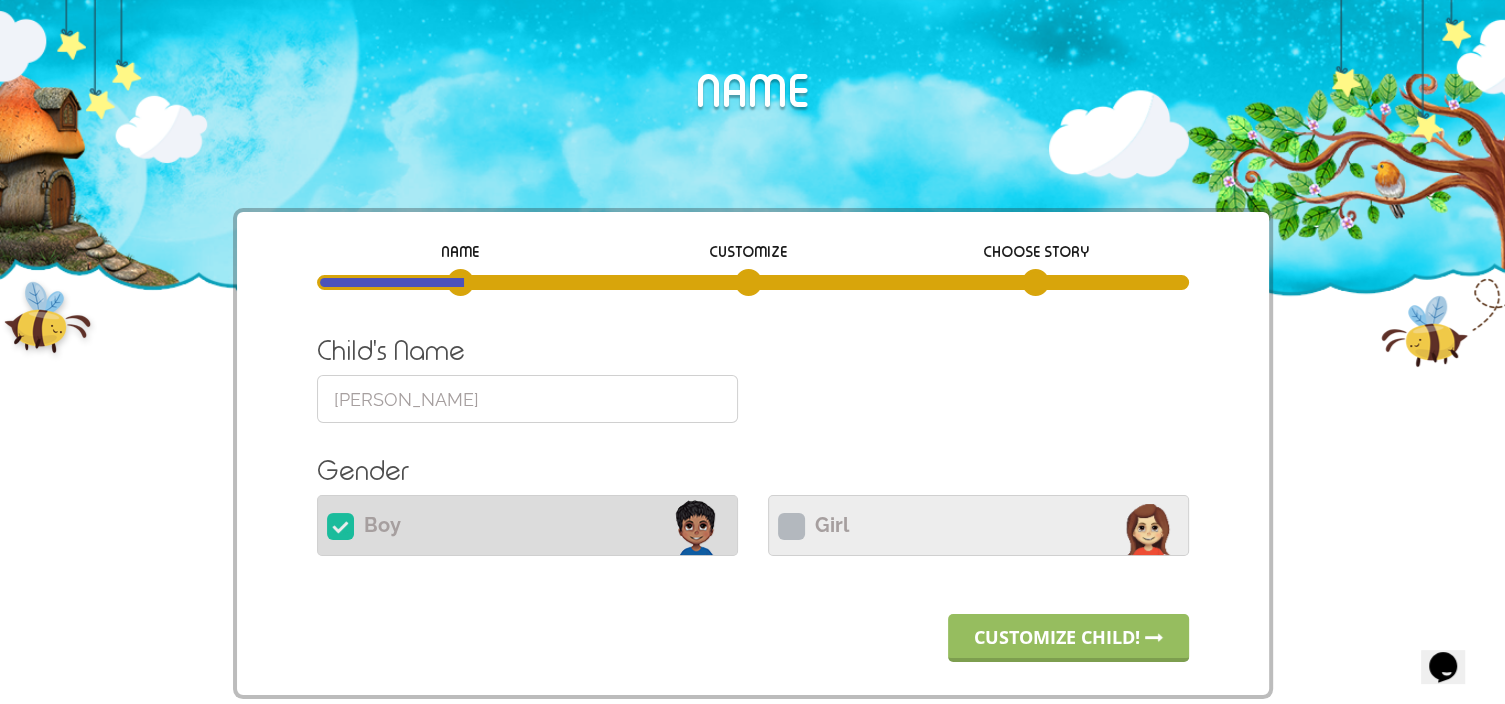 drag, startPoint x: 454, startPoint y: 398, endPoint x: 192, endPoint y: 398, distance: 262 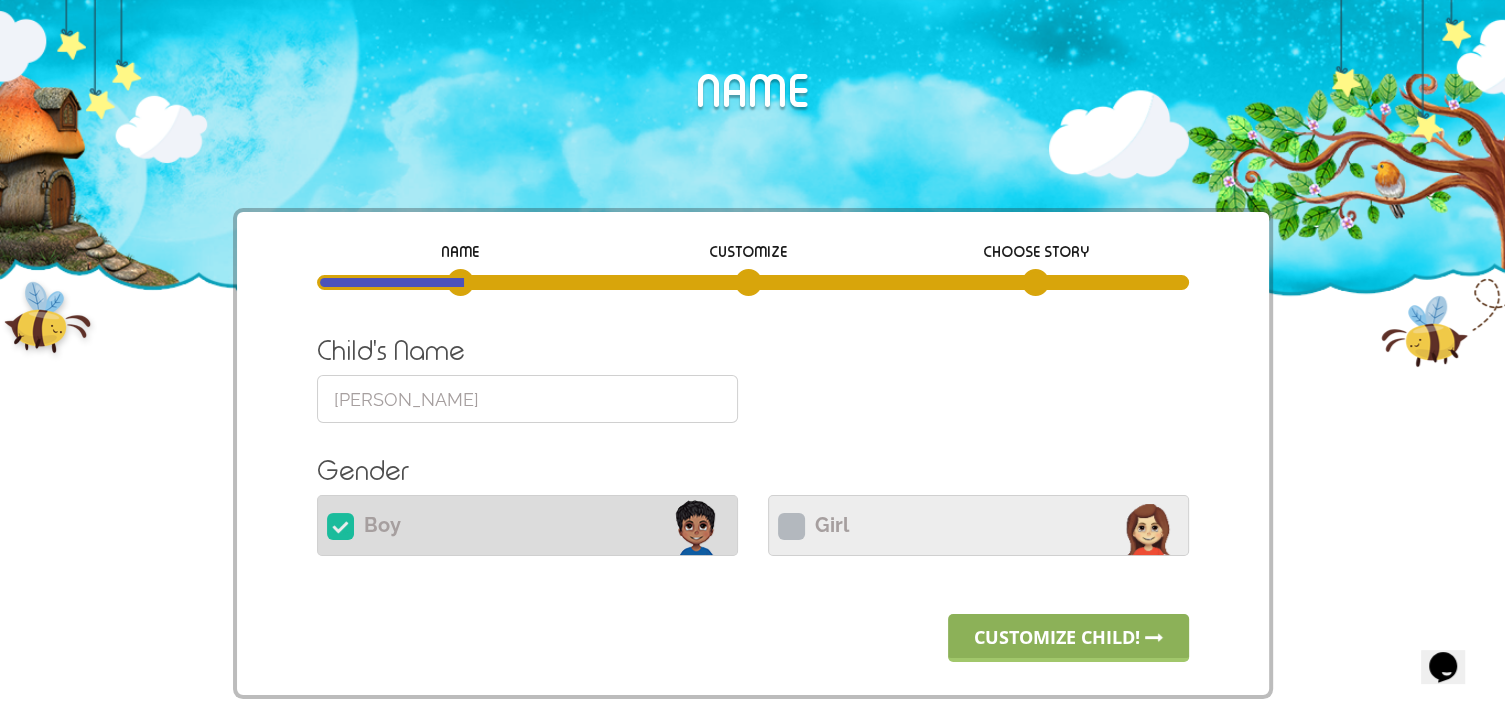 type on "Ethan" 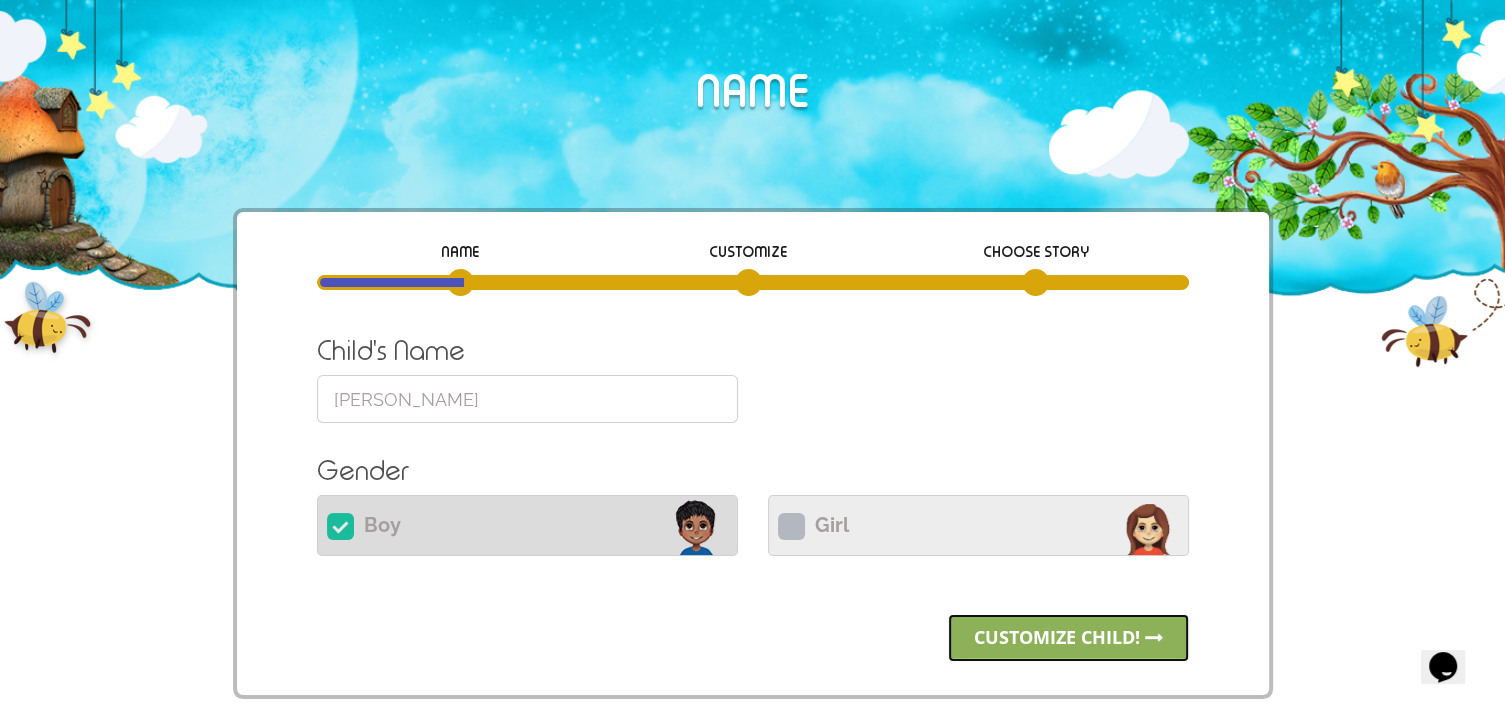 click on "Customize child!" at bounding box center [1068, 638] 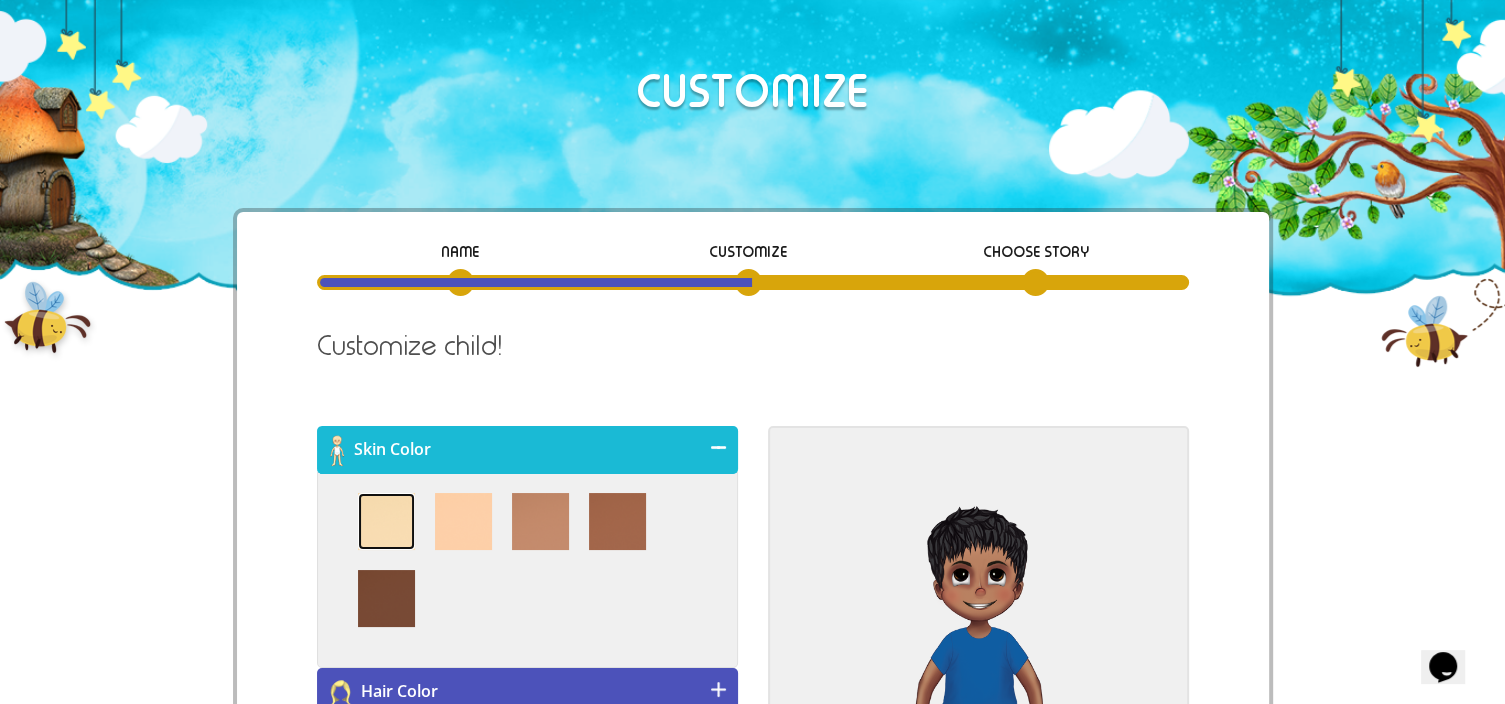 click at bounding box center [386, 521] 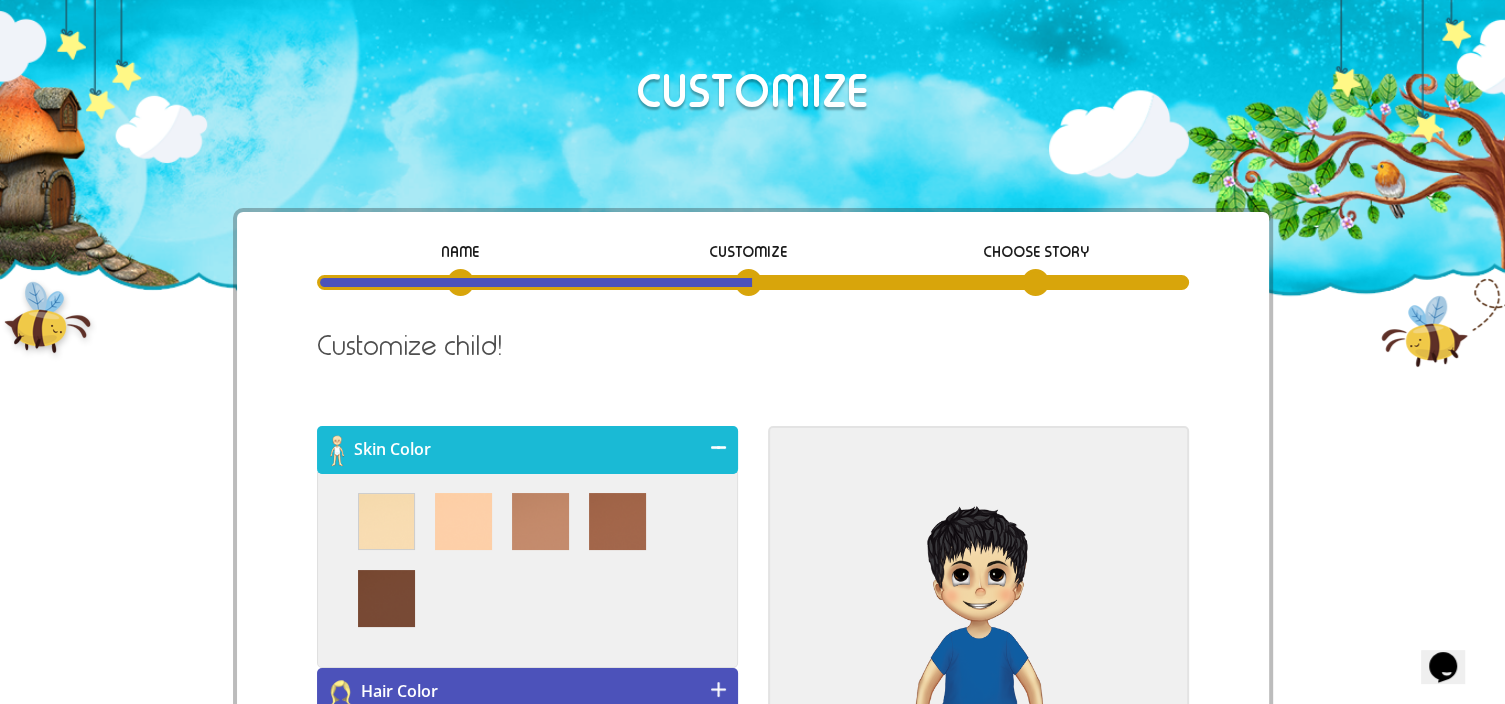 click on "Skin Color
Hair Color
Hairstyle" at bounding box center (527, 787) 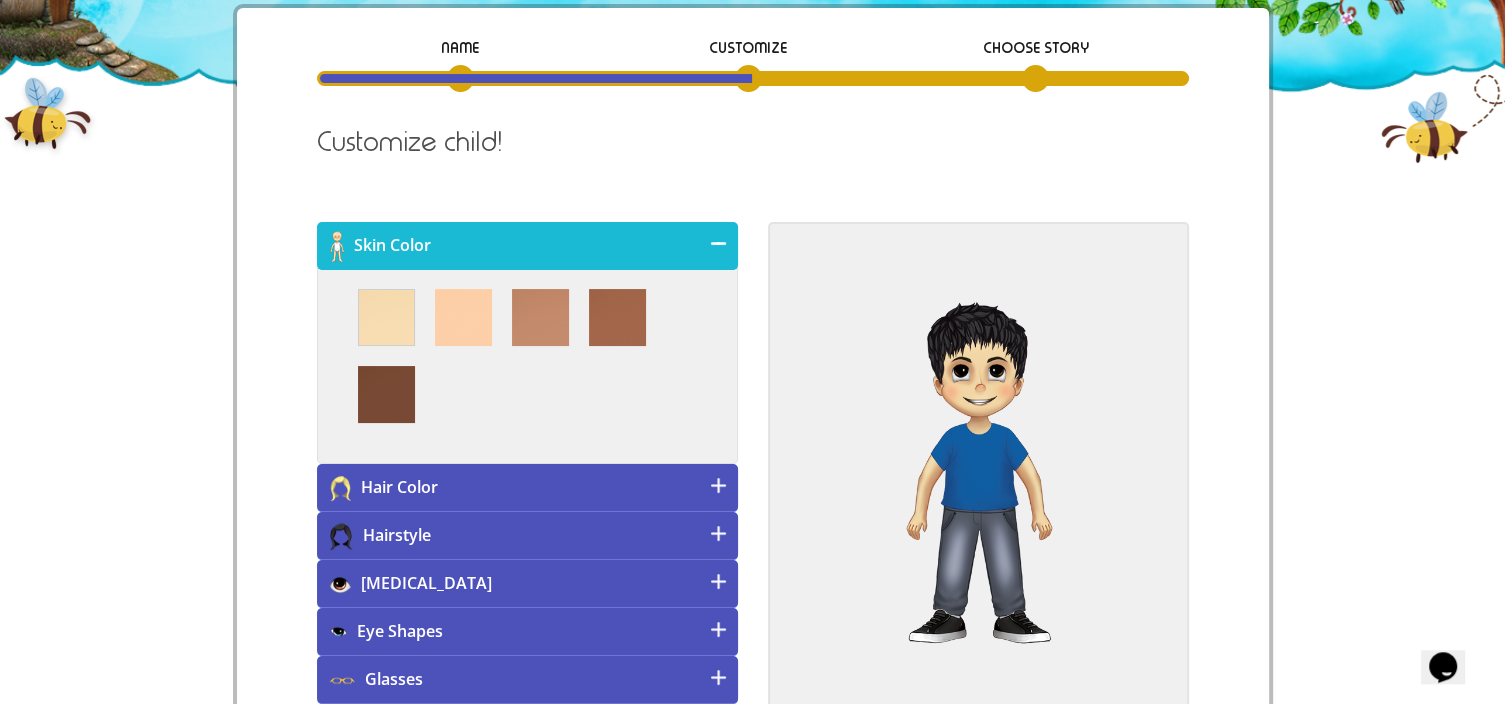 scroll, scrollTop: 211, scrollLeft: 0, axis: vertical 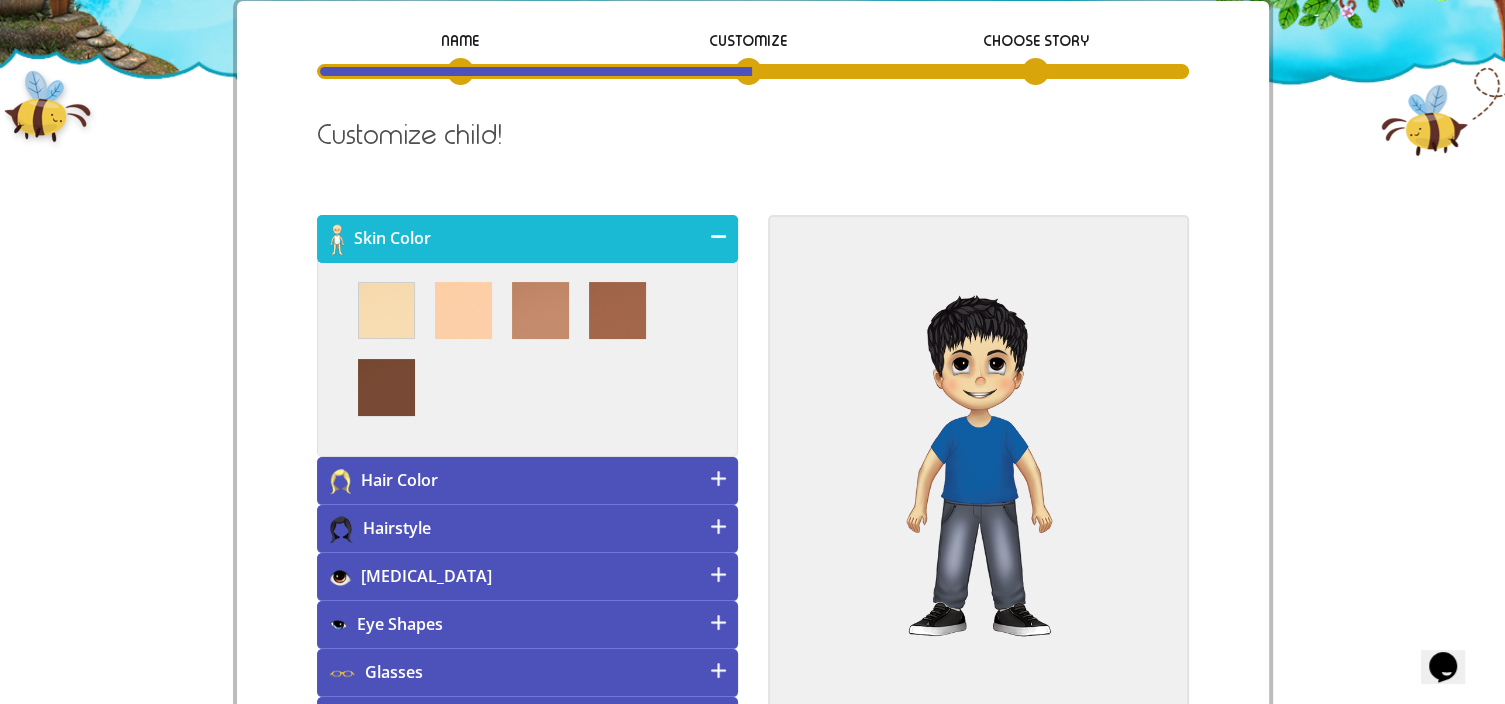 click on "Hair Color" at bounding box center (527, 481) 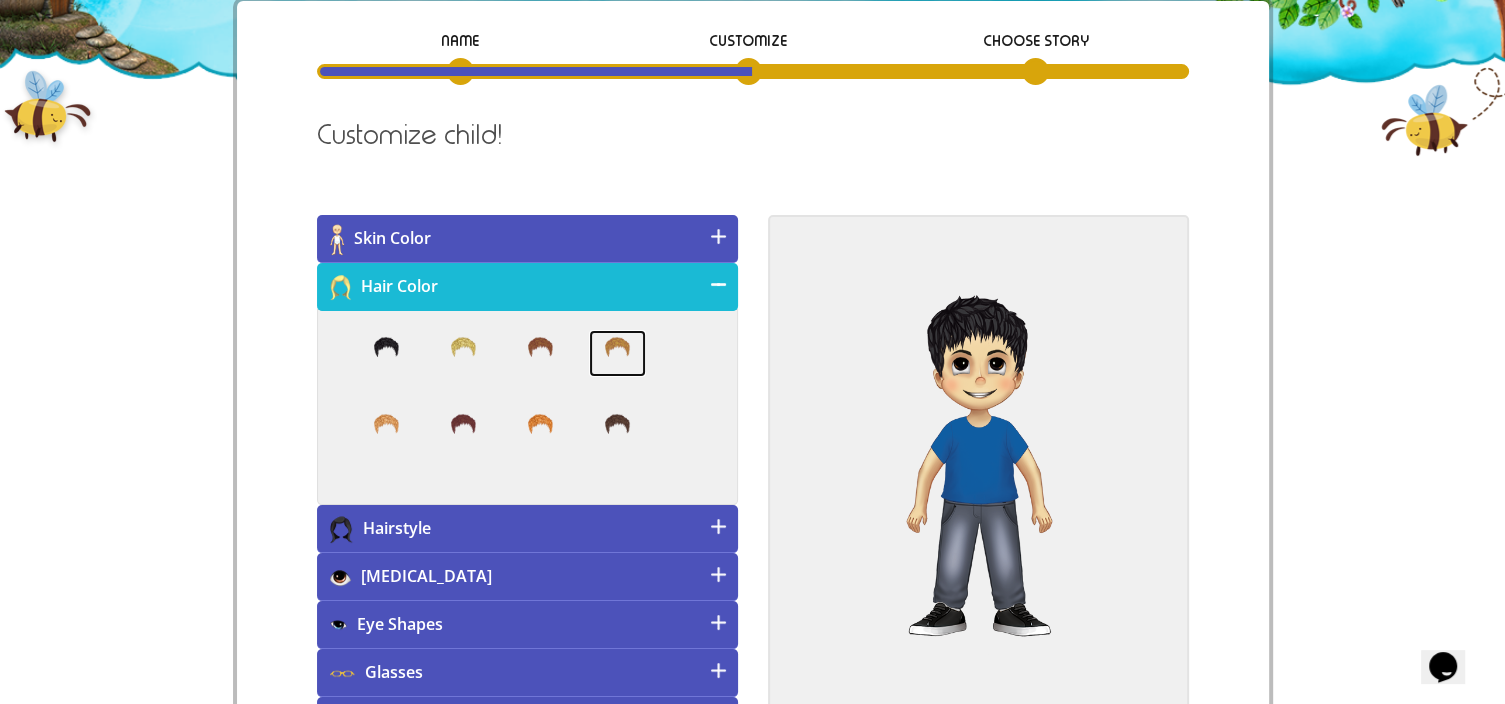 click at bounding box center (617, 354) 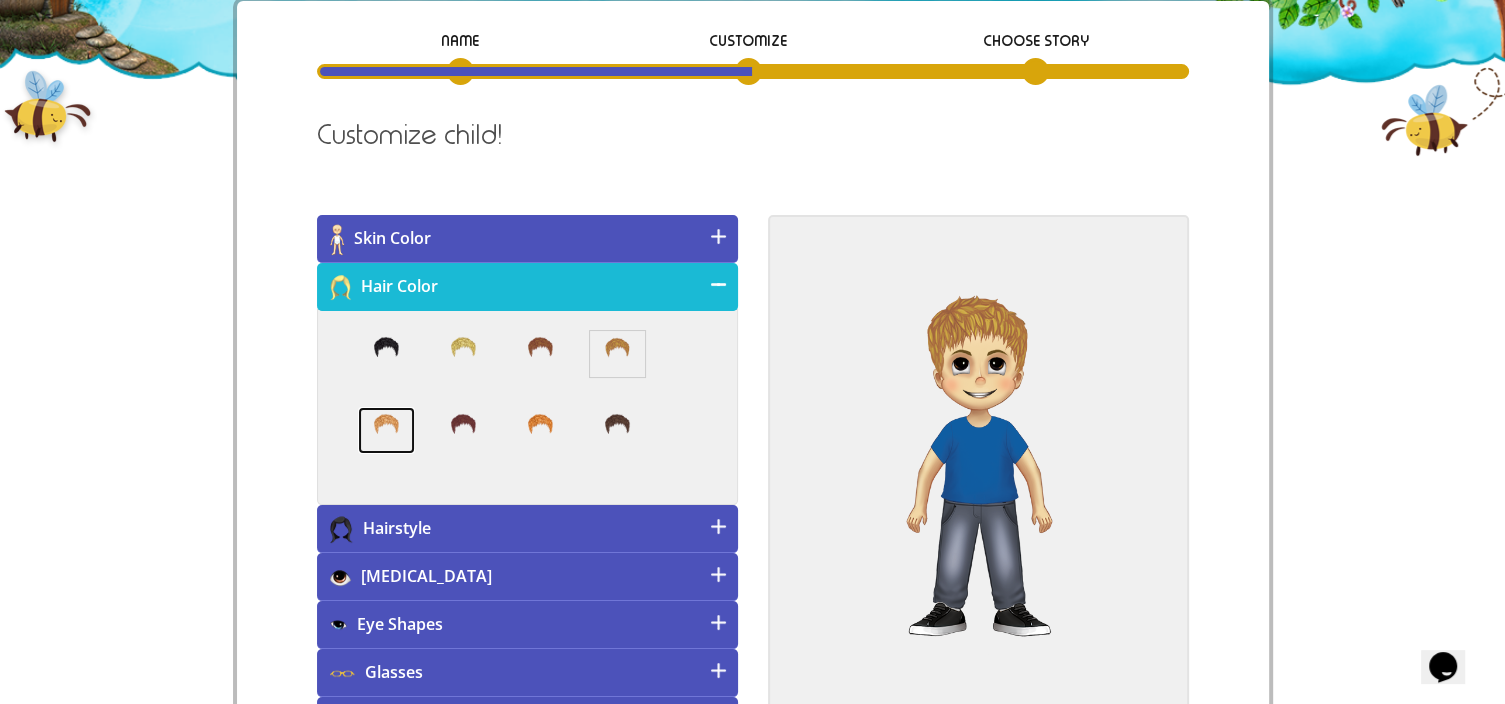 click at bounding box center [386, 431] 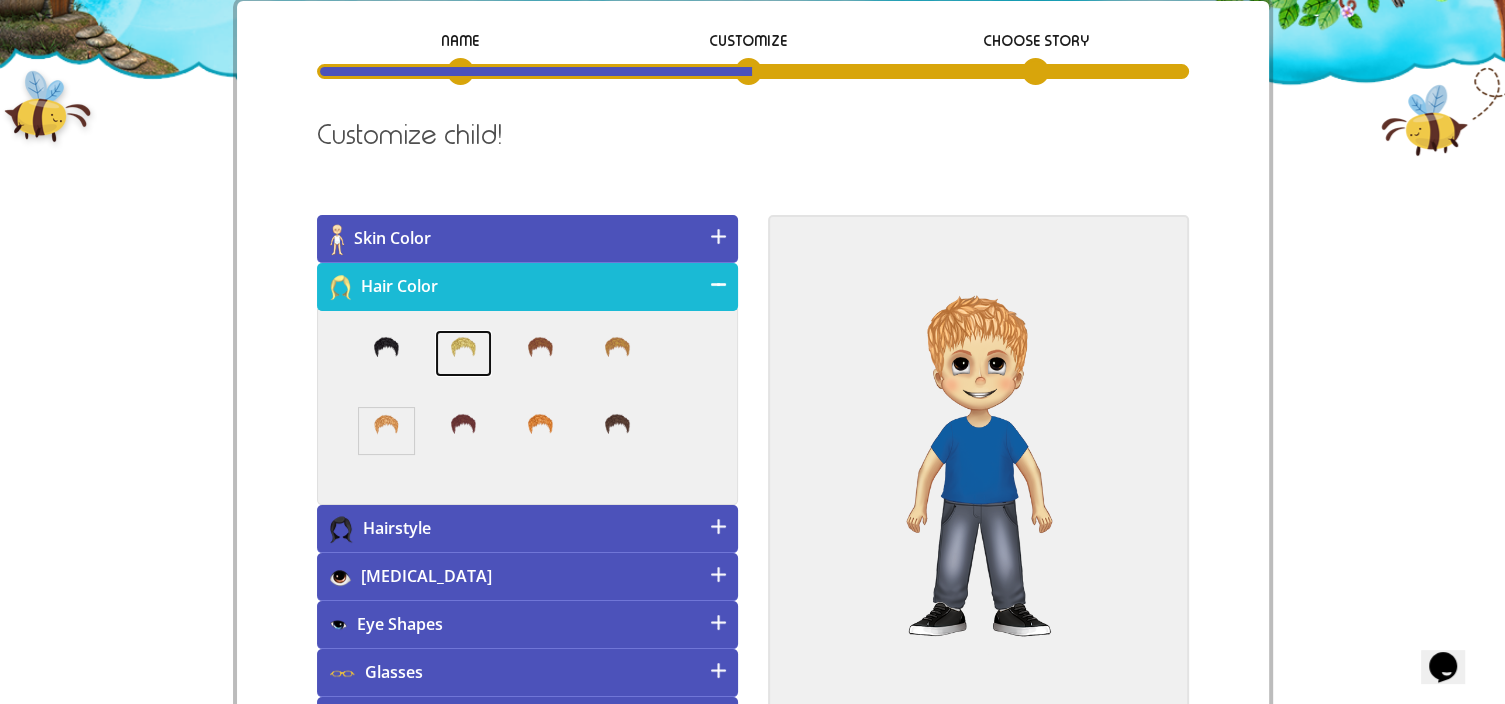 click at bounding box center [463, 354] 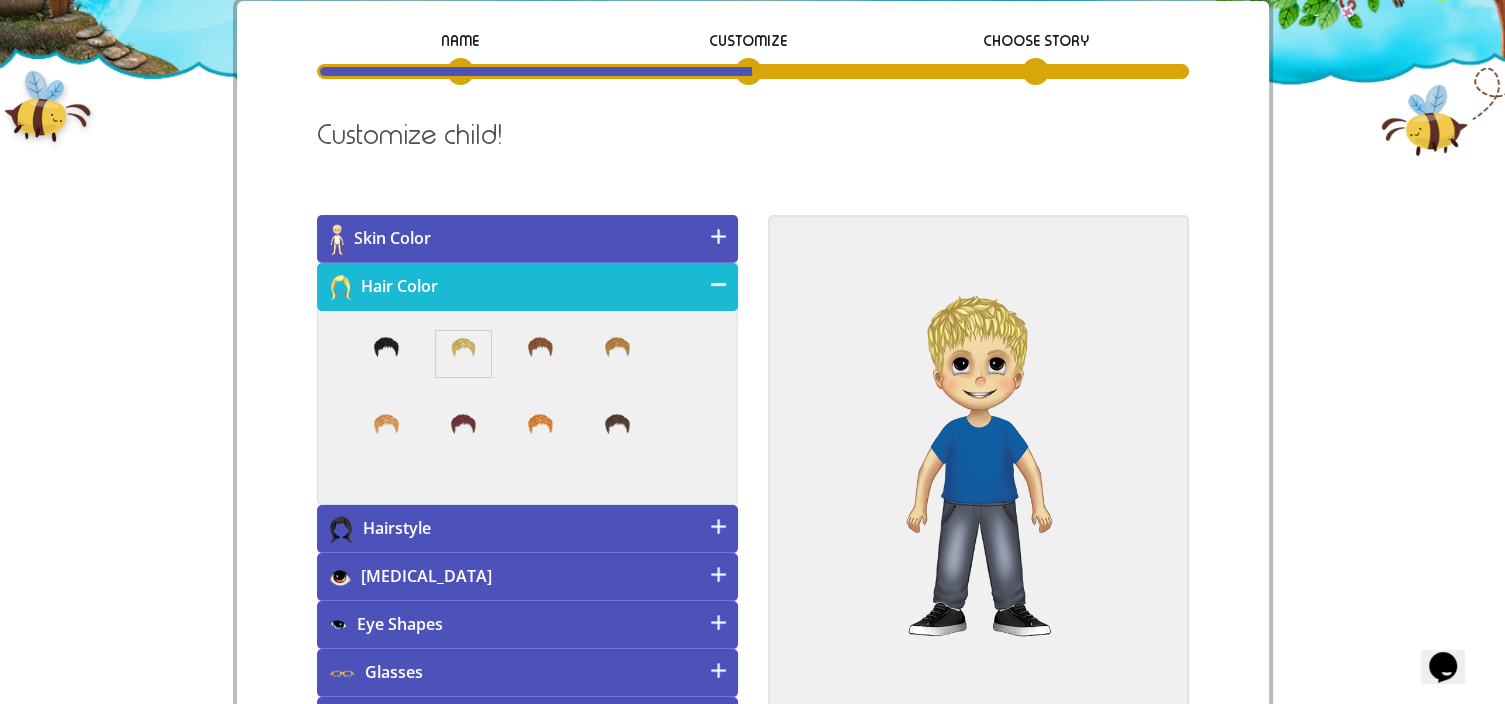 click on "Hairstyle" at bounding box center [527, 529] 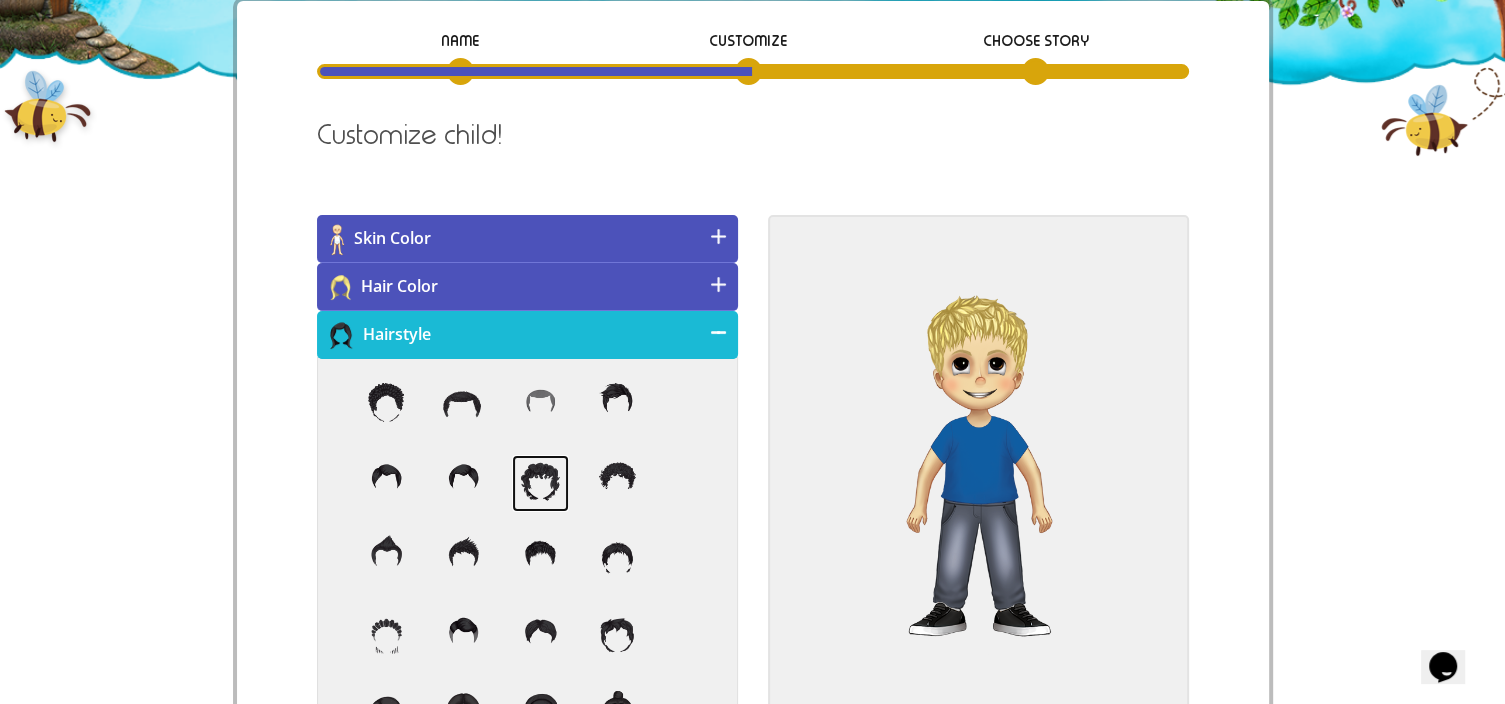 click at bounding box center [540, 483] 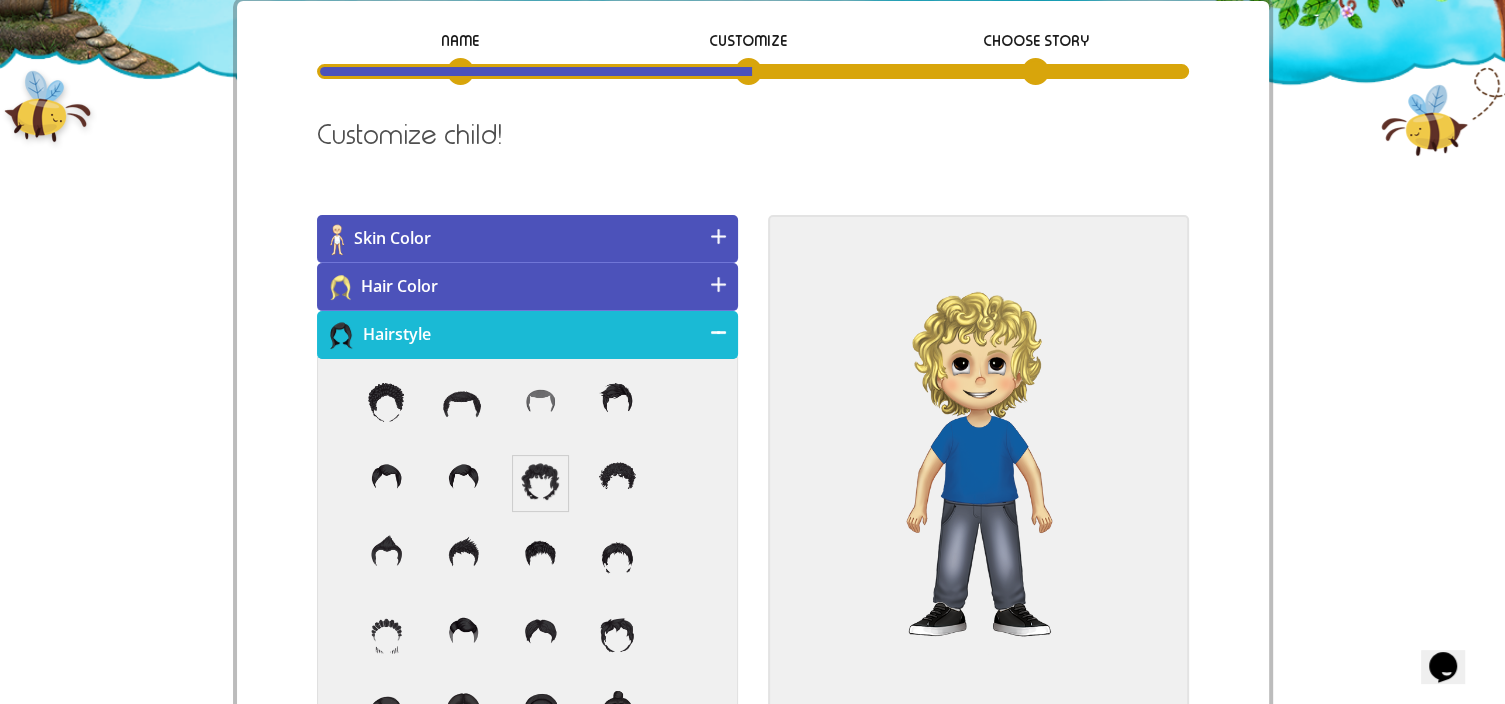 click on "Hairstyle" at bounding box center [527, 335] 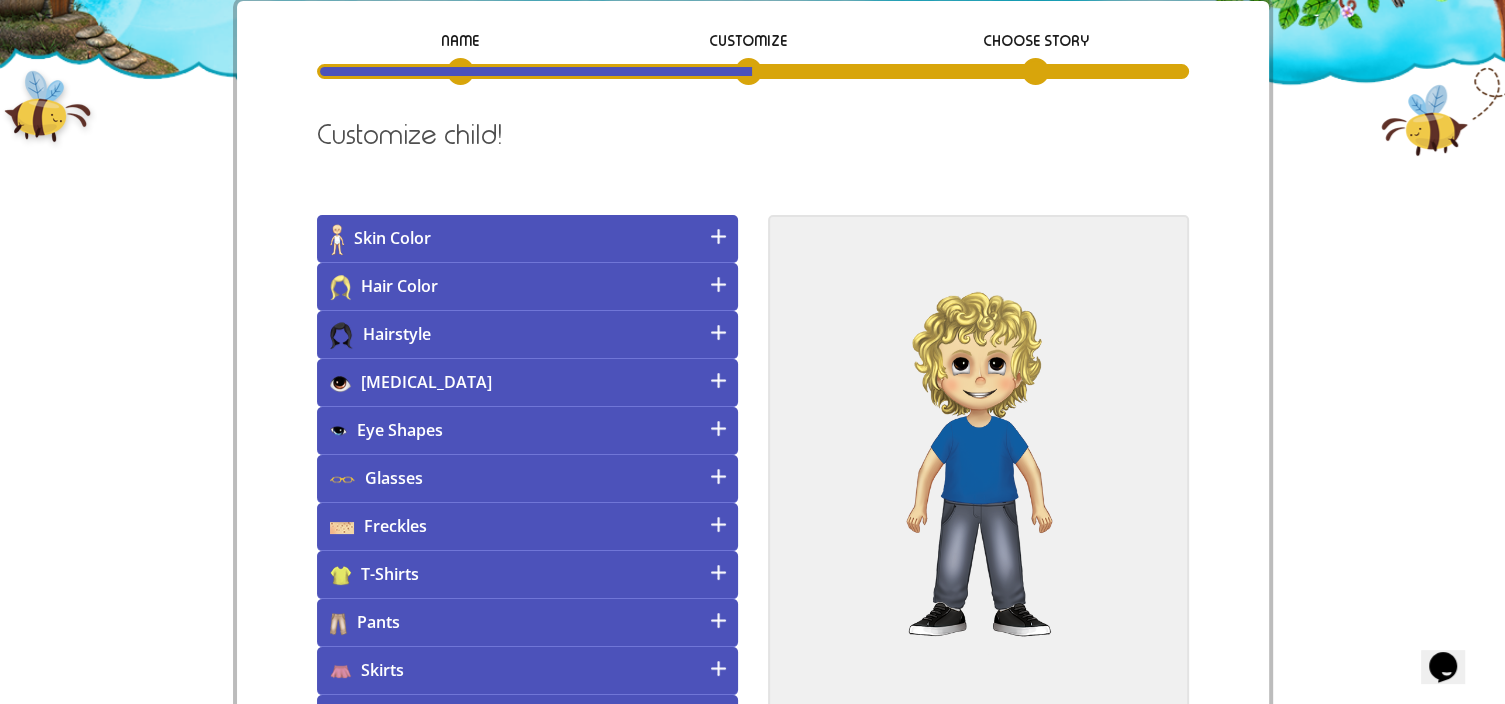 click on "[MEDICAL_DATA]" at bounding box center (527, 383) 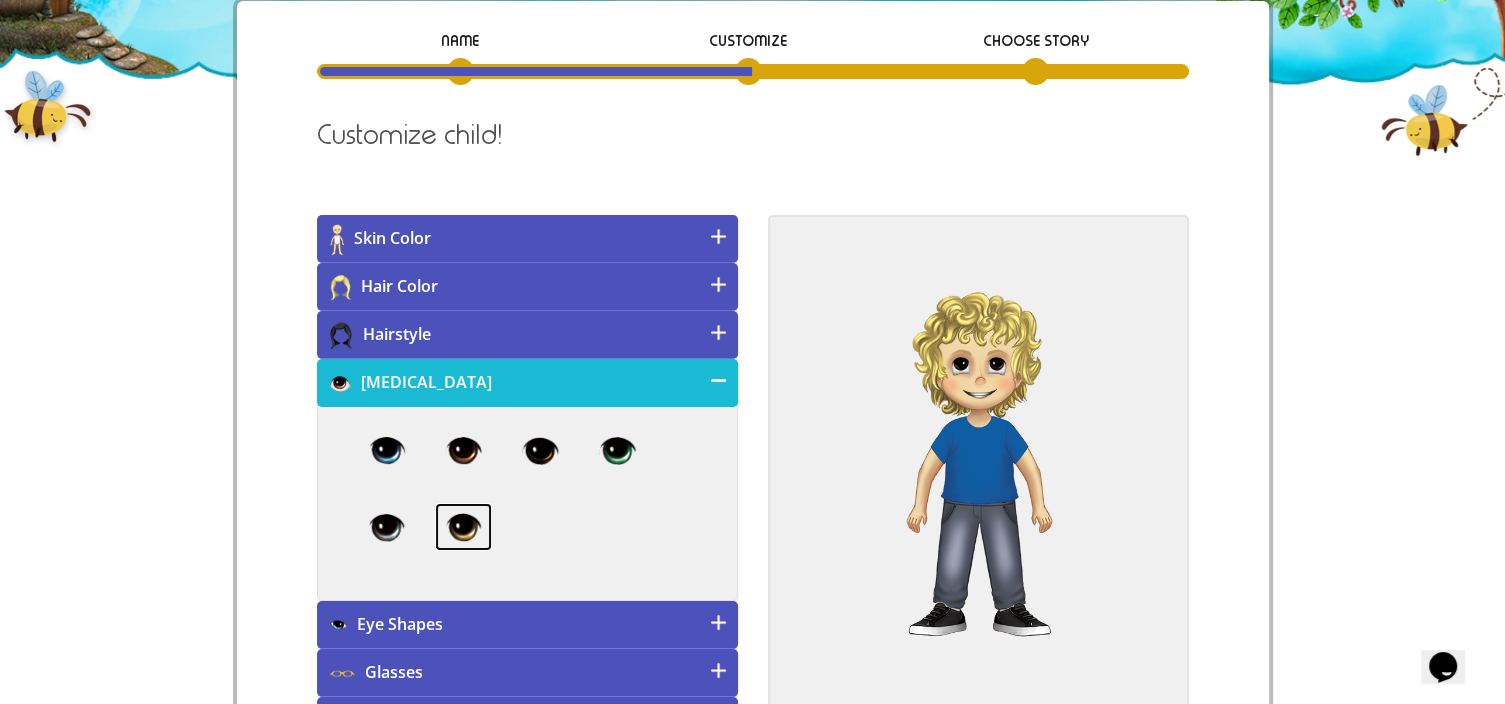 click at bounding box center [463, 527] 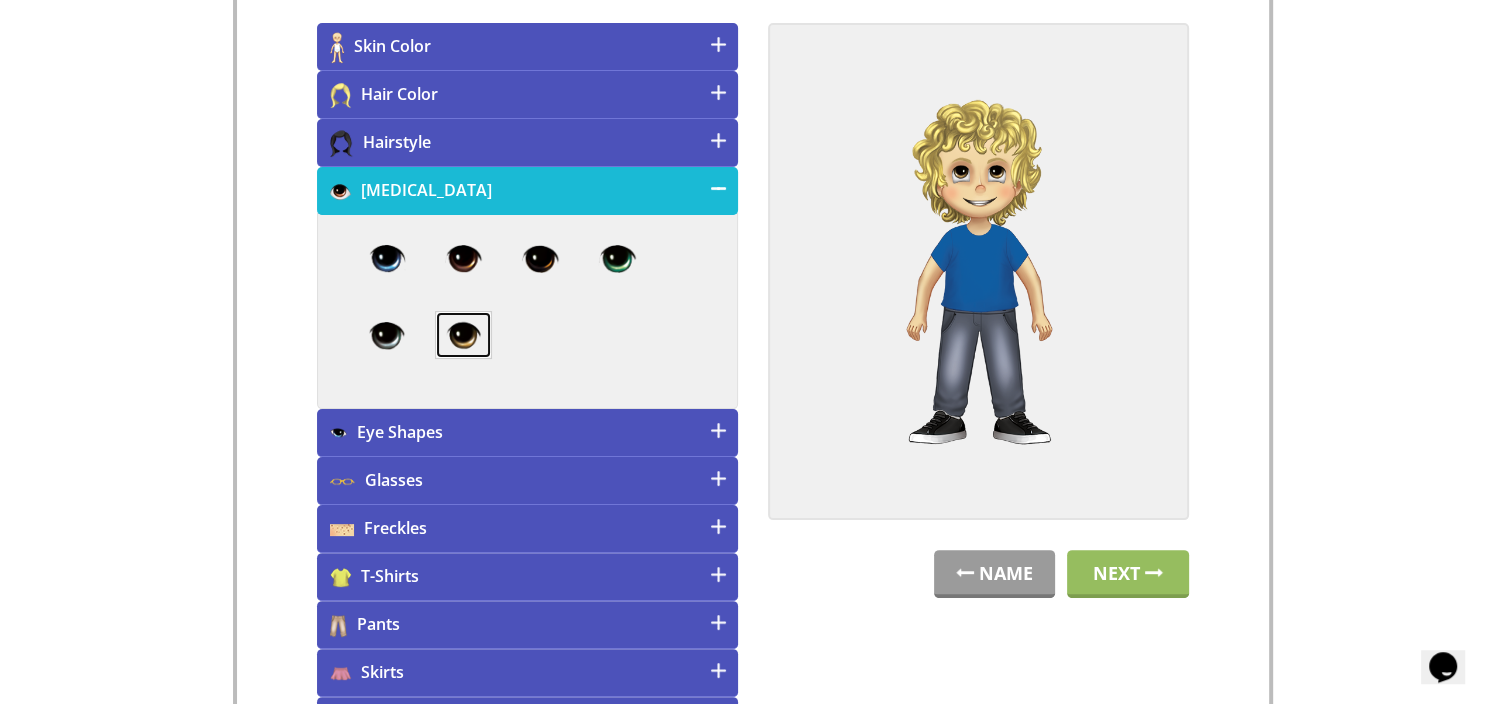 scroll, scrollTop: 422, scrollLeft: 0, axis: vertical 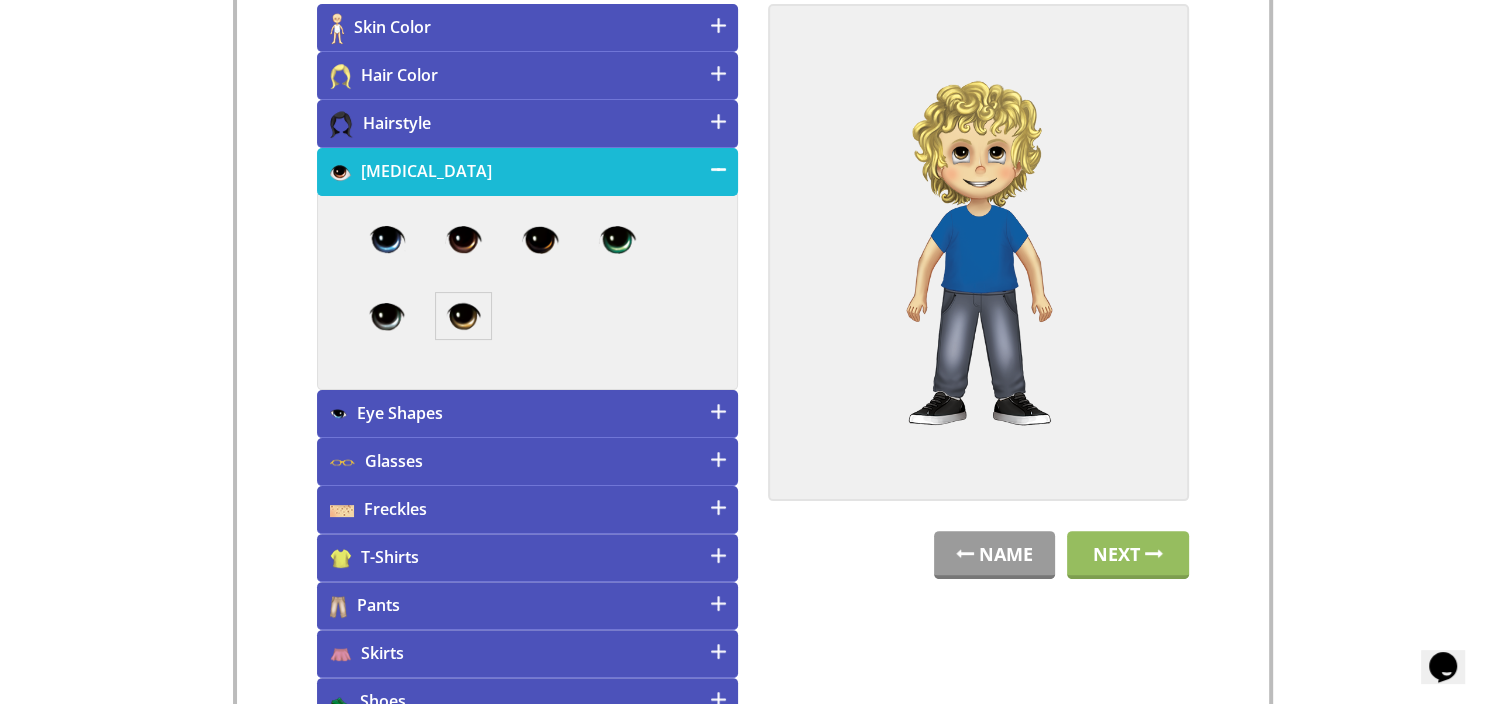 click on "Freckles" at bounding box center (527, 510) 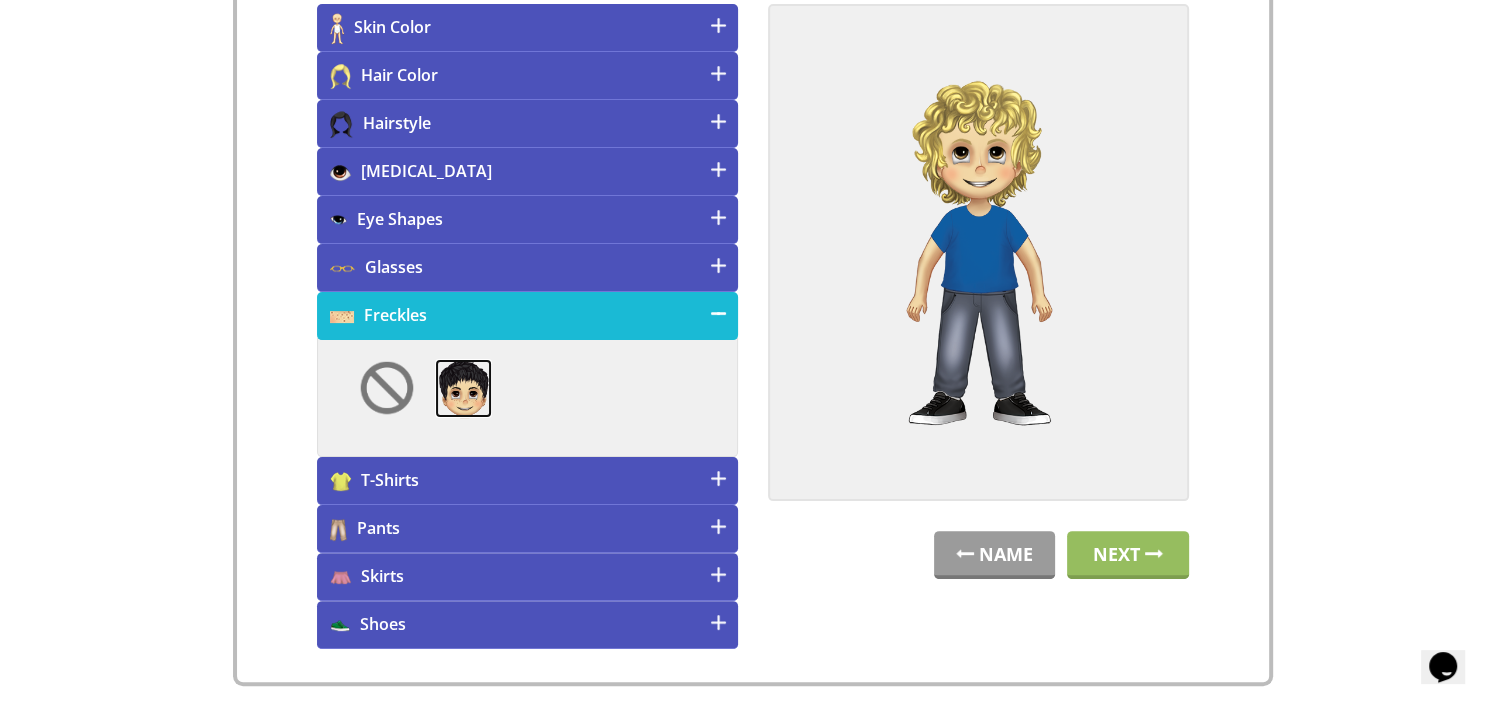 click at bounding box center [463, 389] 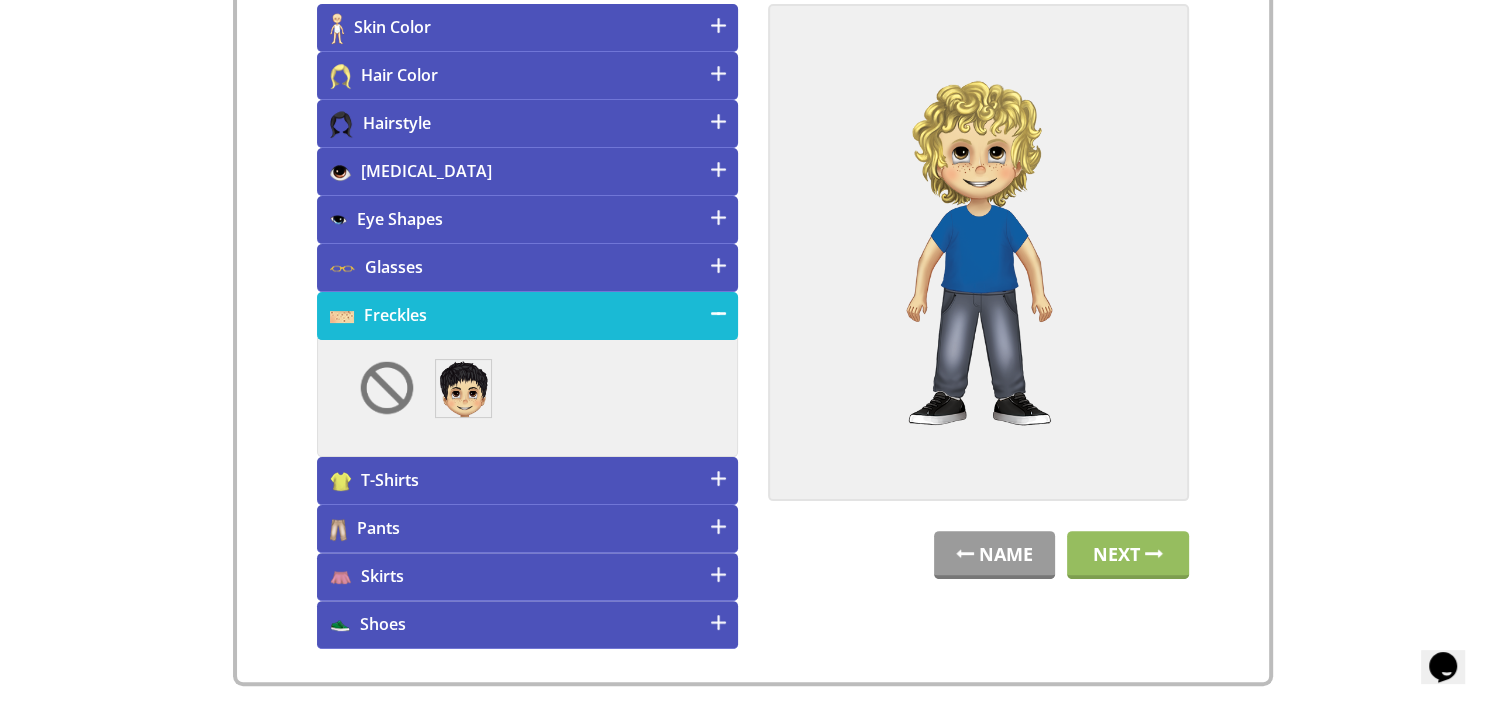 click on "T-Shirts" at bounding box center (527, 481) 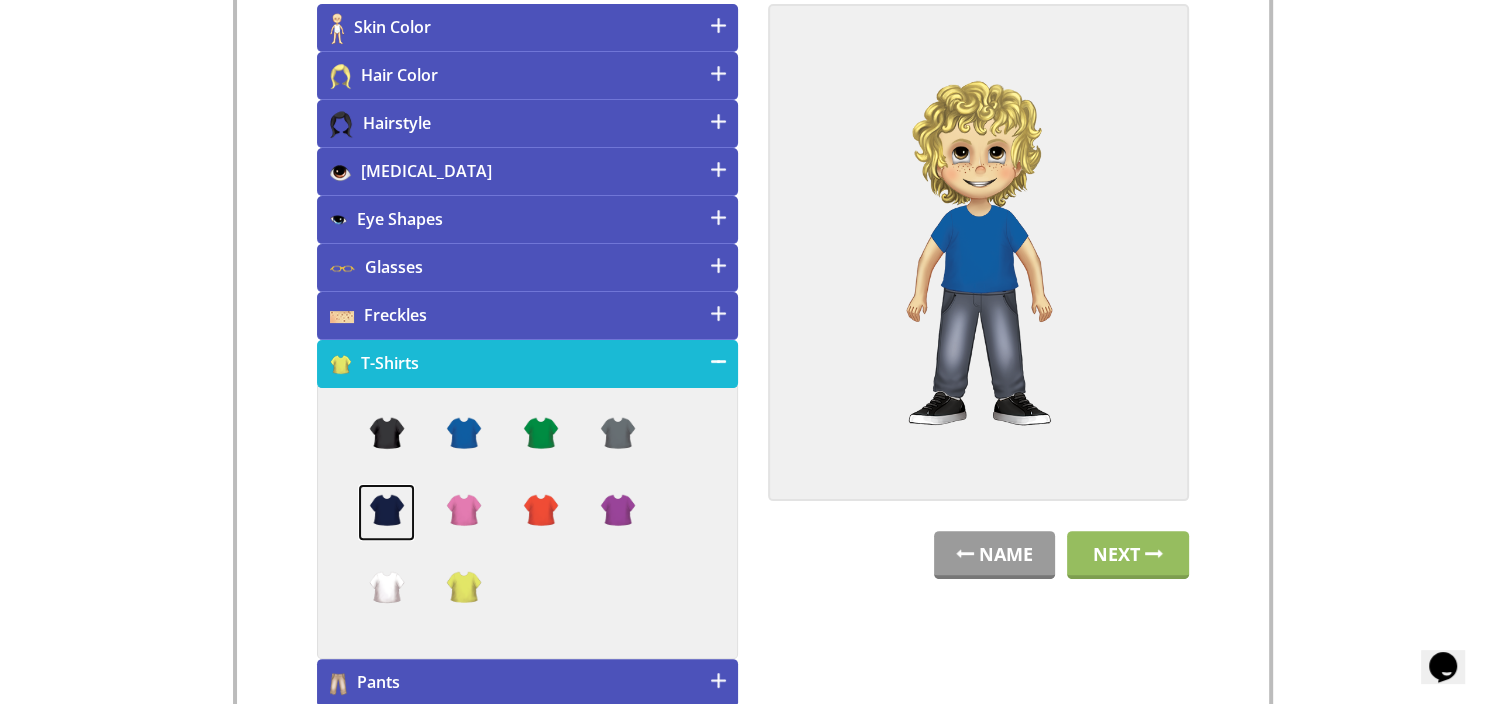 click at bounding box center (386, 512) 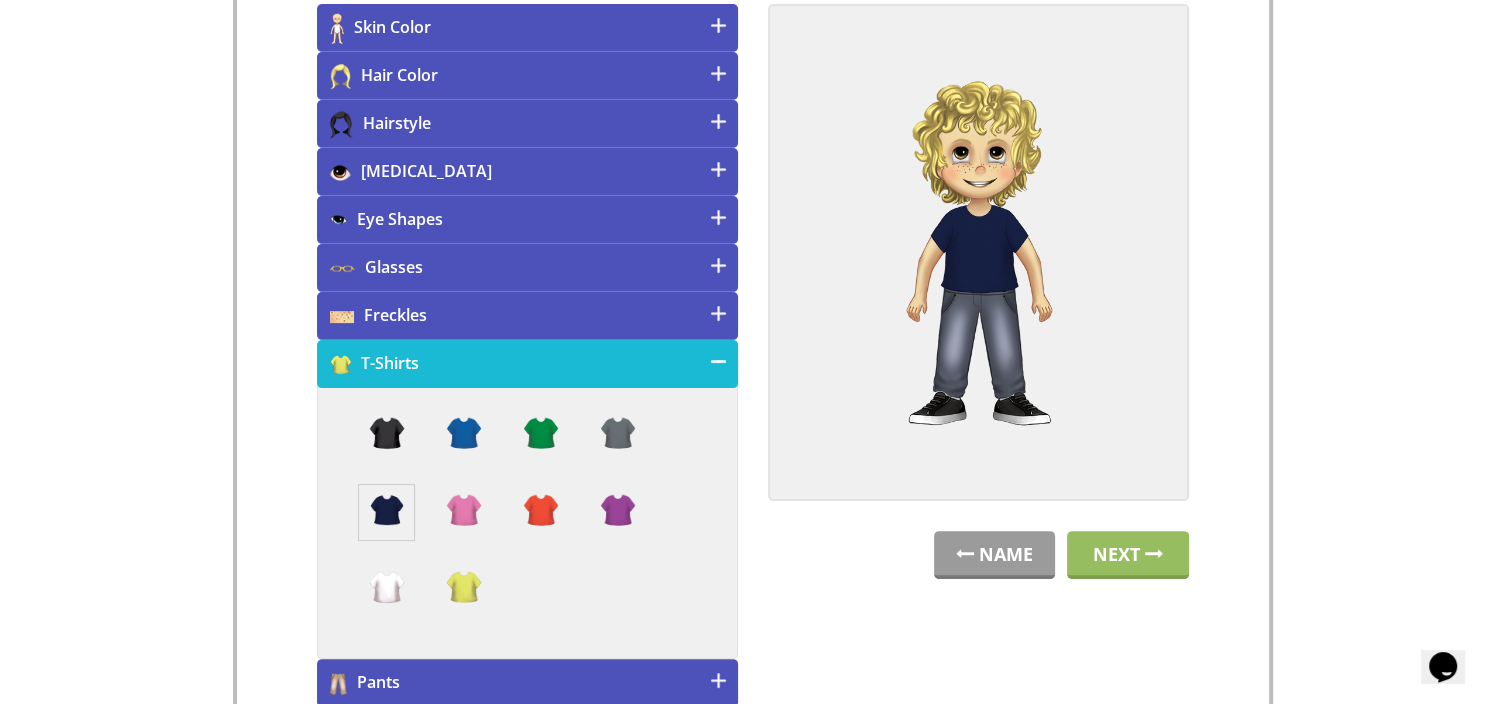 click on "Pants" at bounding box center (527, 683) 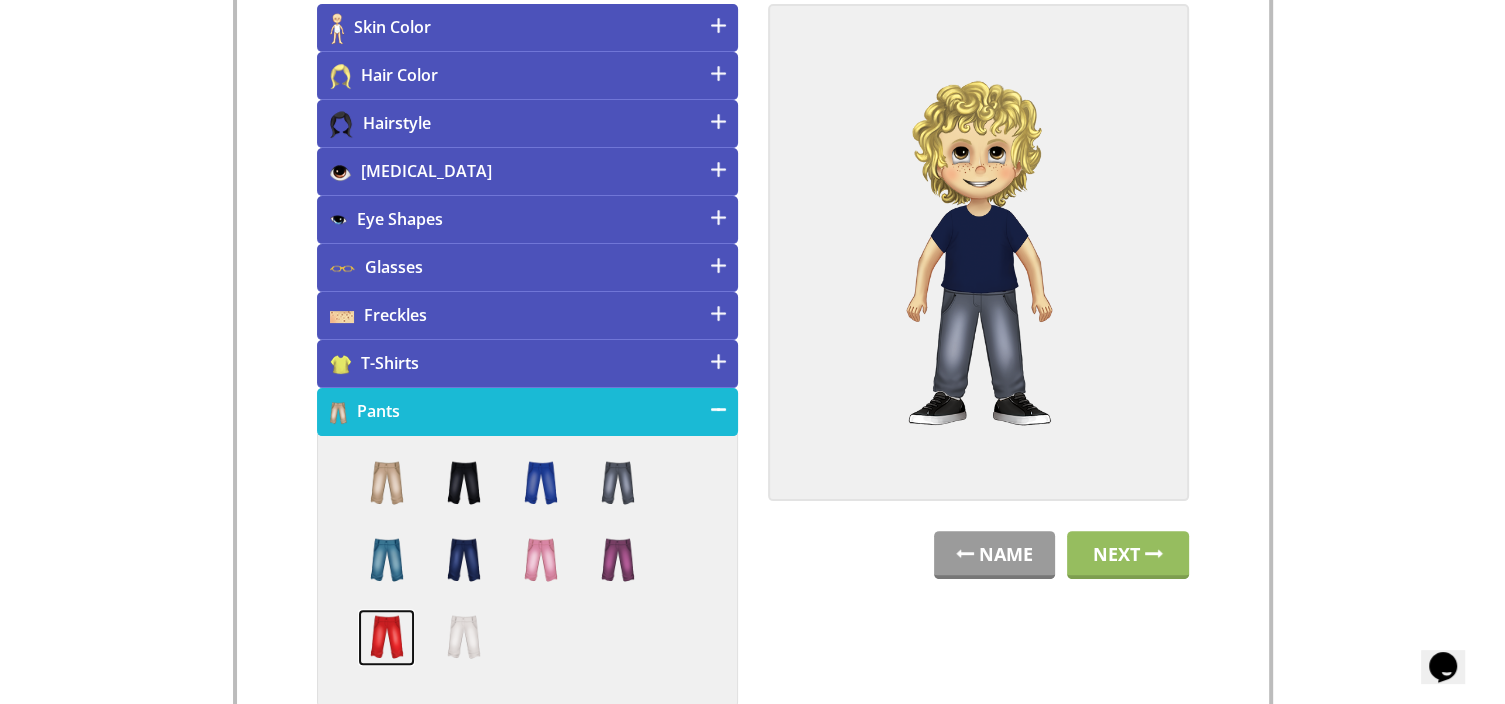 click at bounding box center [386, 637] 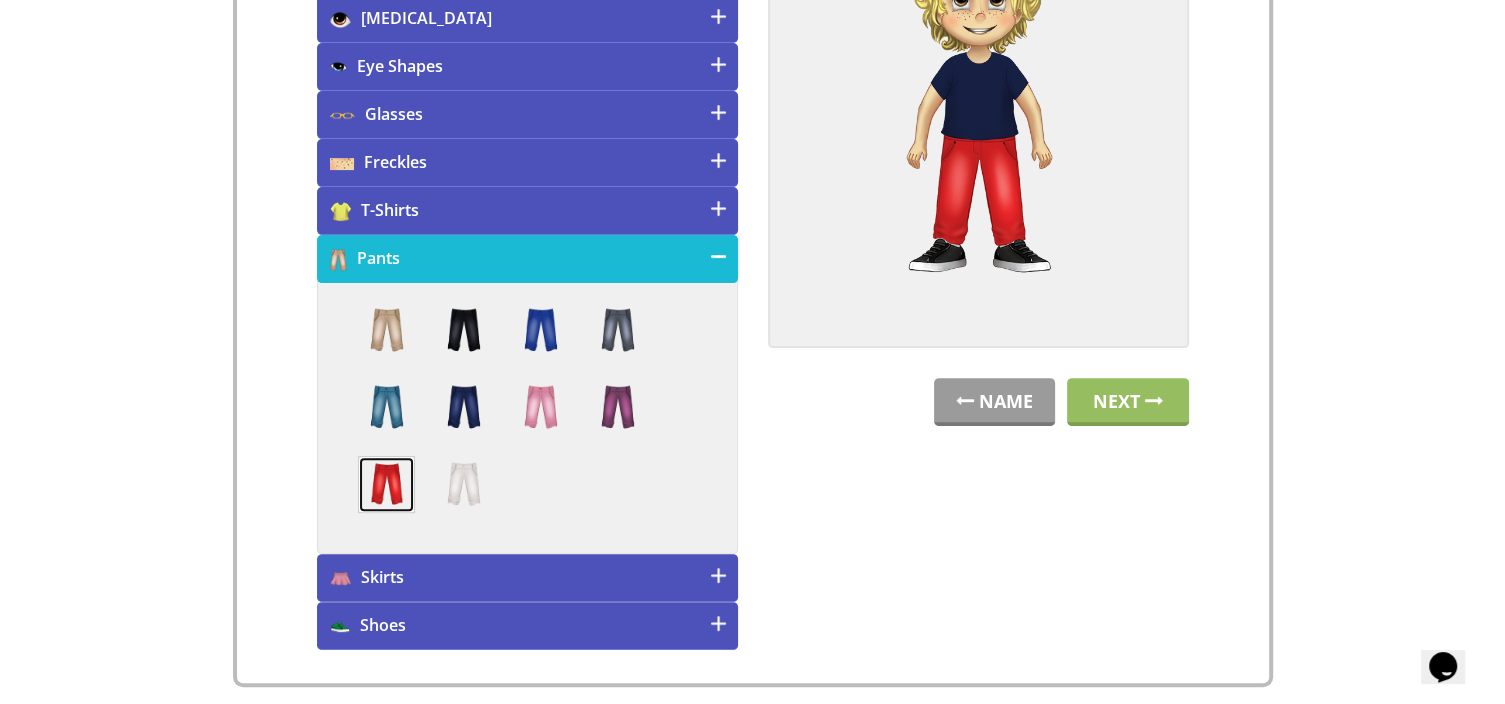 scroll, scrollTop: 580, scrollLeft: 0, axis: vertical 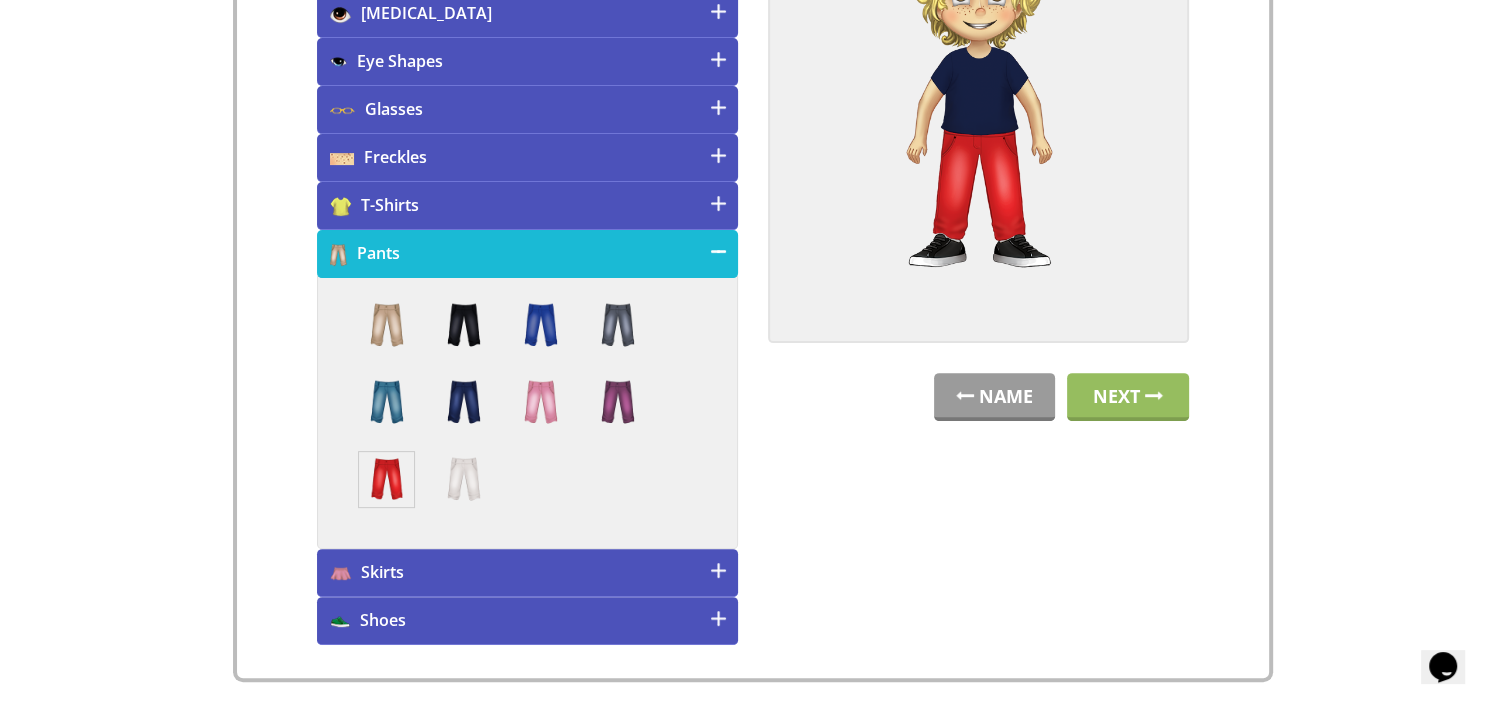 click on "Shoes" at bounding box center [527, 621] 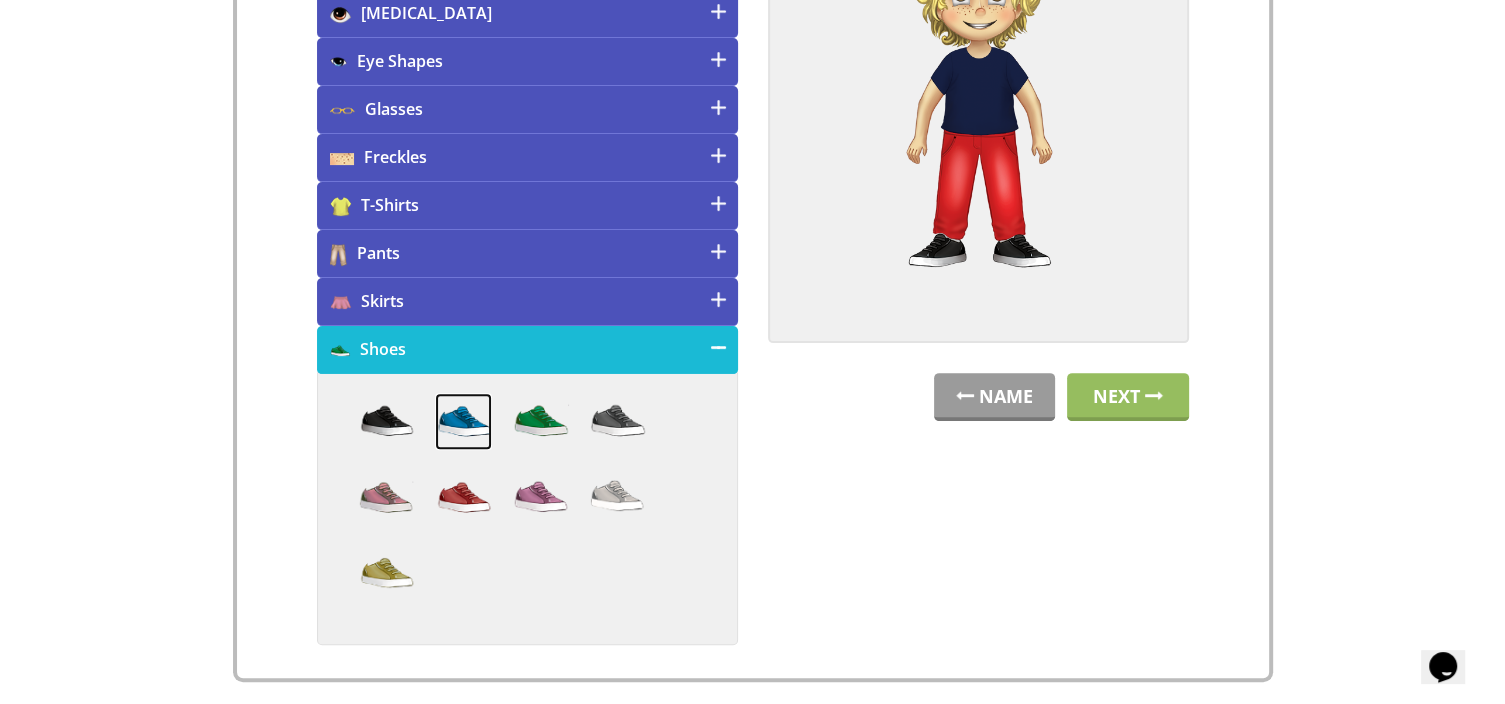click at bounding box center (463, 421) 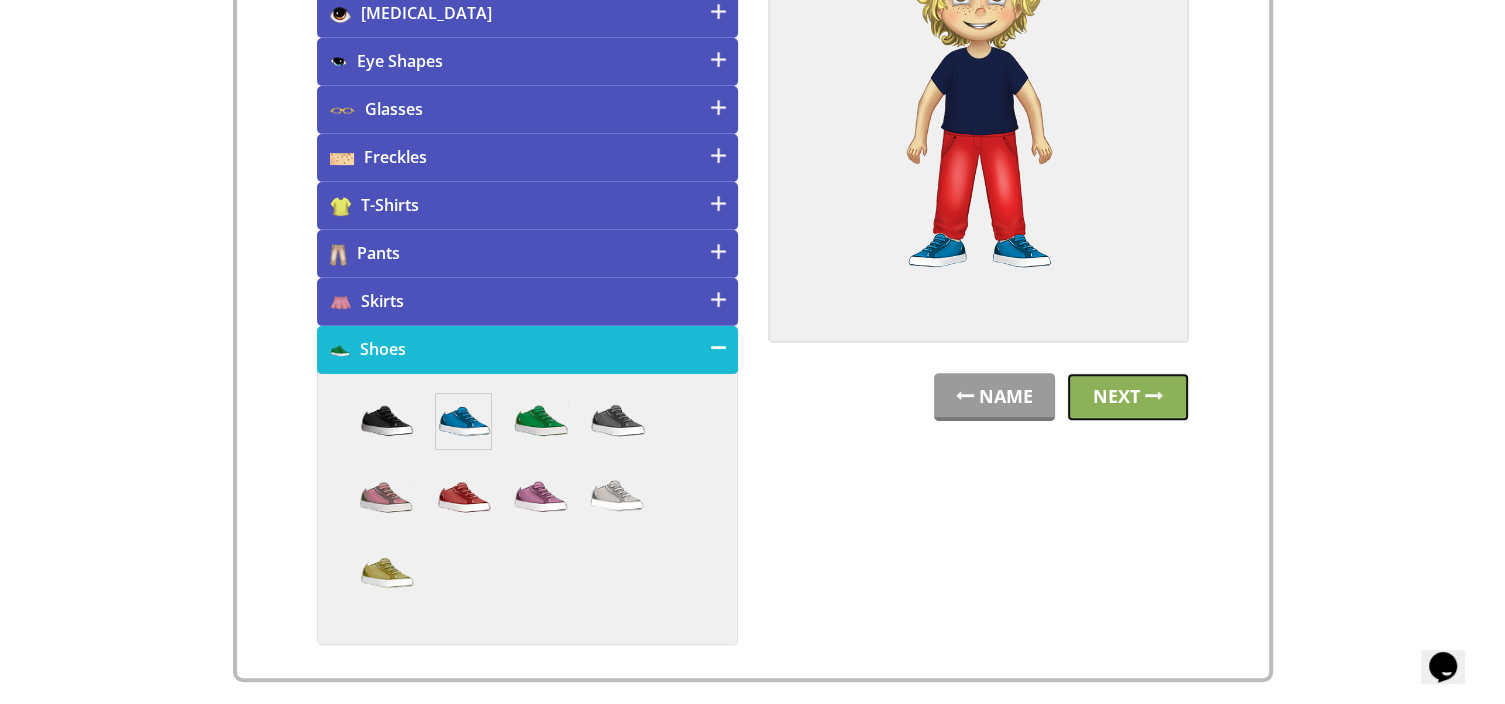 click at bounding box center [1154, 395] 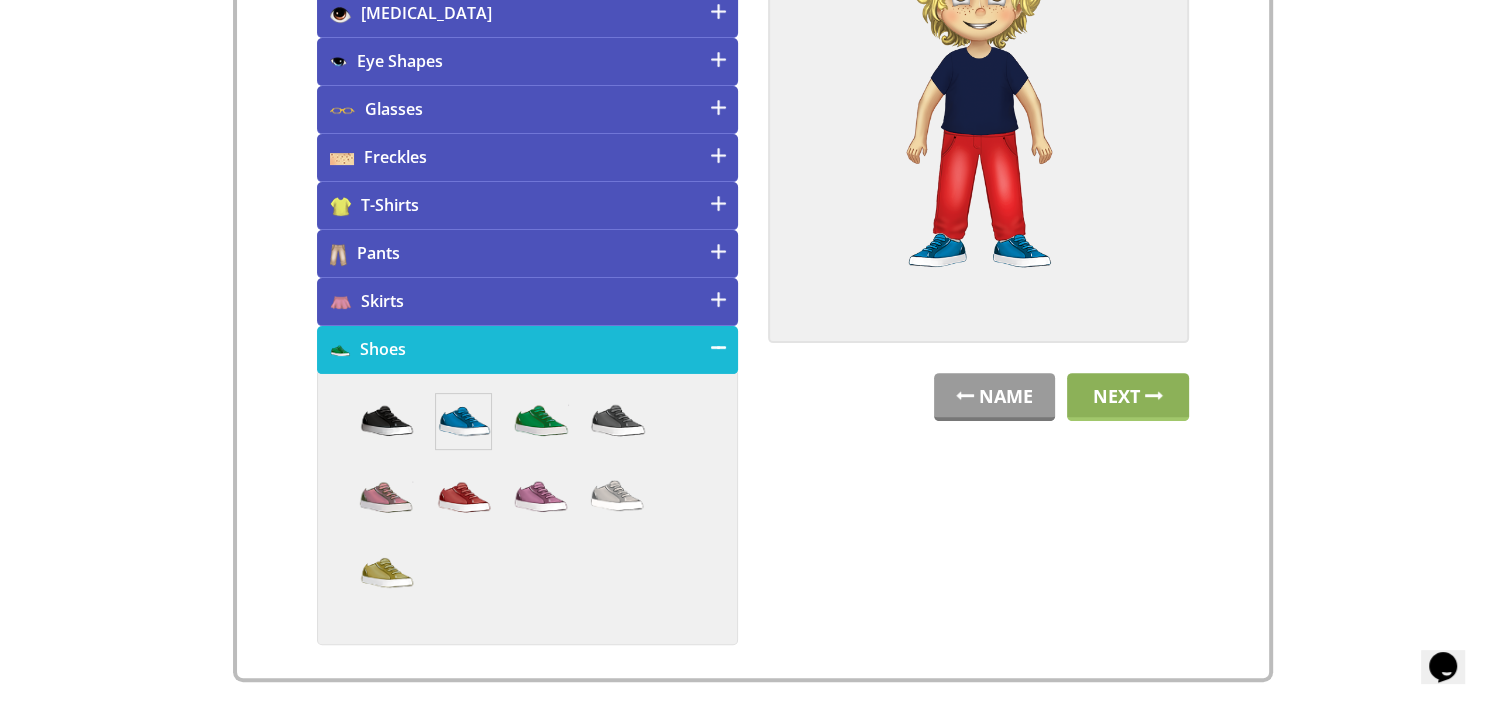 scroll, scrollTop: 0, scrollLeft: 0, axis: both 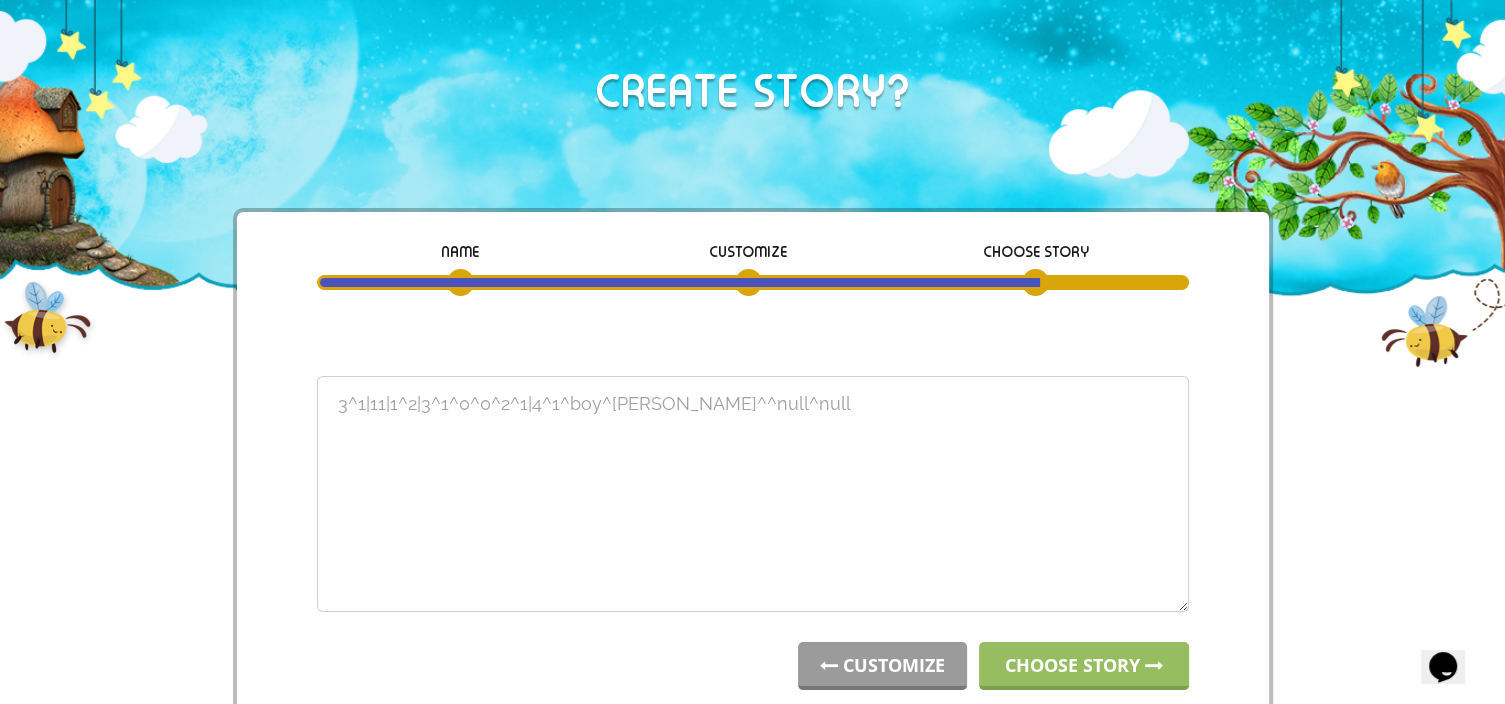 drag, startPoint x: 800, startPoint y: 399, endPoint x: 298, endPoint y: 423, distance: 502.57336 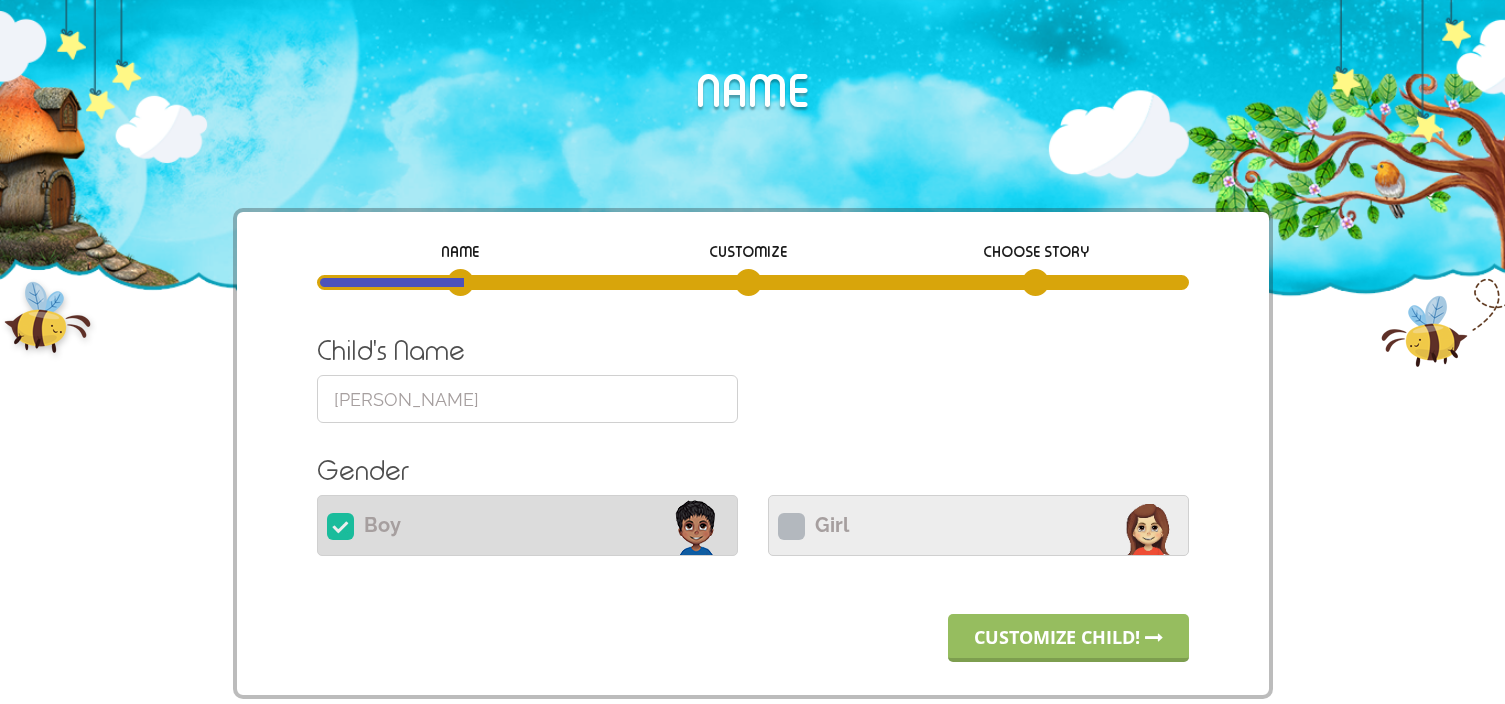 scroll, scrollTop: 0, scrollLeft: 0, axis: both 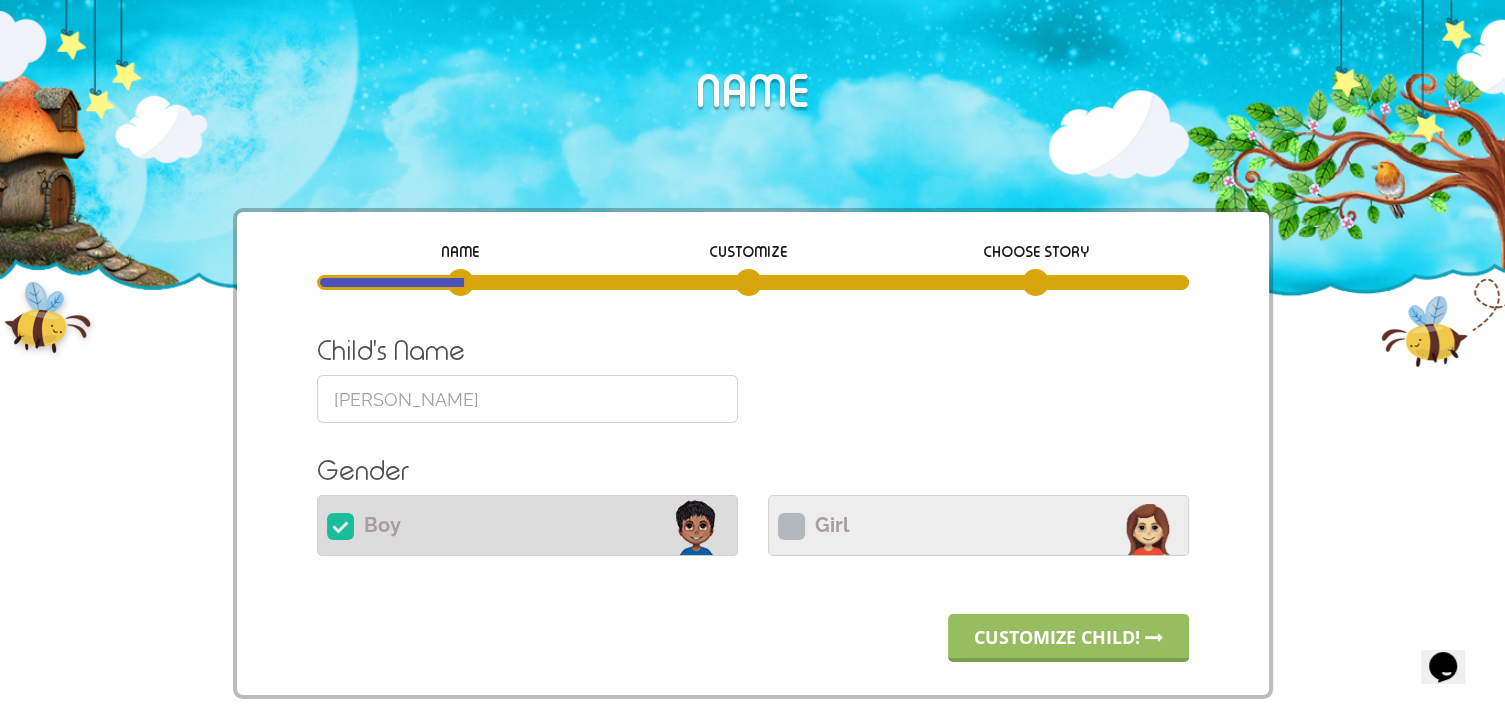 click at bounding box center (791, 526) 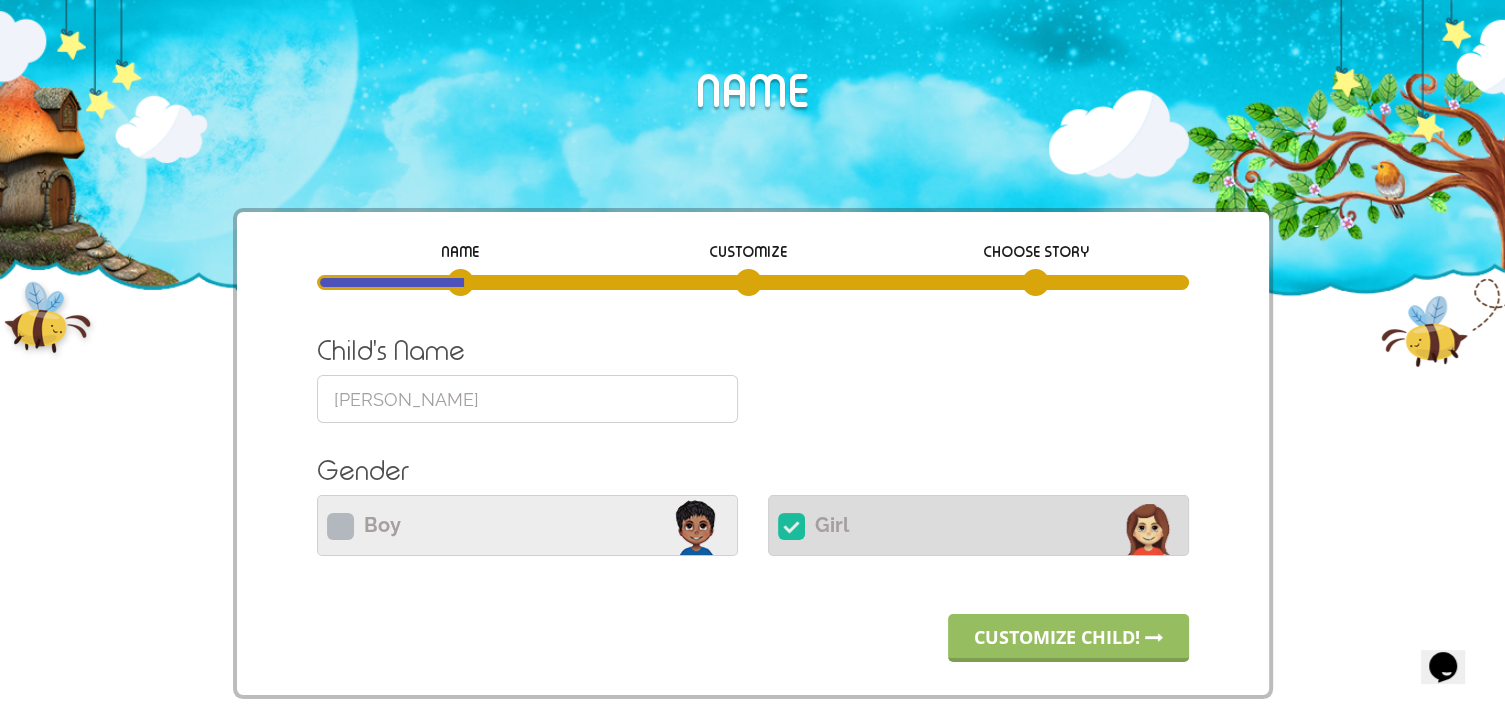drag, startPoint x: 446, startPoint y: 406, endPoint x: 92, endPoint y: 434, distance: 355.10562 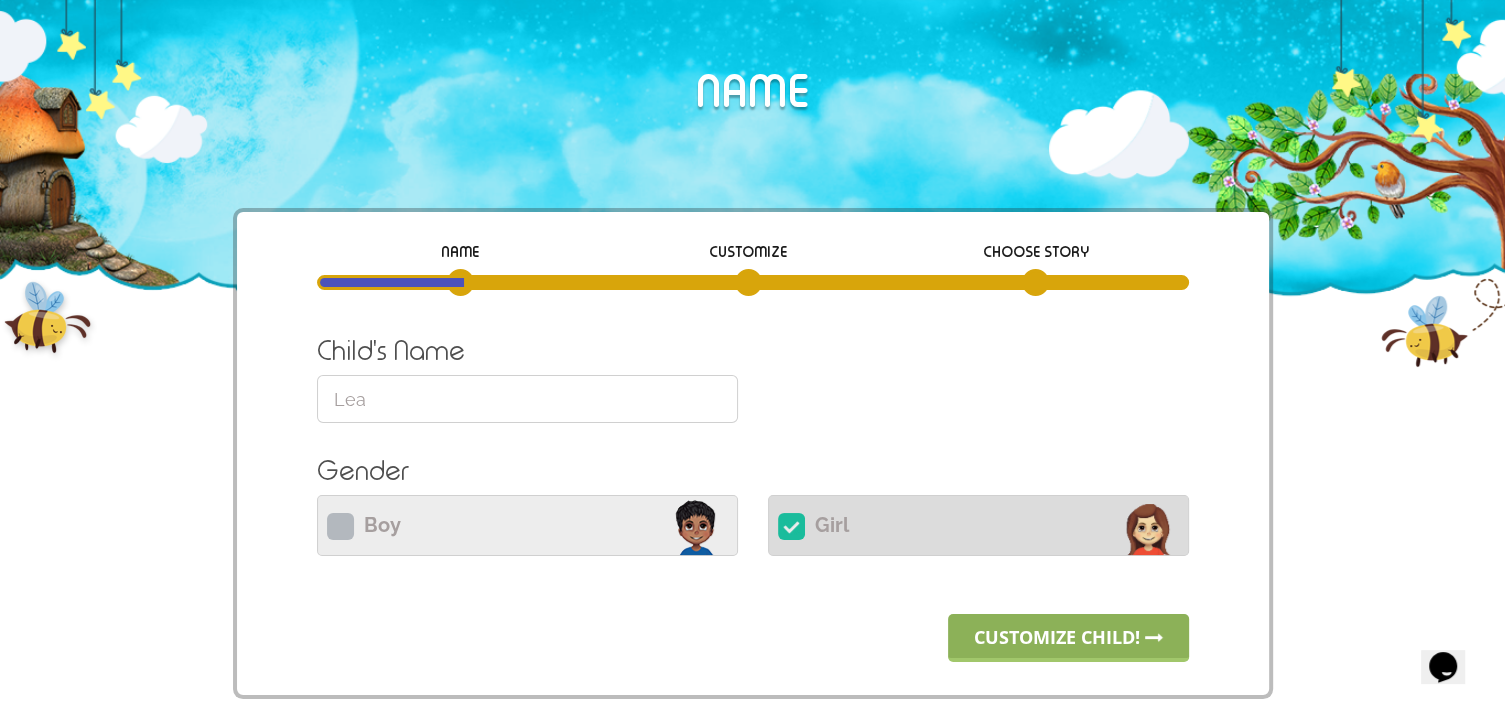 type on "Lea" 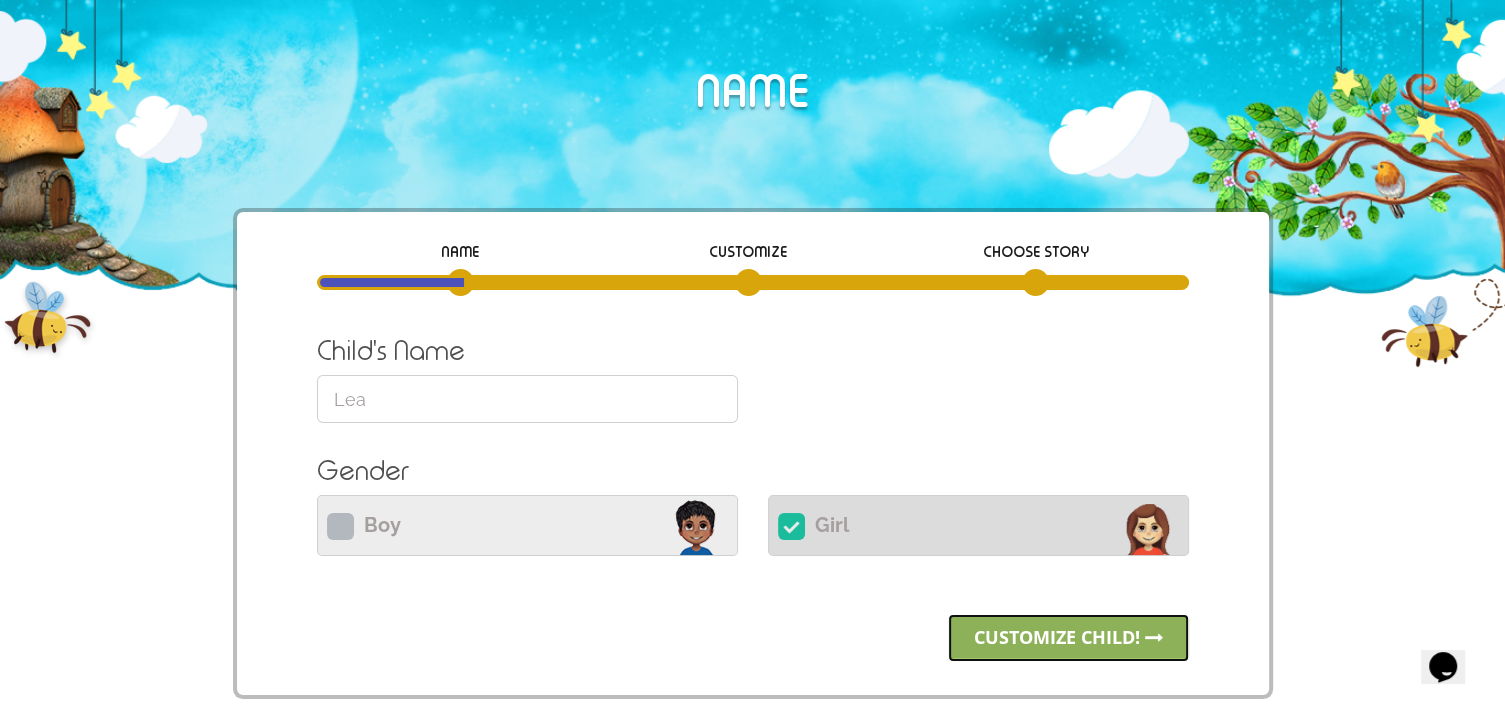 click on "Customize child!" at bounding box center (1068, 638) 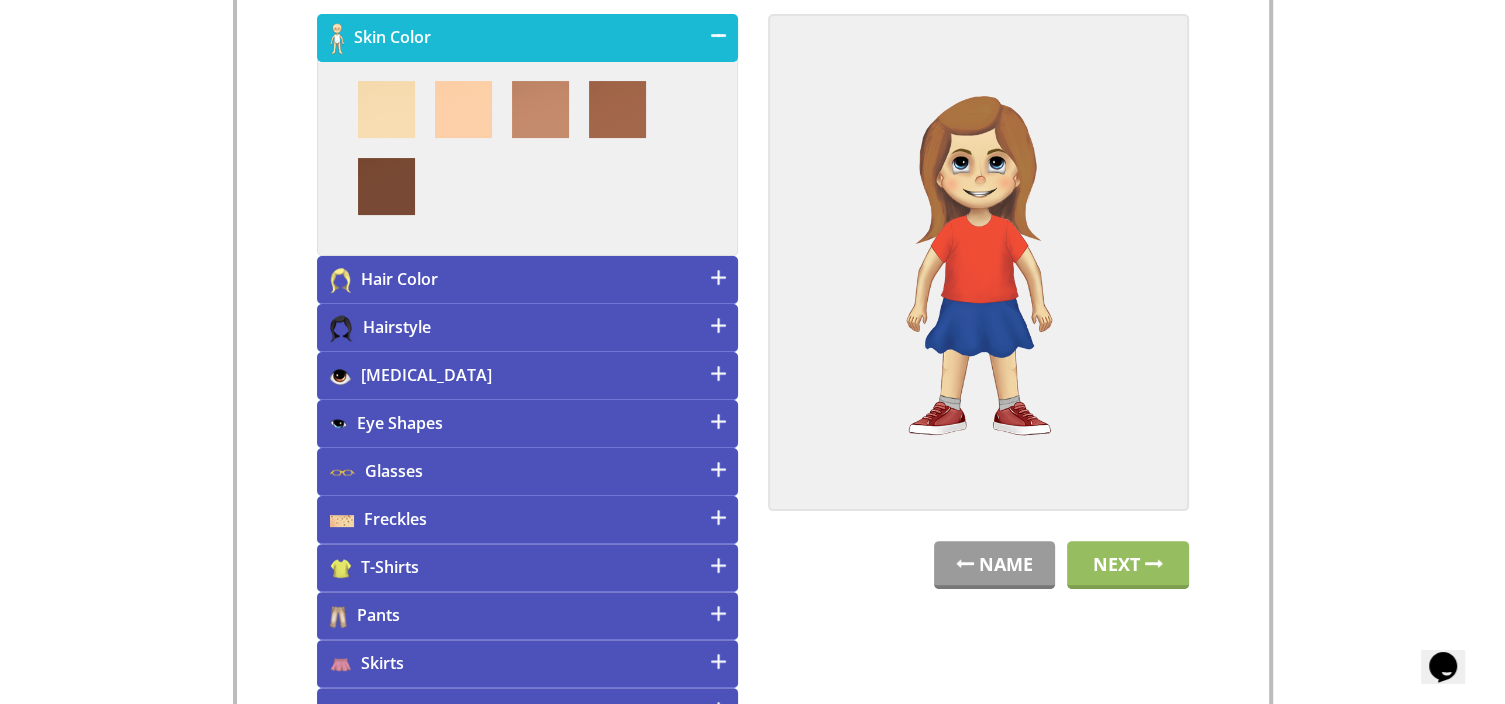 scroll, scrollTop: 414, scrollLeft: 0, axis: vertical 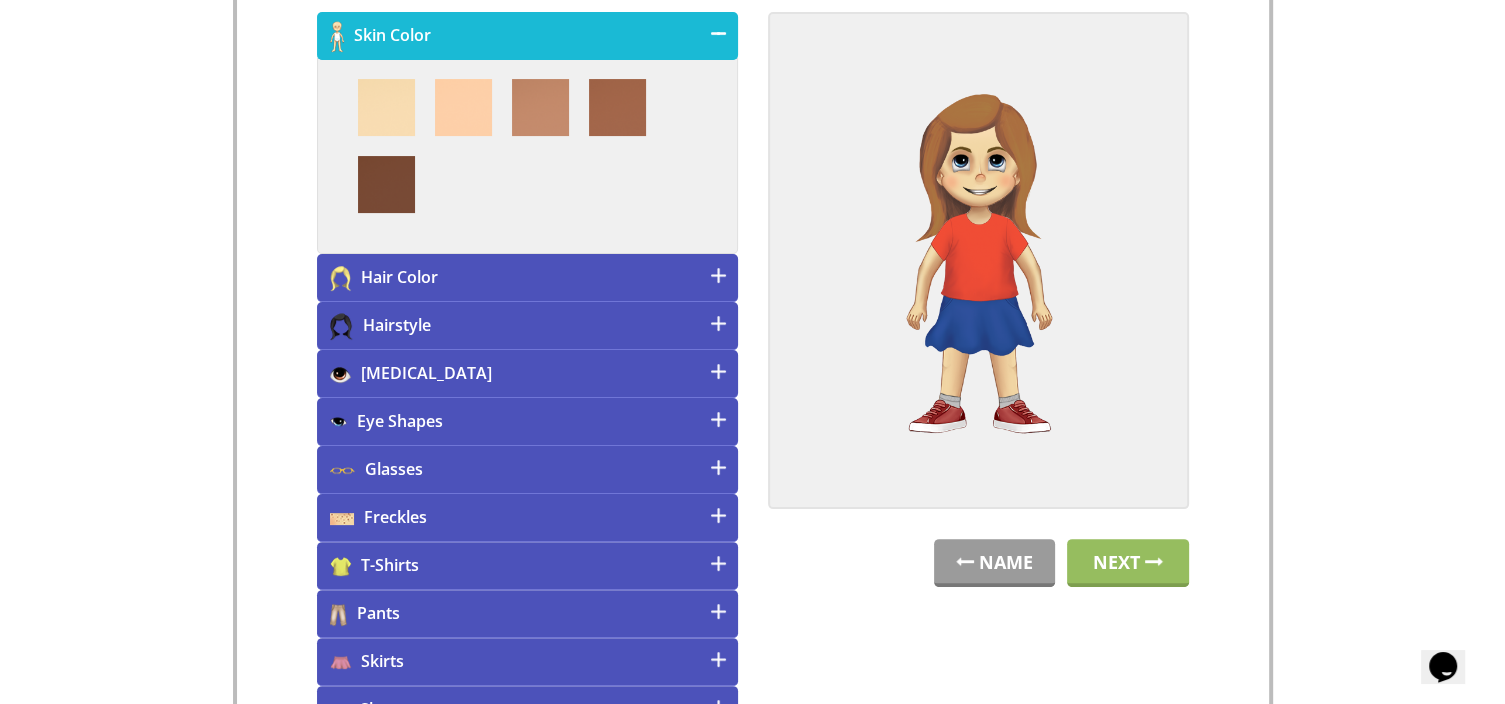 click on "Hair Color" at bounding box center (527, 278) 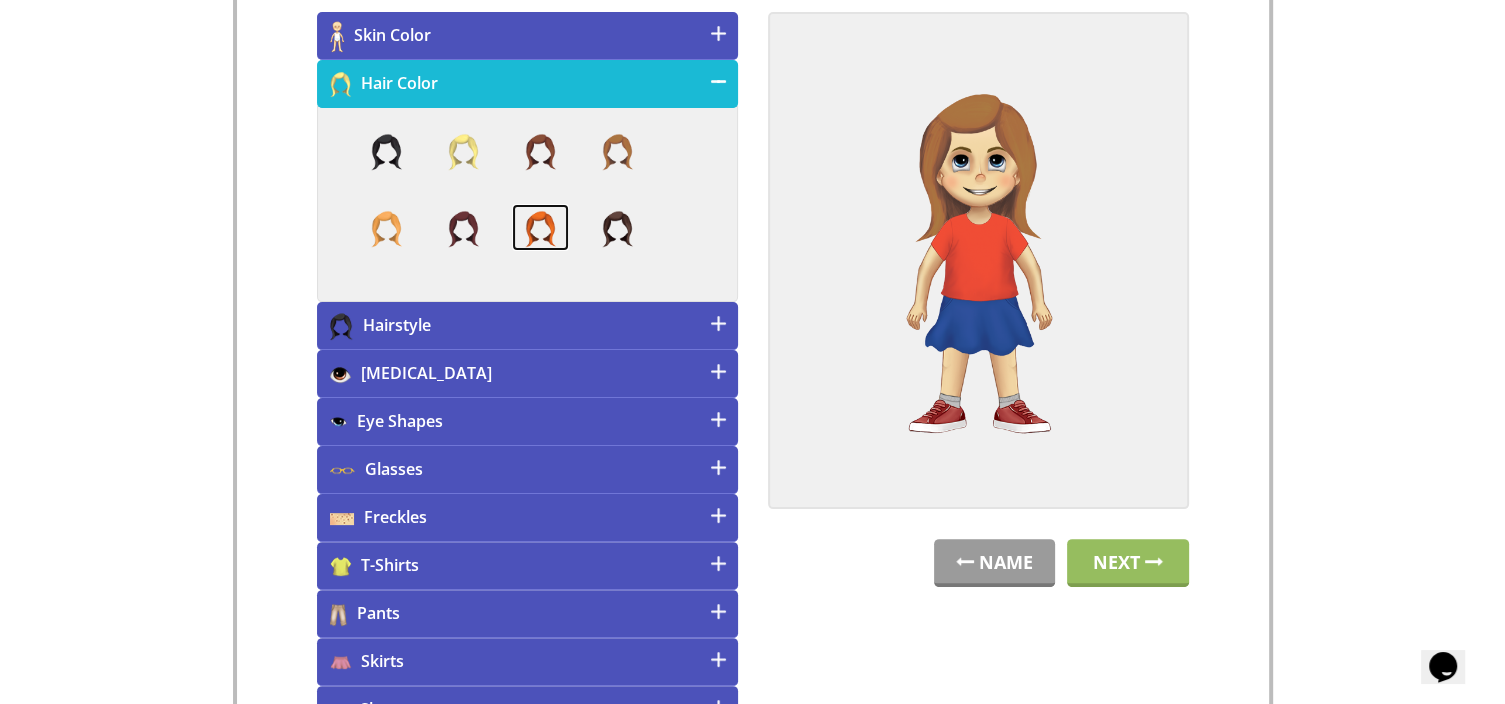click at bounding box center [540, 228] 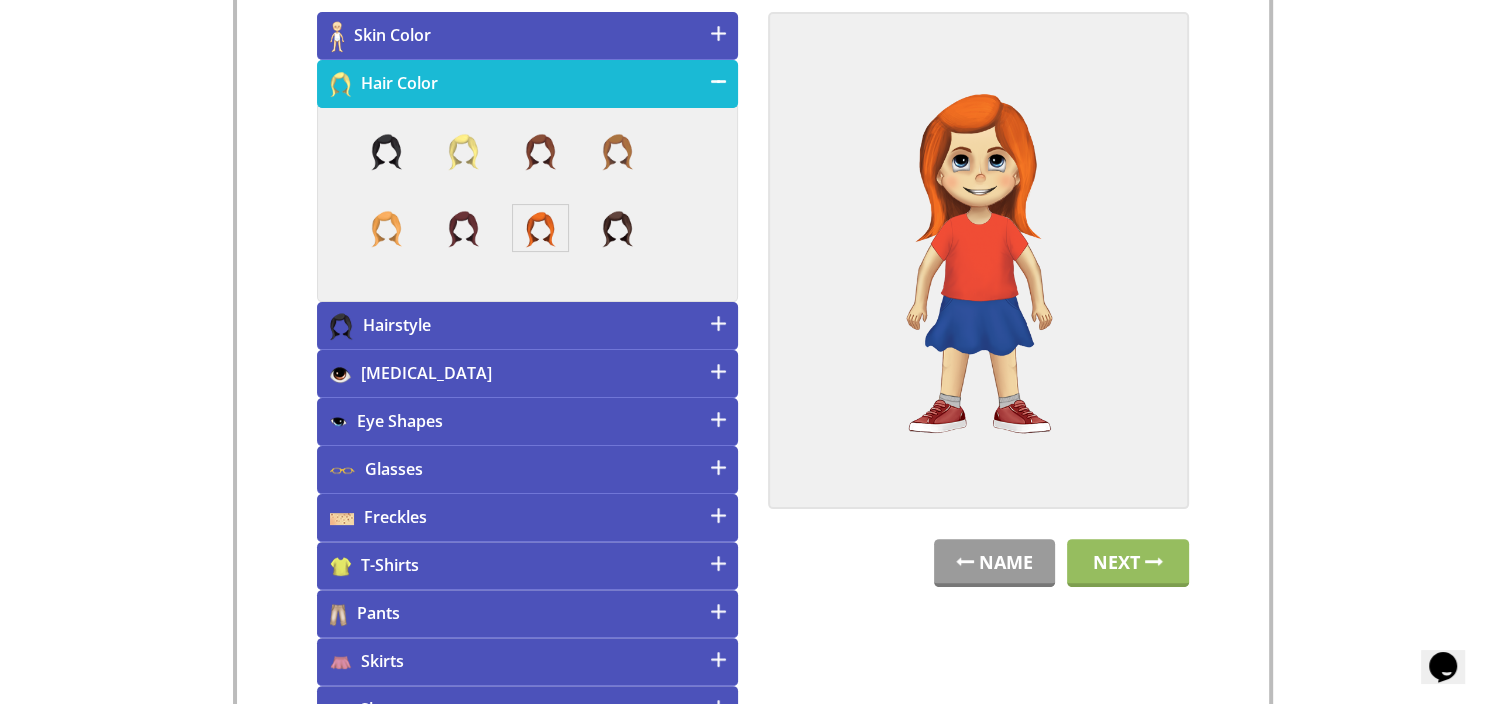 click on "Hairstyle" at bounding box center [527, 326] 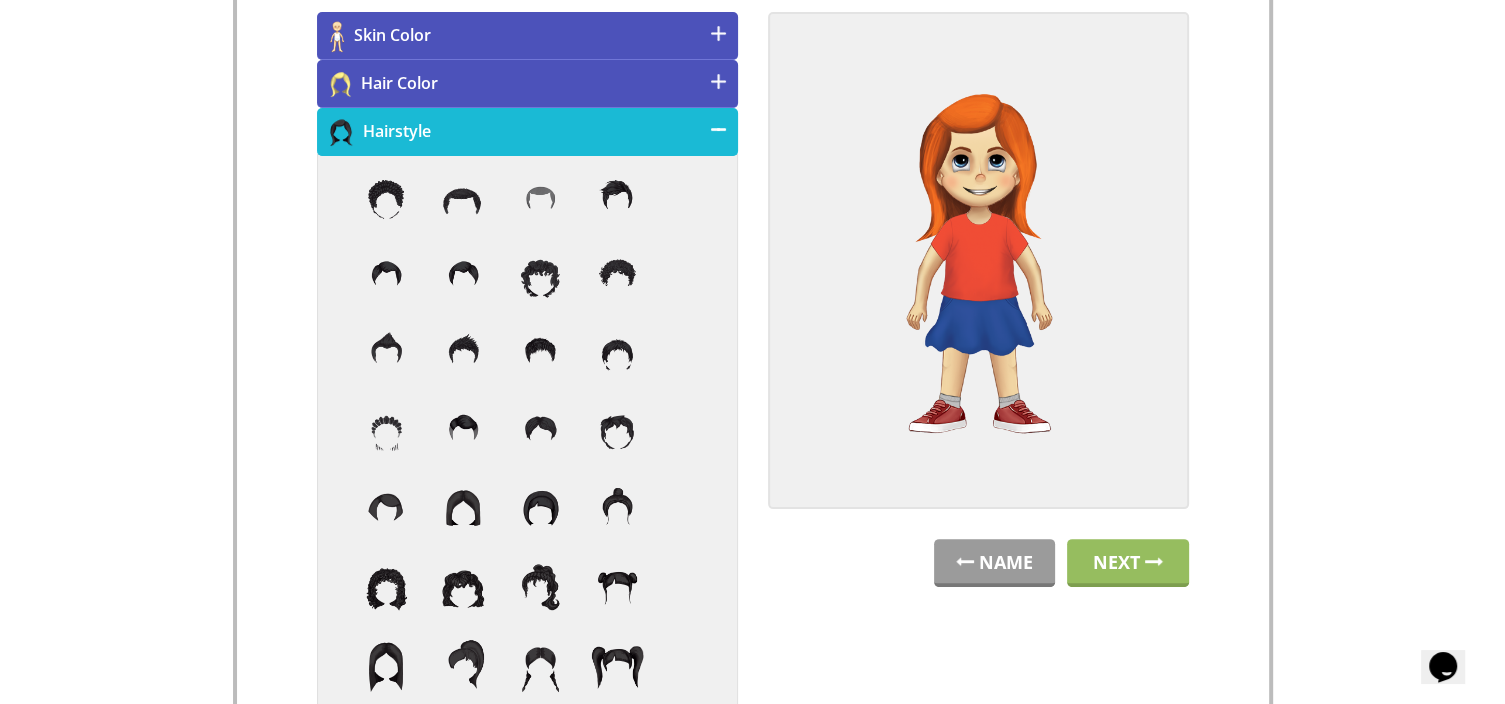 click at bounding box center [527, 483] 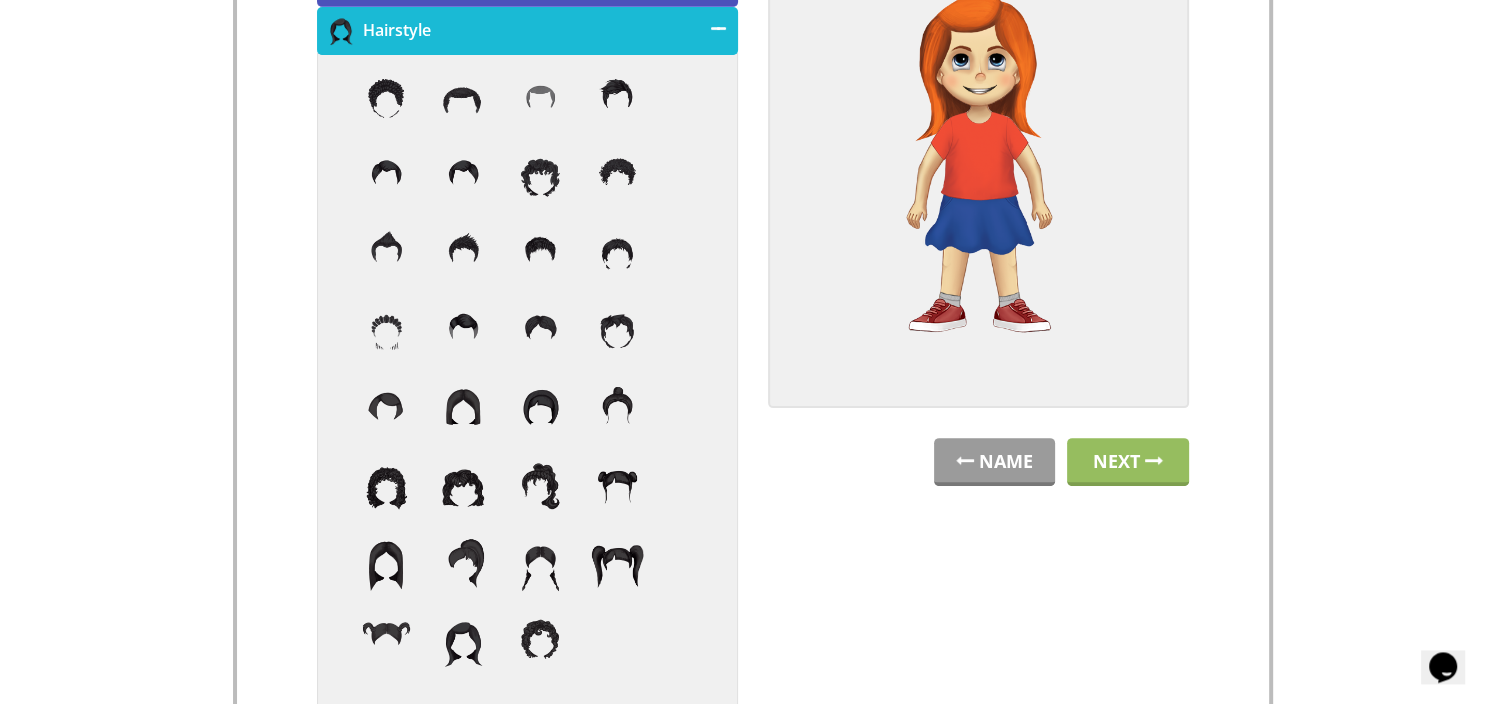 scroll, scrollTop: 520, scrollLeft: 0, axis: vertical 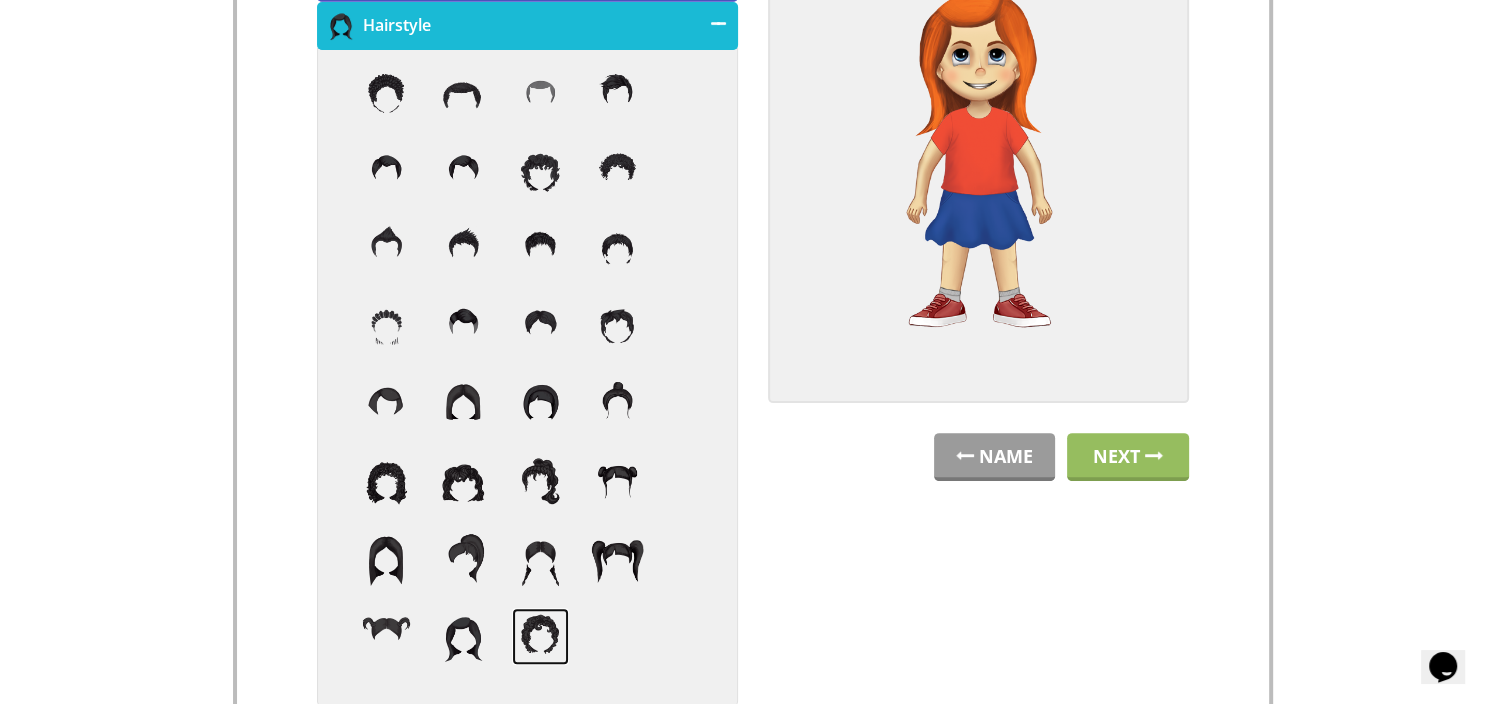 click at bounding box center (540, 636) 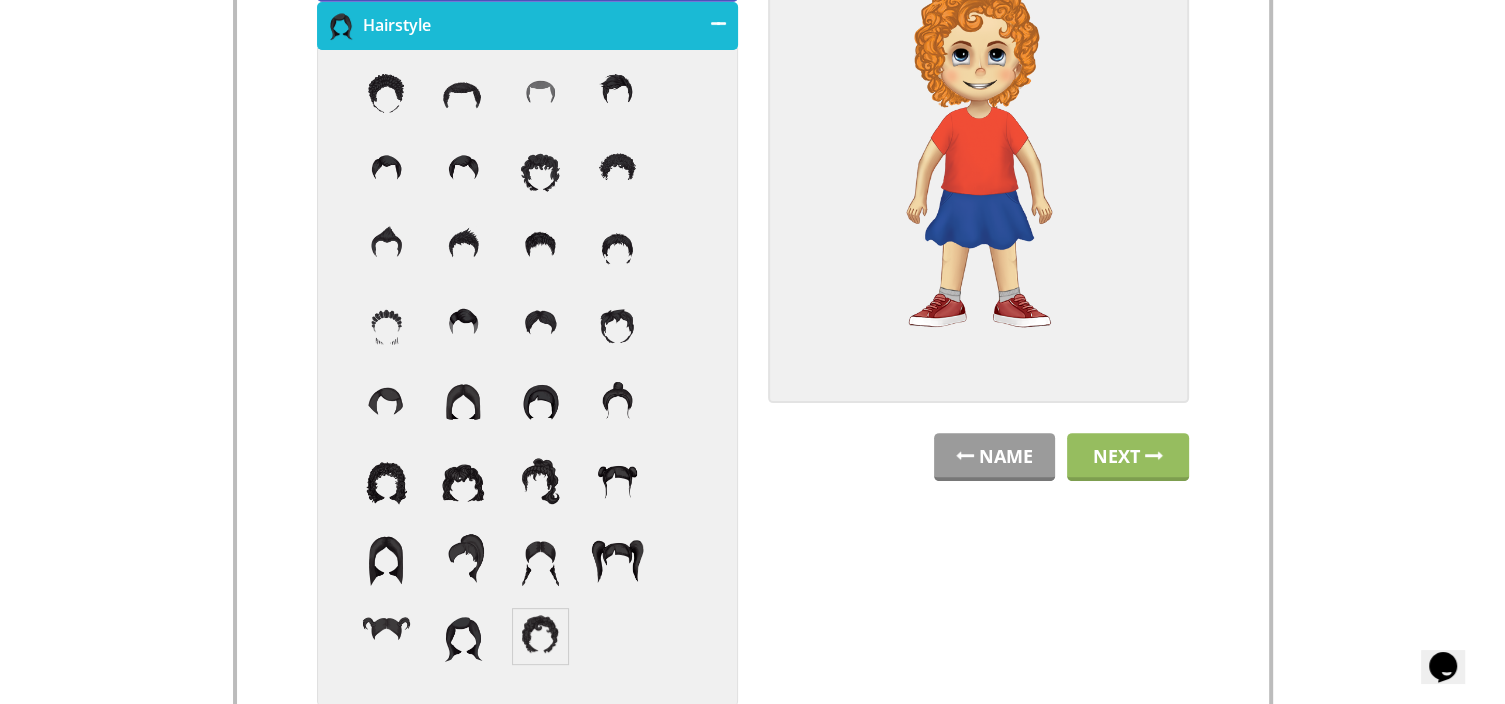 click on "Hairstyle" at bounding box center (527, 26) 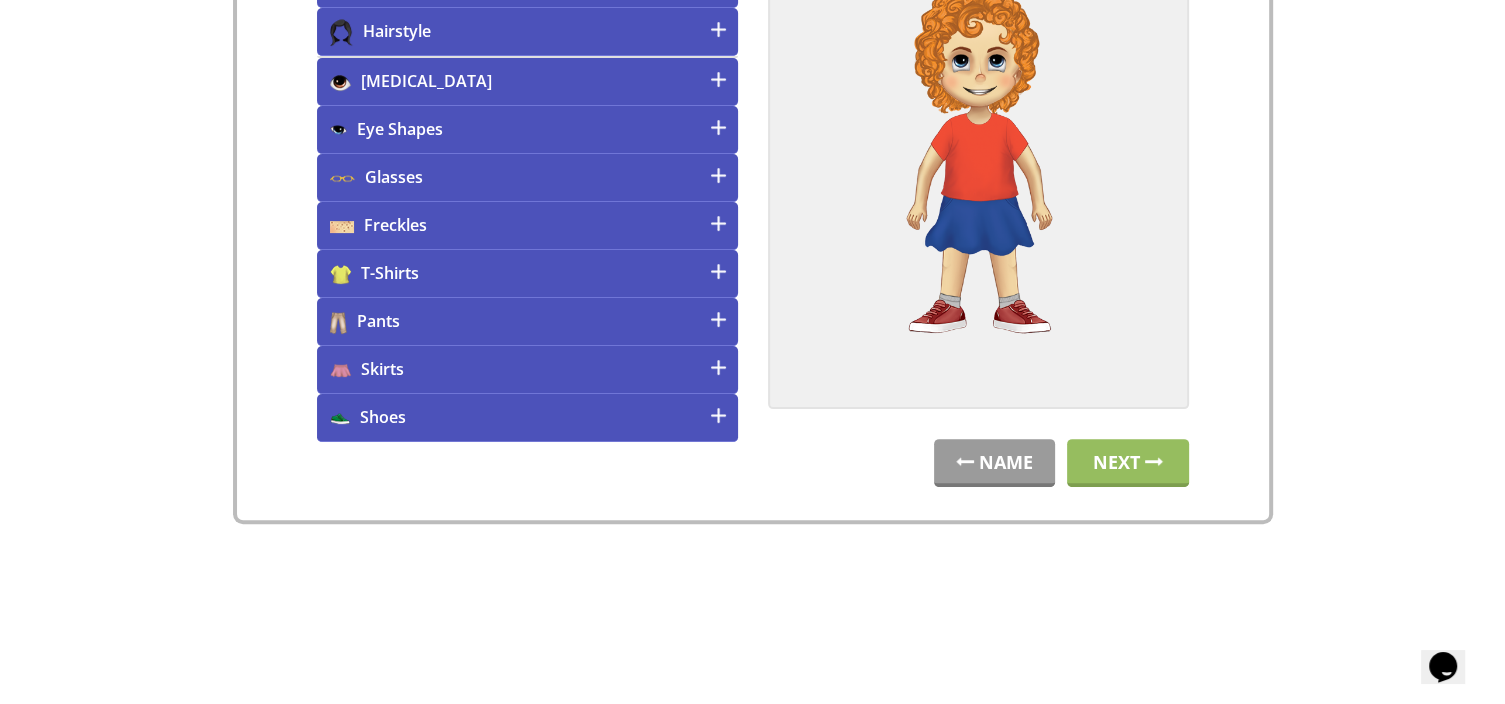 scroll, scrollTop: 513, scrollLeft: 0, axis: vertical 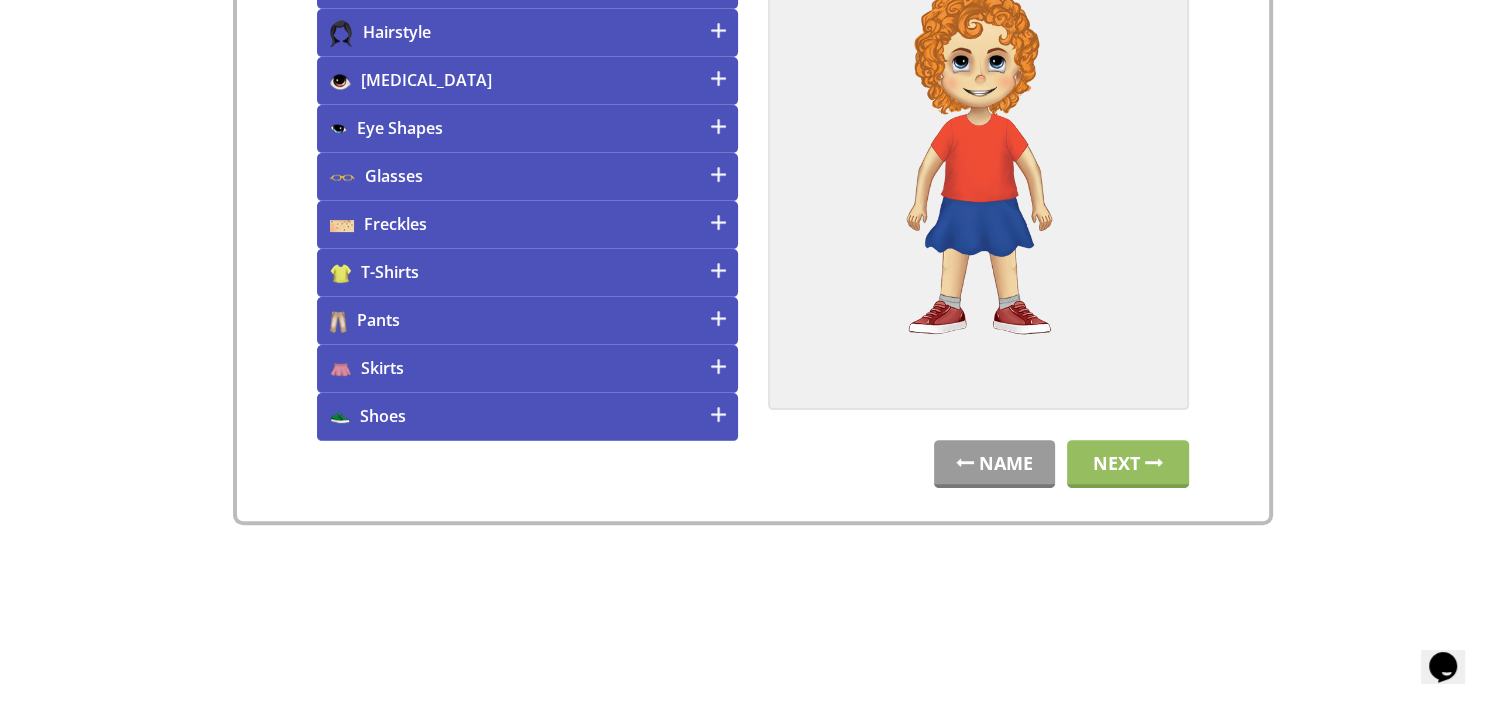 click on "[MEDICAL_DATA]" at bounding box center (527, 81) 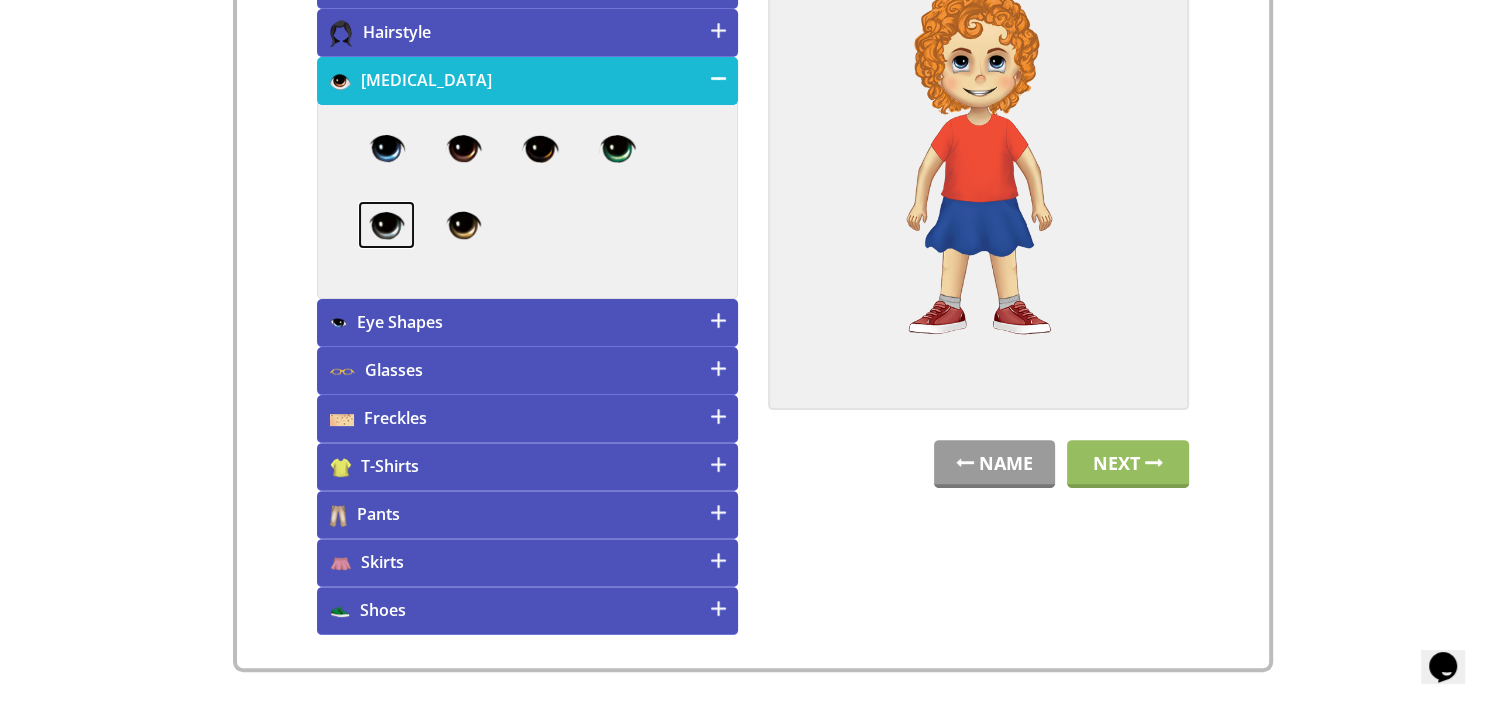 click at bounding box center [386, 225] 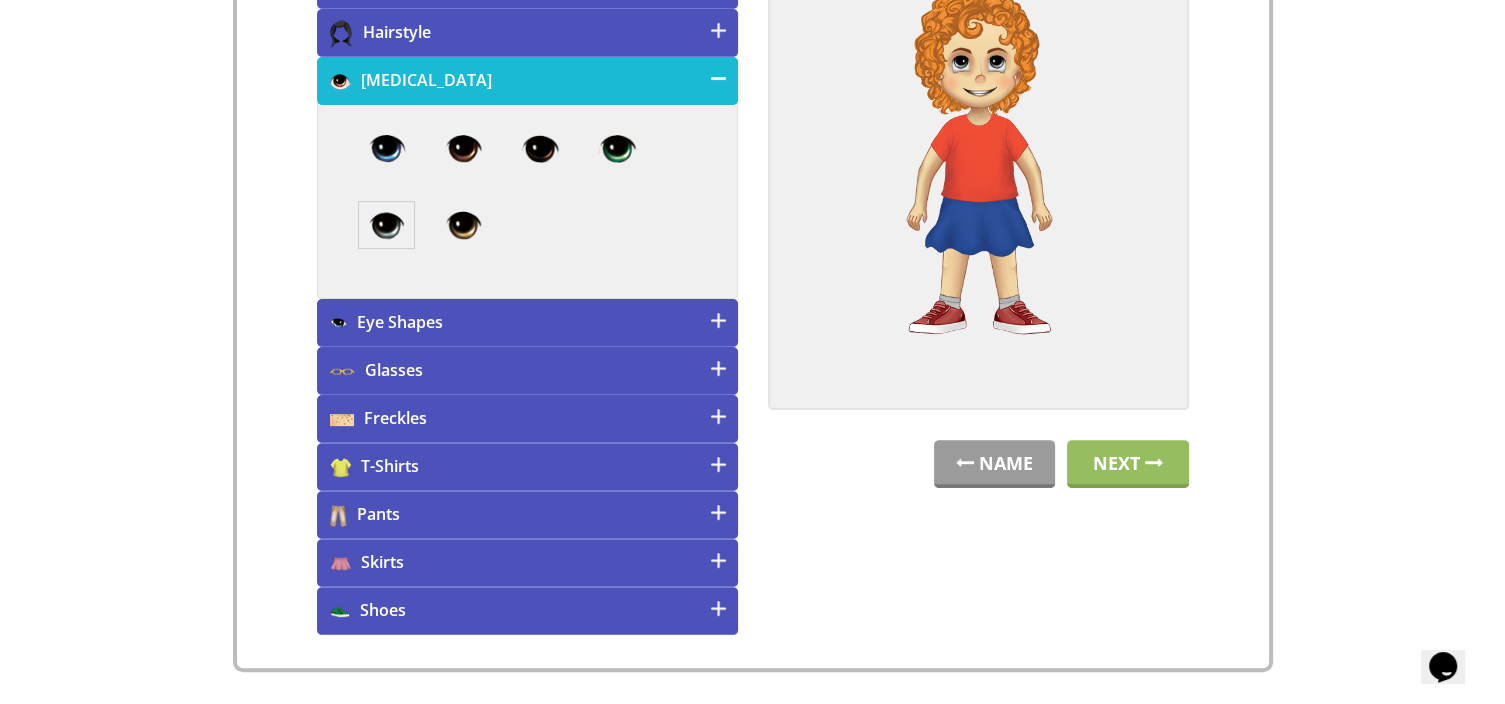click on "Glasses" at bounding box center [527, 371] 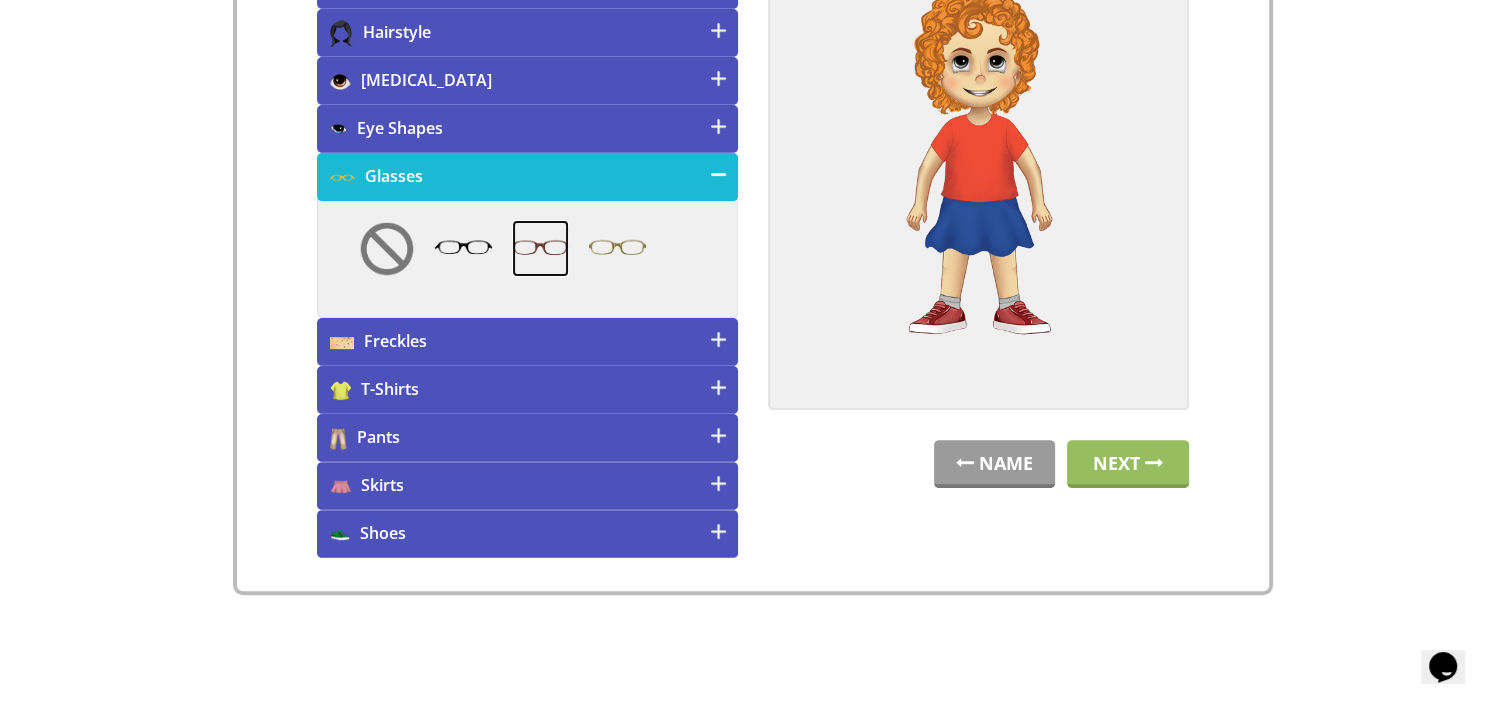 click at bounding box center (540, 248) 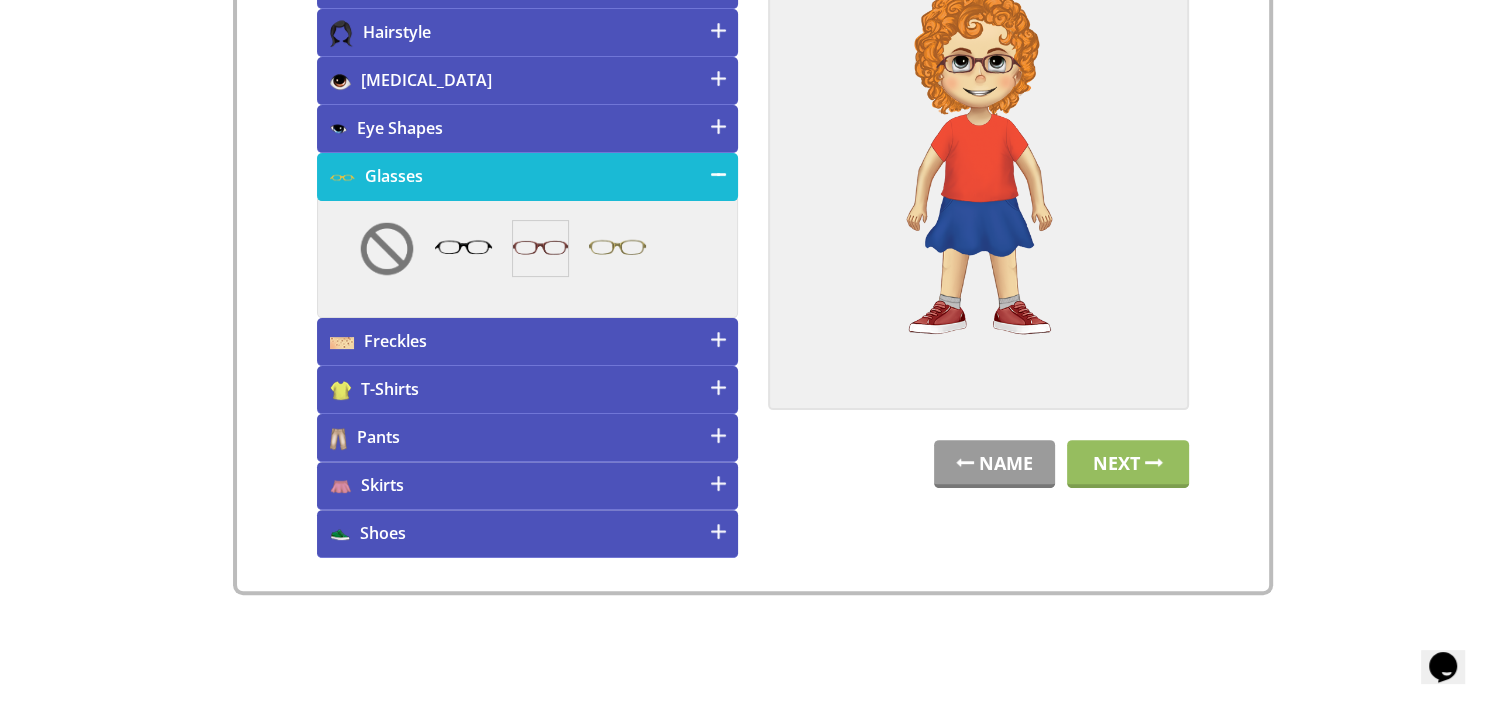click on "T-Shirts" at bounding box center [527, 390] 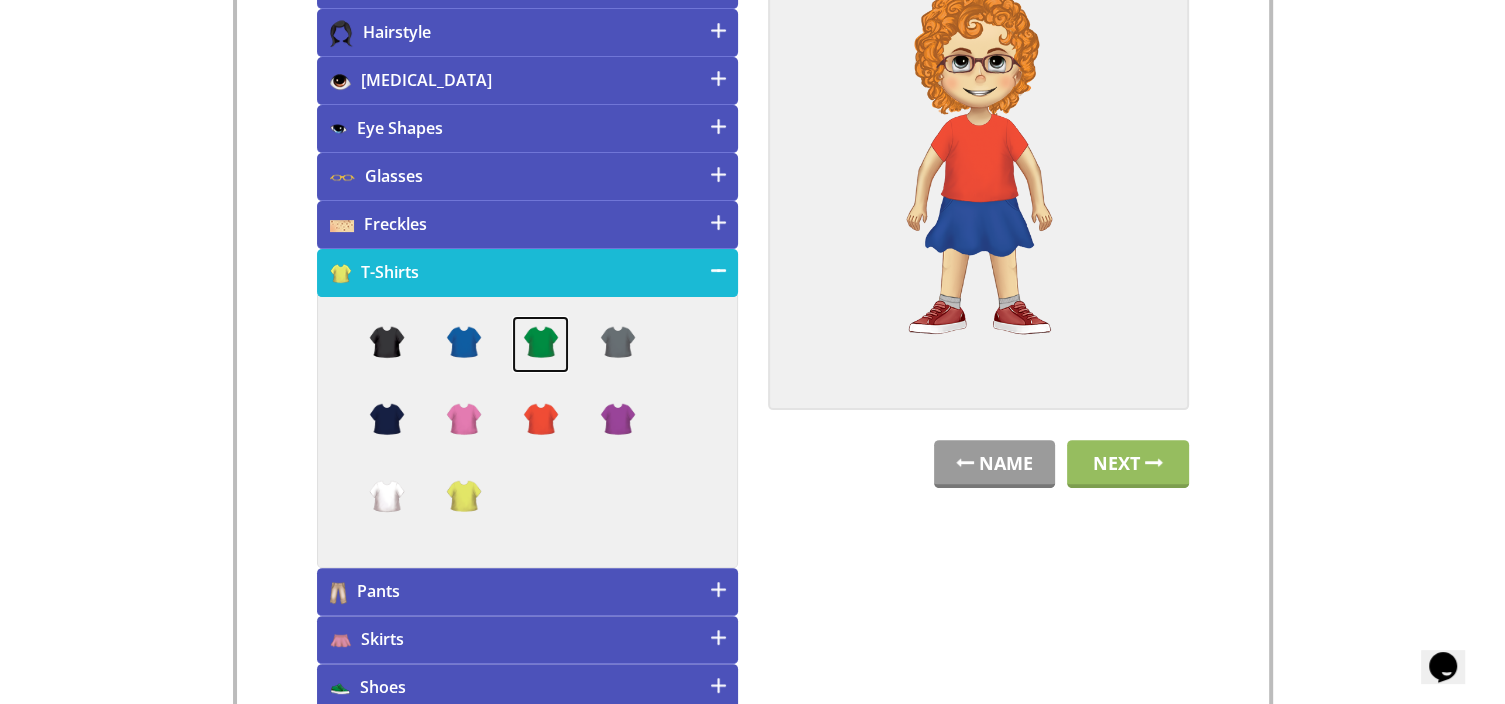 click at bounding box center [540, 344] 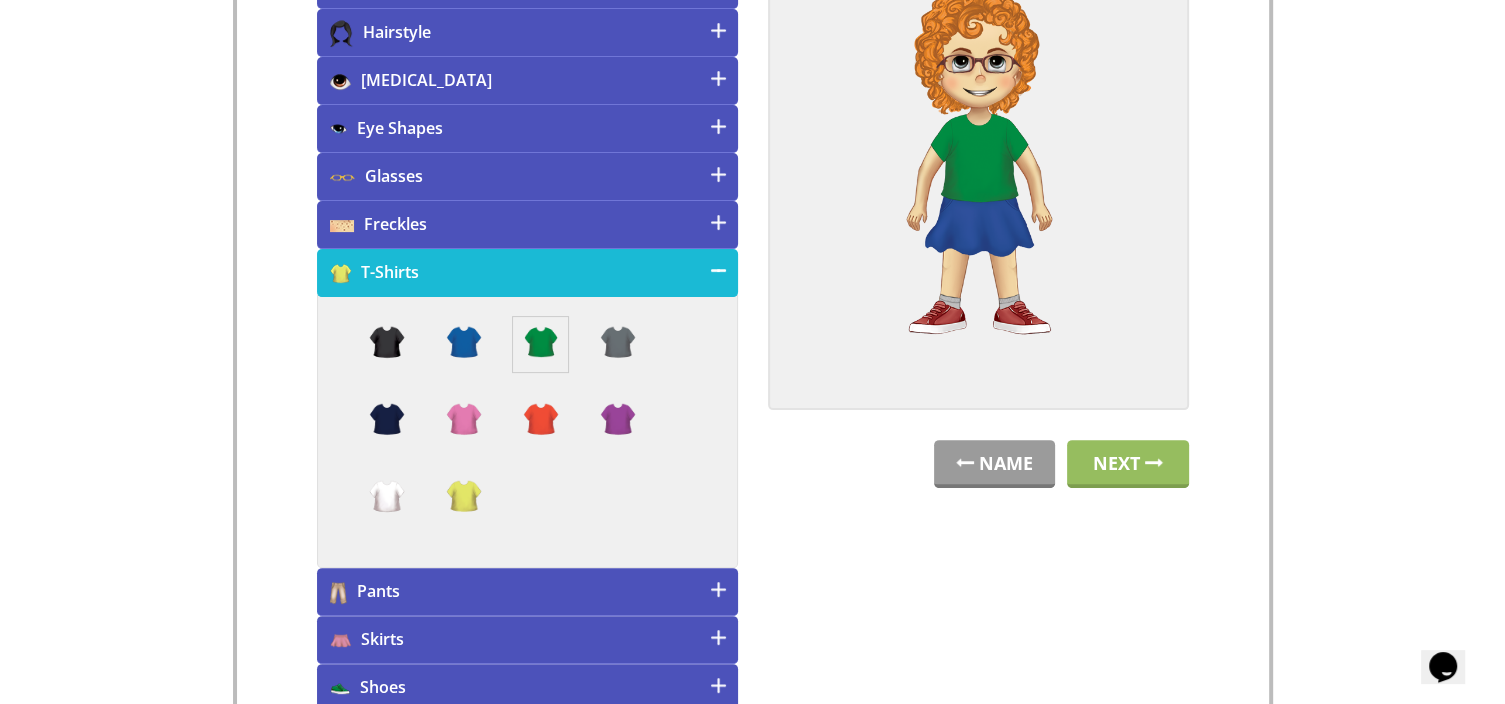 click on "Skirts" at bounding box center [527, 640] 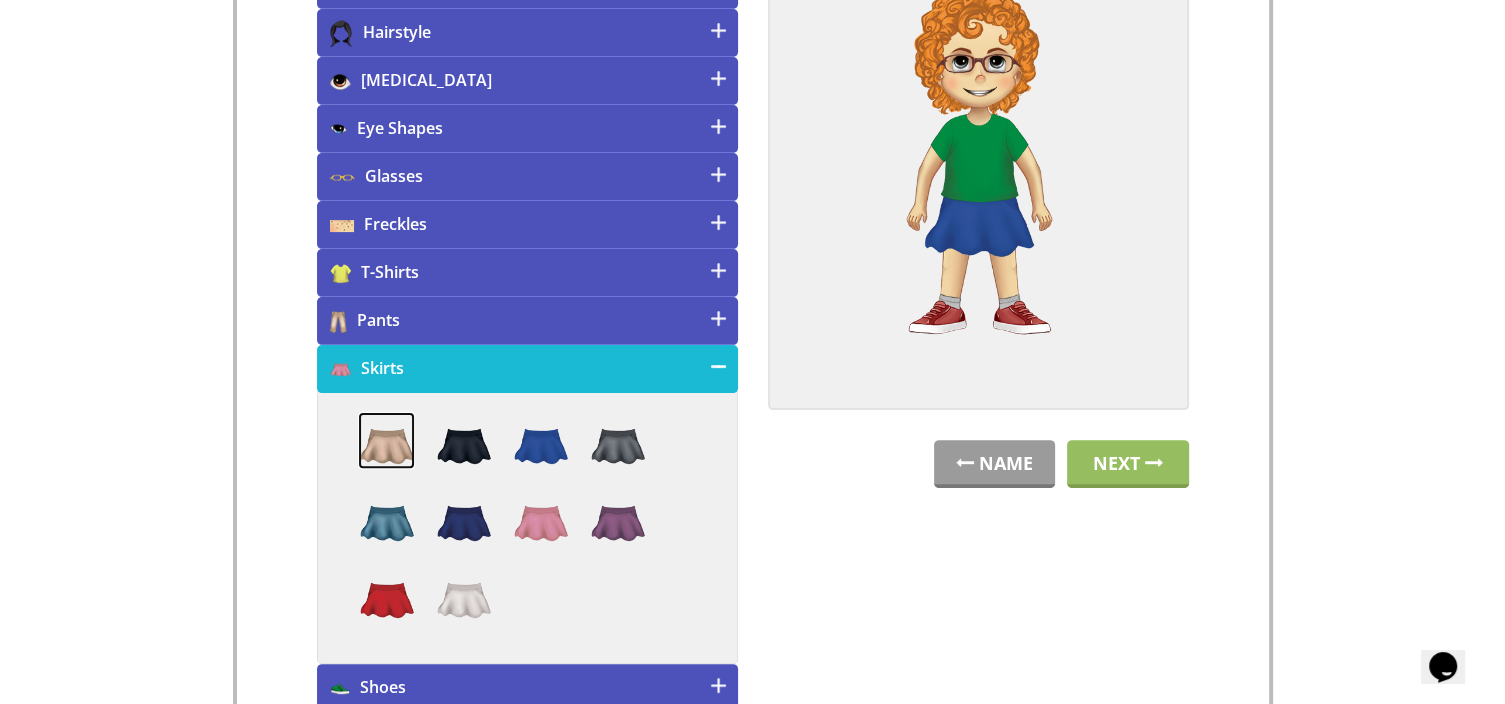 click at bounding box center [386, 440] 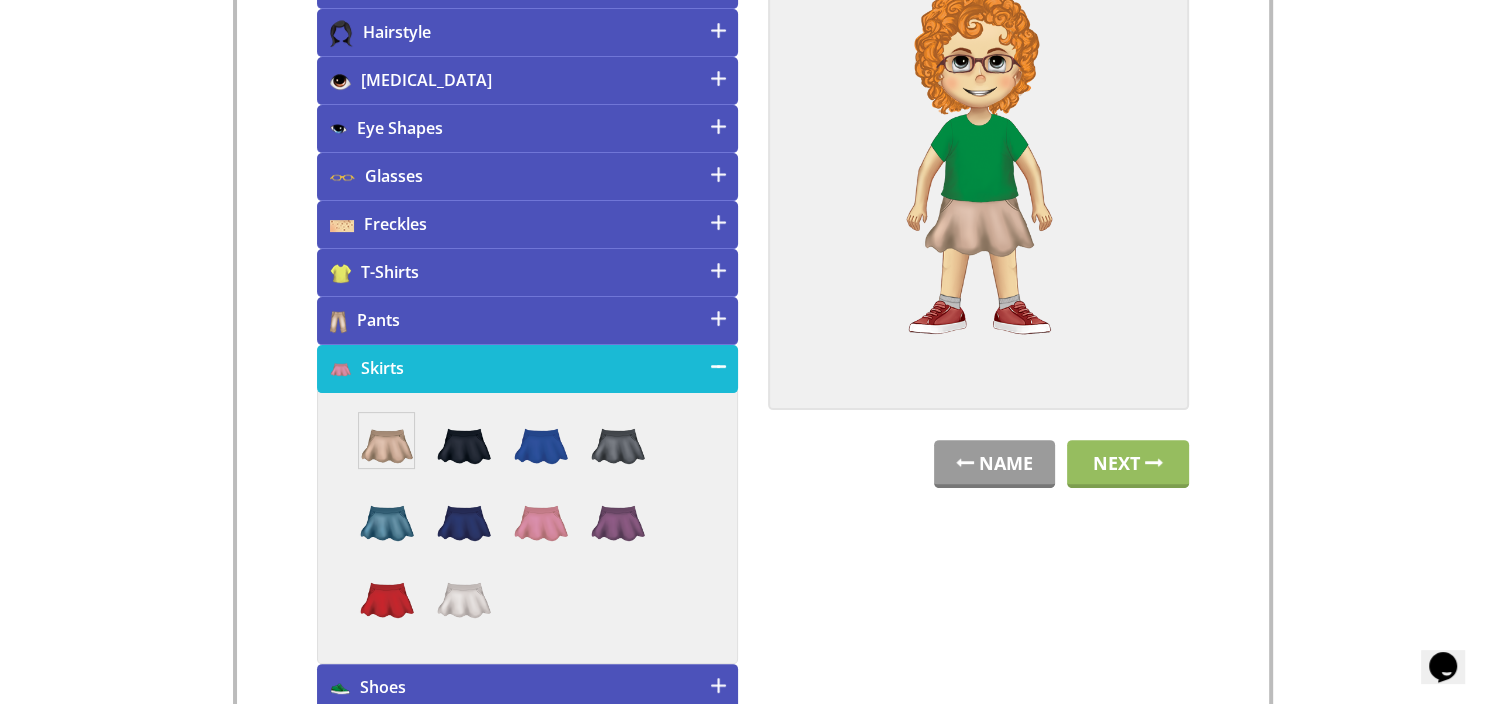 click on "Shoes" at bounding box center [527, 688] 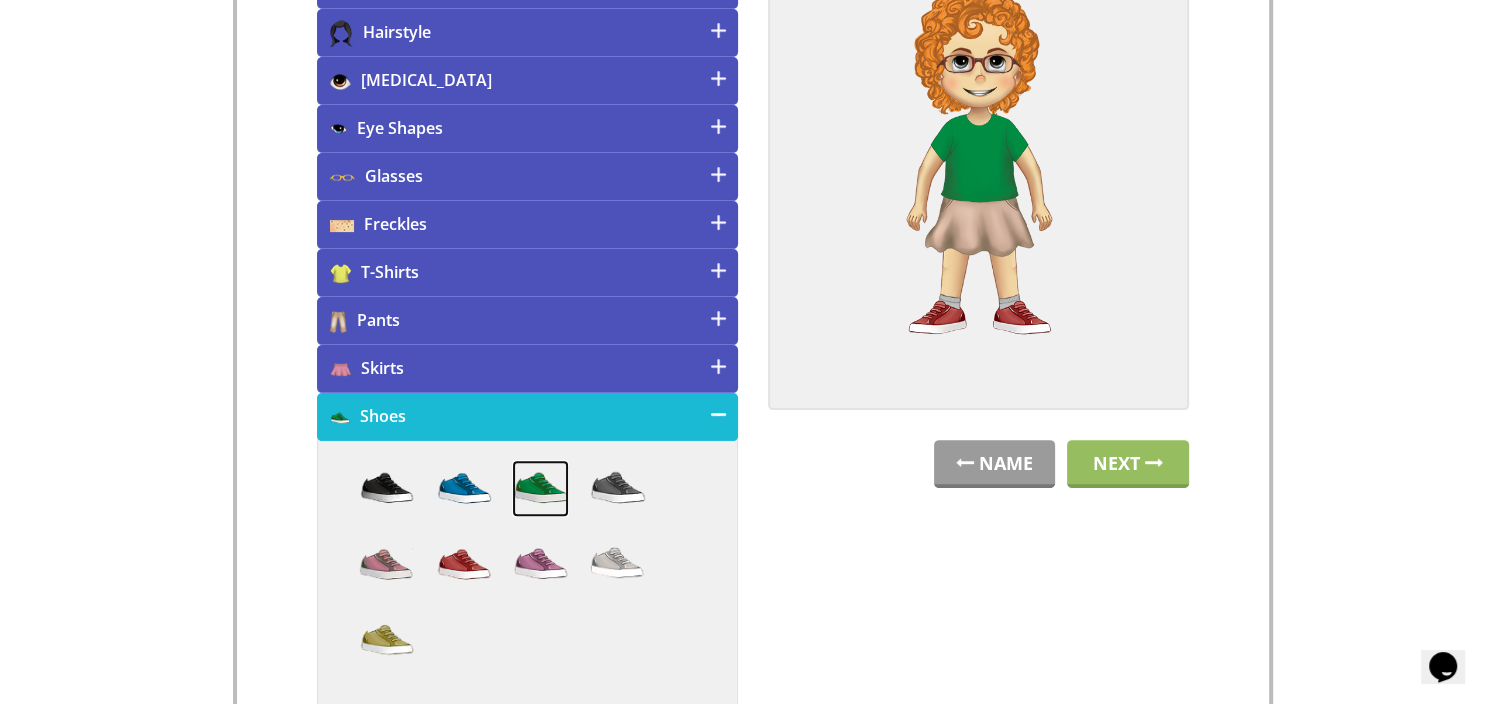 click at bounding box center [540, 488] 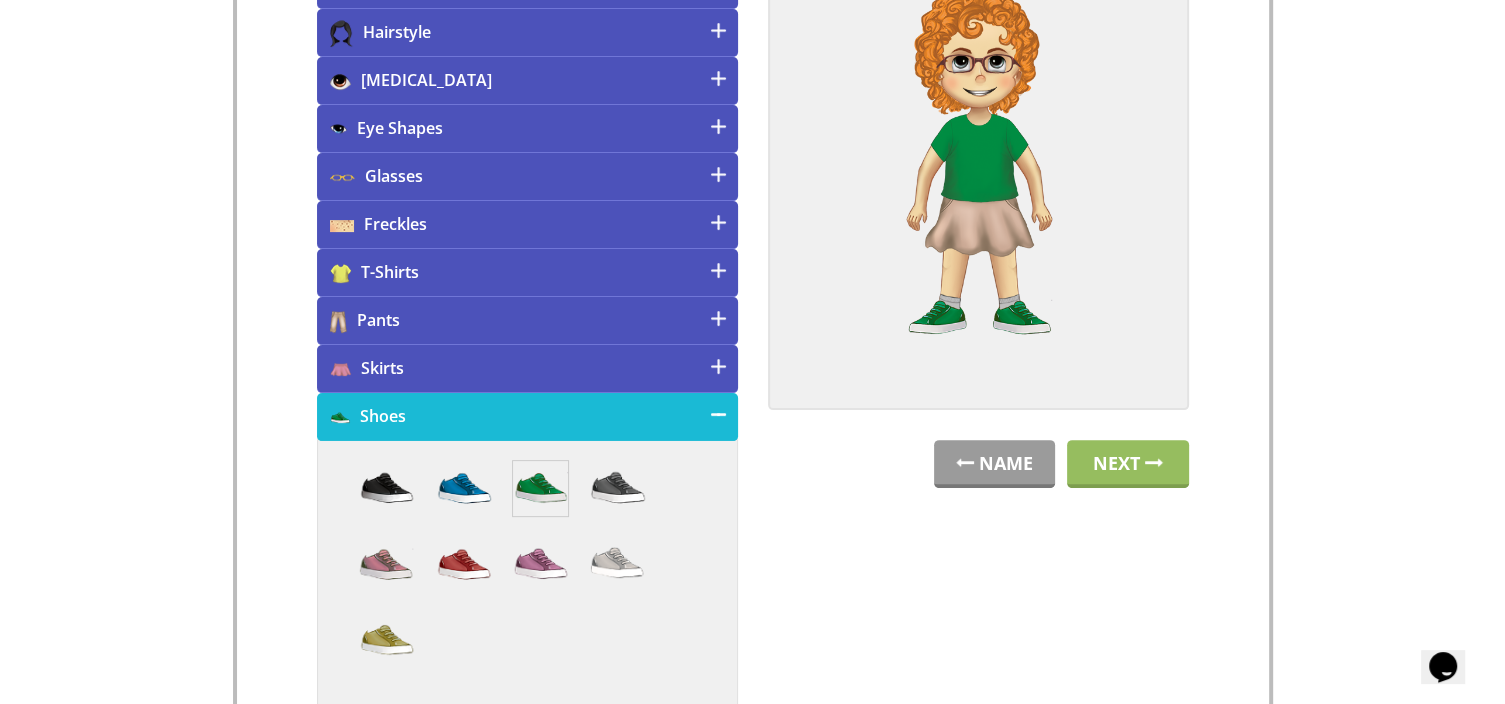 click on "Freckles" at bounding box center (527, 225) 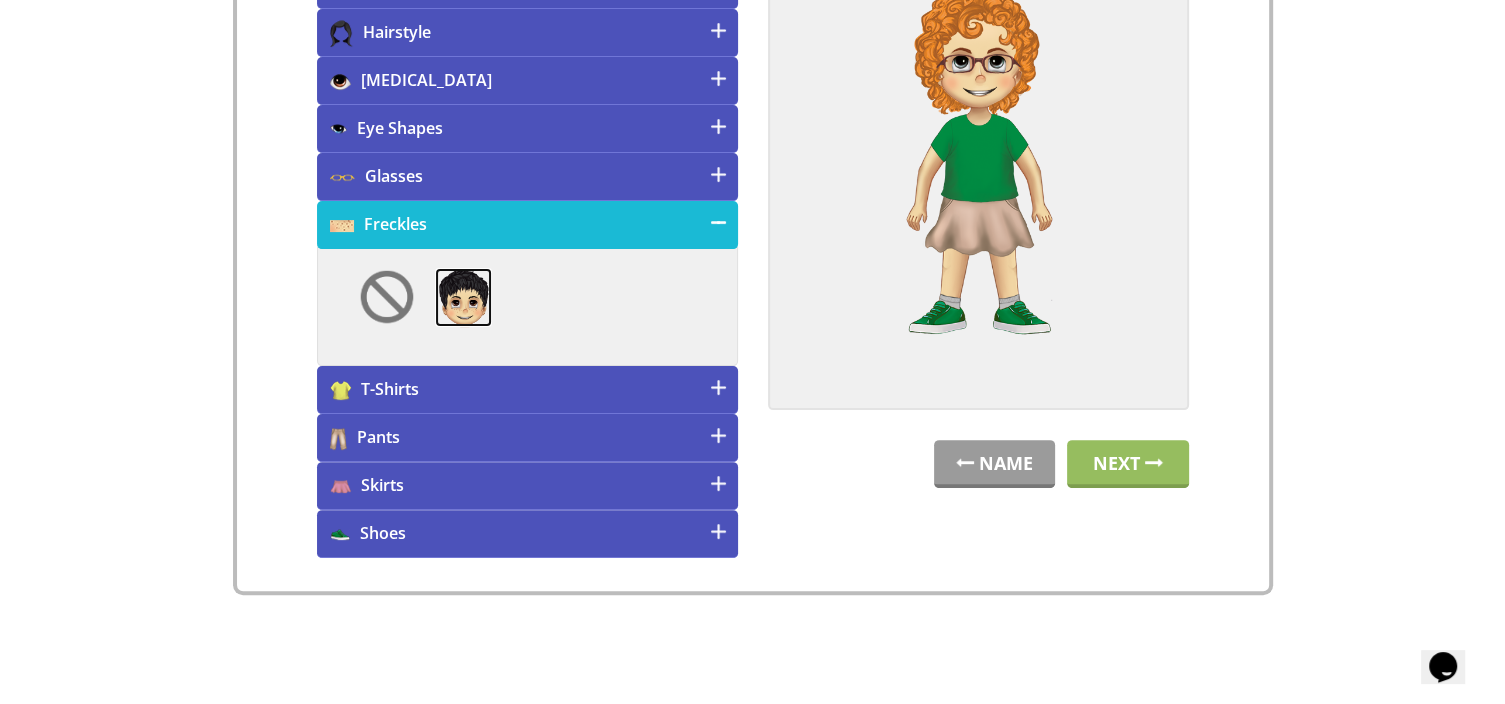click at bounding box center (463, 298) 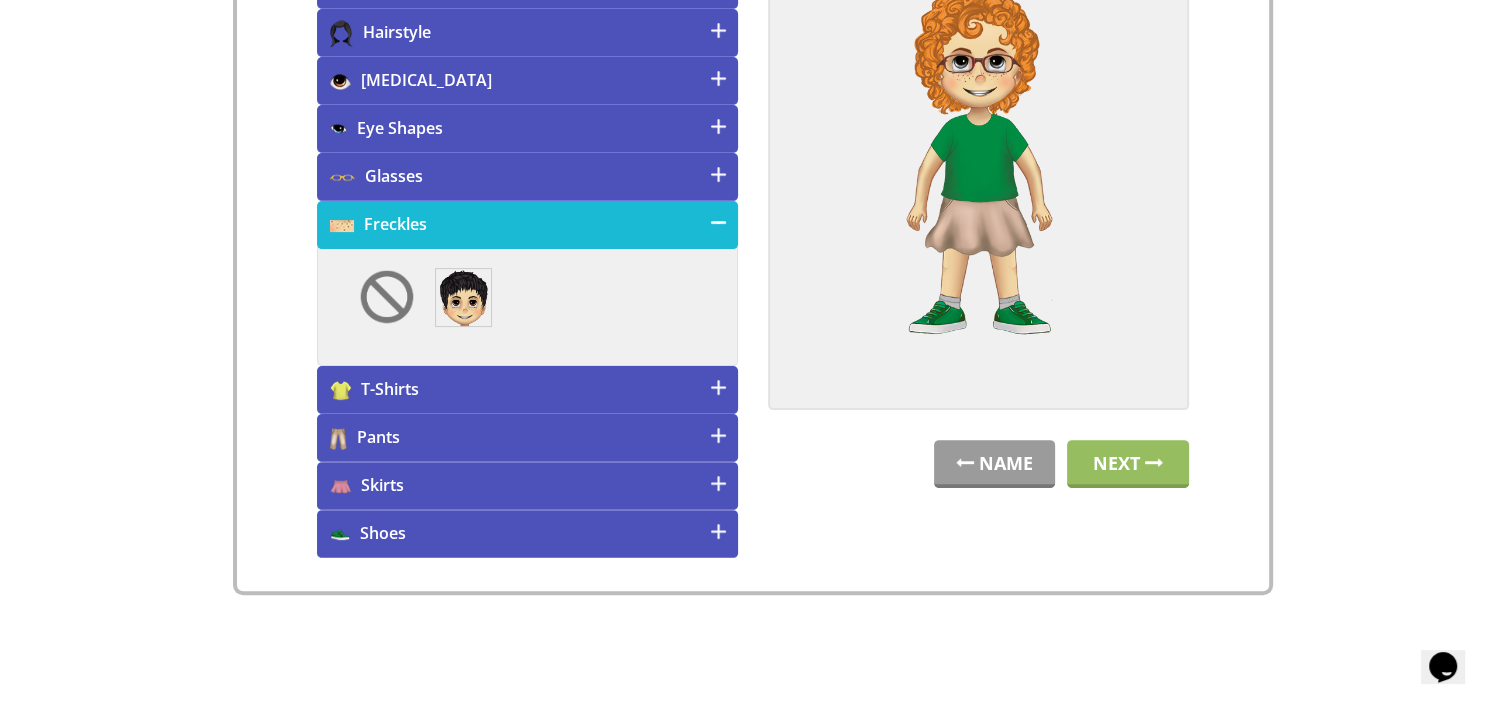 click on "[MEDICAL_DATA]" at bounding box center (527, 81) 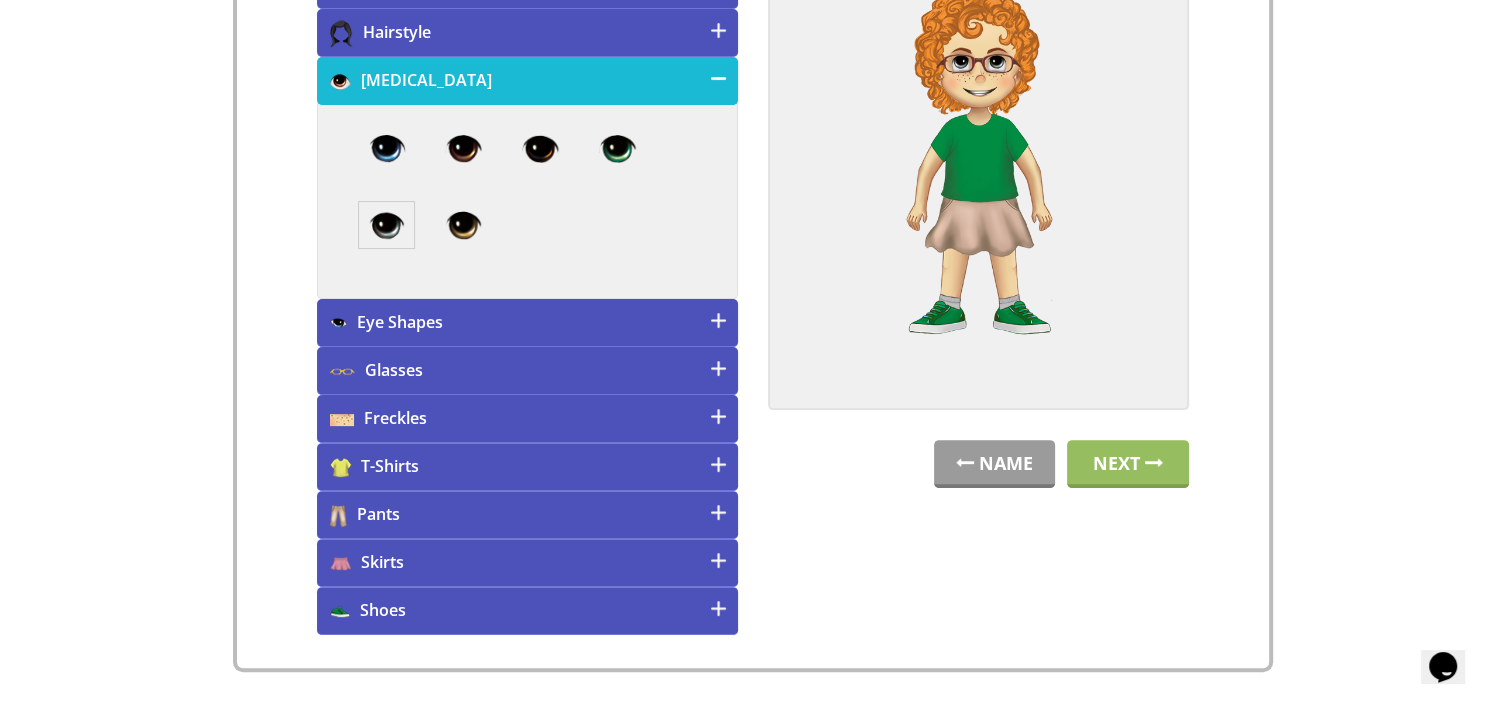 click on "Eye Shapes" at bounding box center (527, 323) 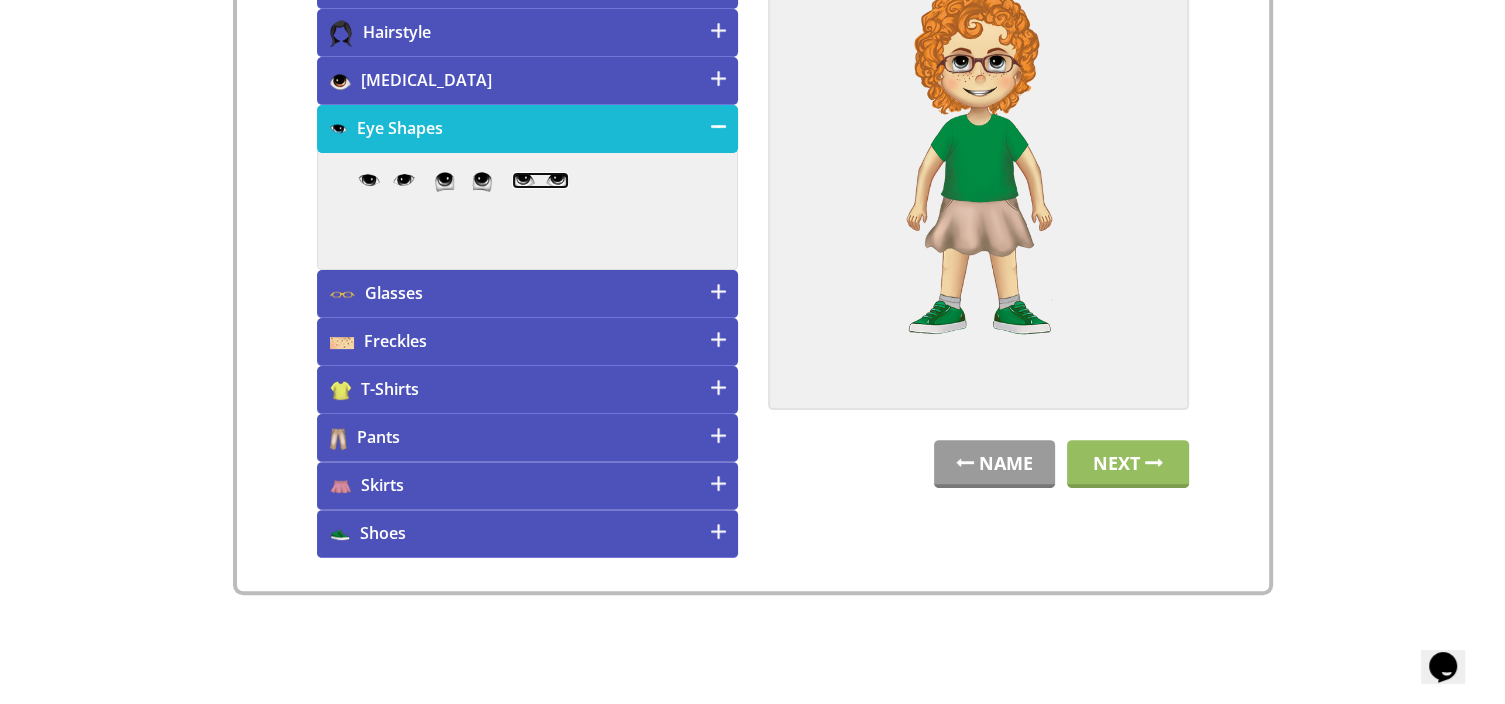 click at bounding box center (540, 181) 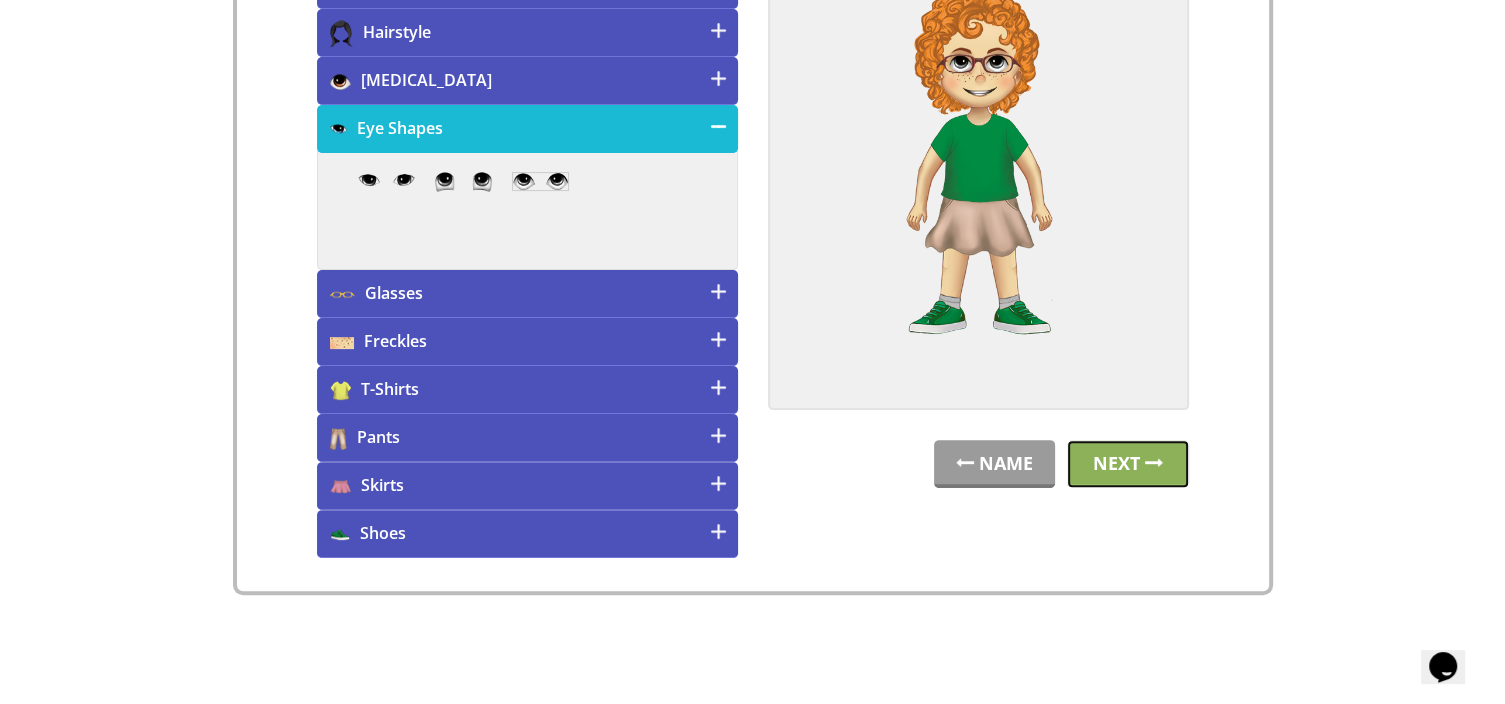 click on "Next" at bounding box center [1128, 464] 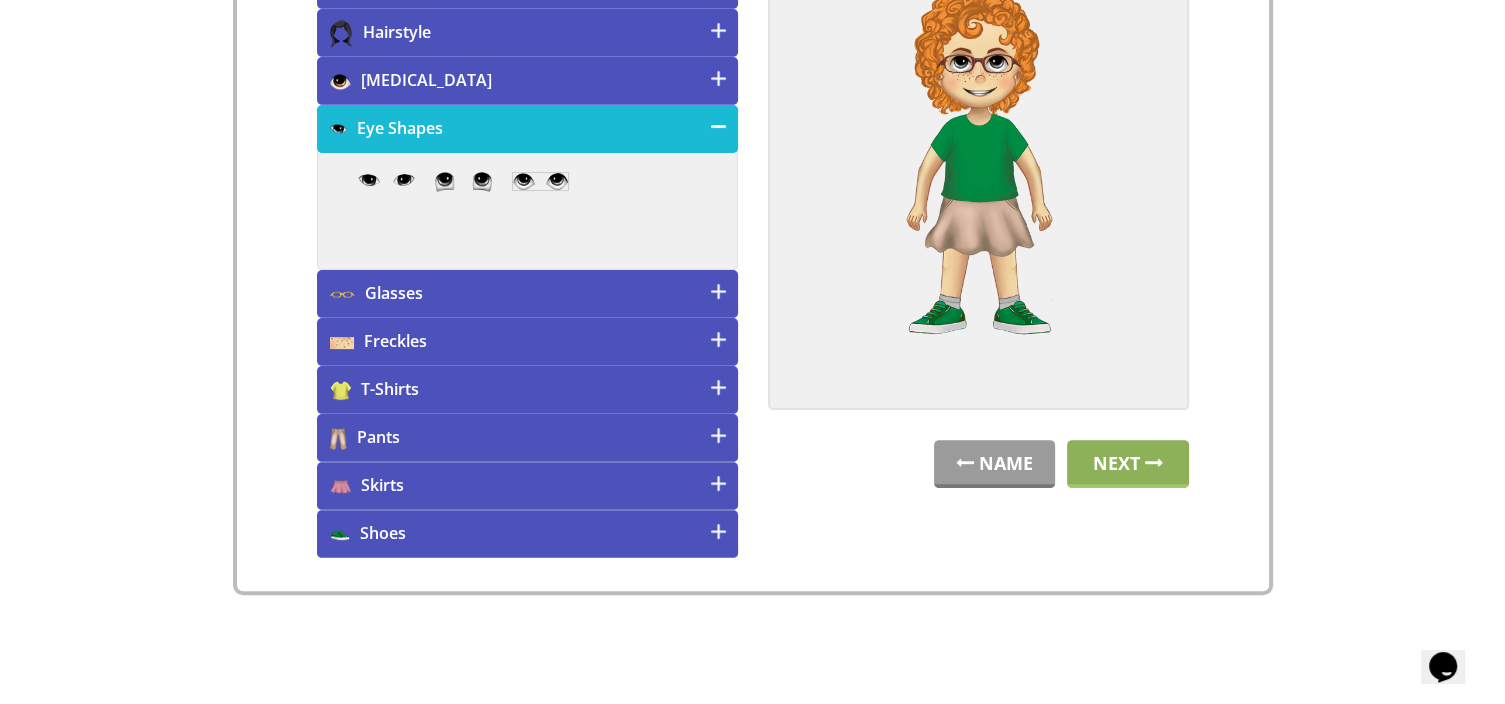 scroll, scrollTop: 0, scrollLeft: 0, axis: both 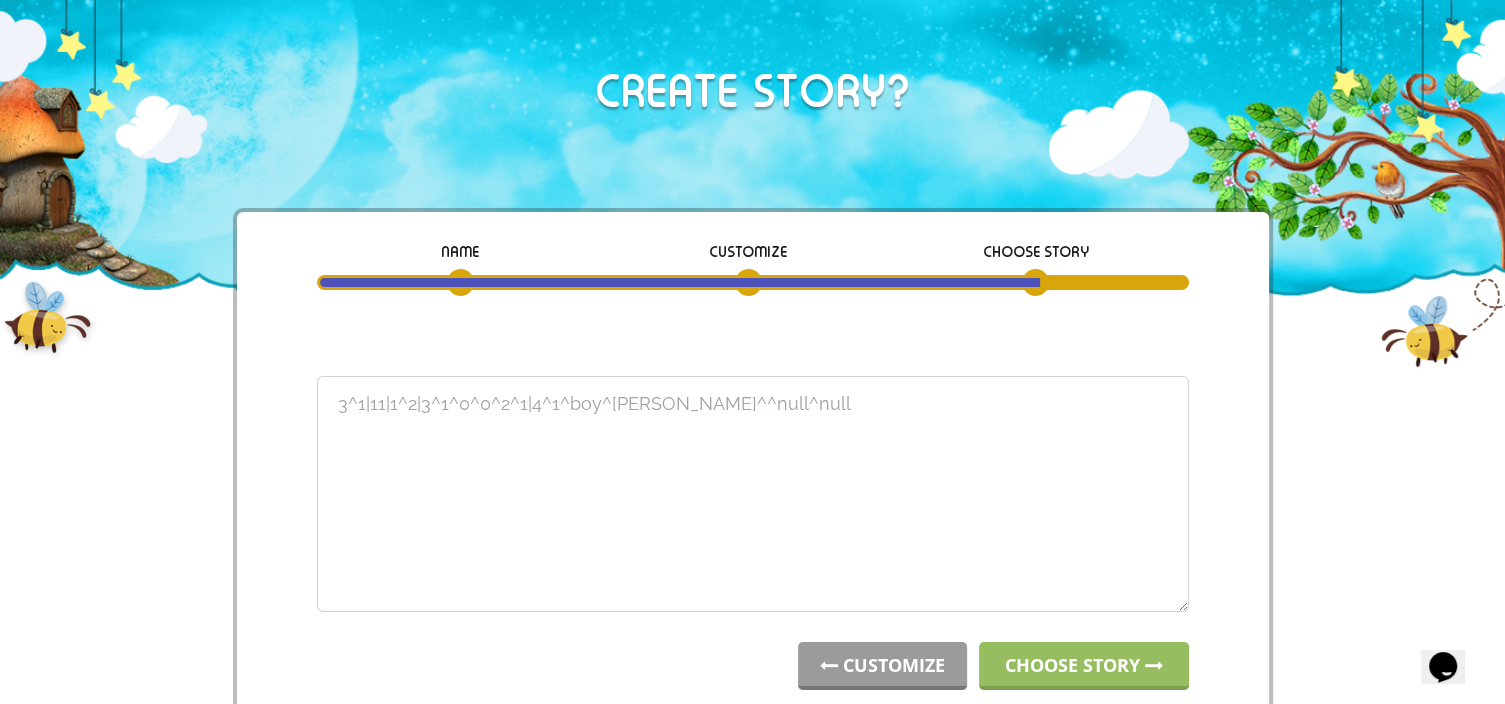 drag, startPoint x: 892, startPoint y: 424, endPoint x: 309, endPoint y: 387, distance: 584.1729 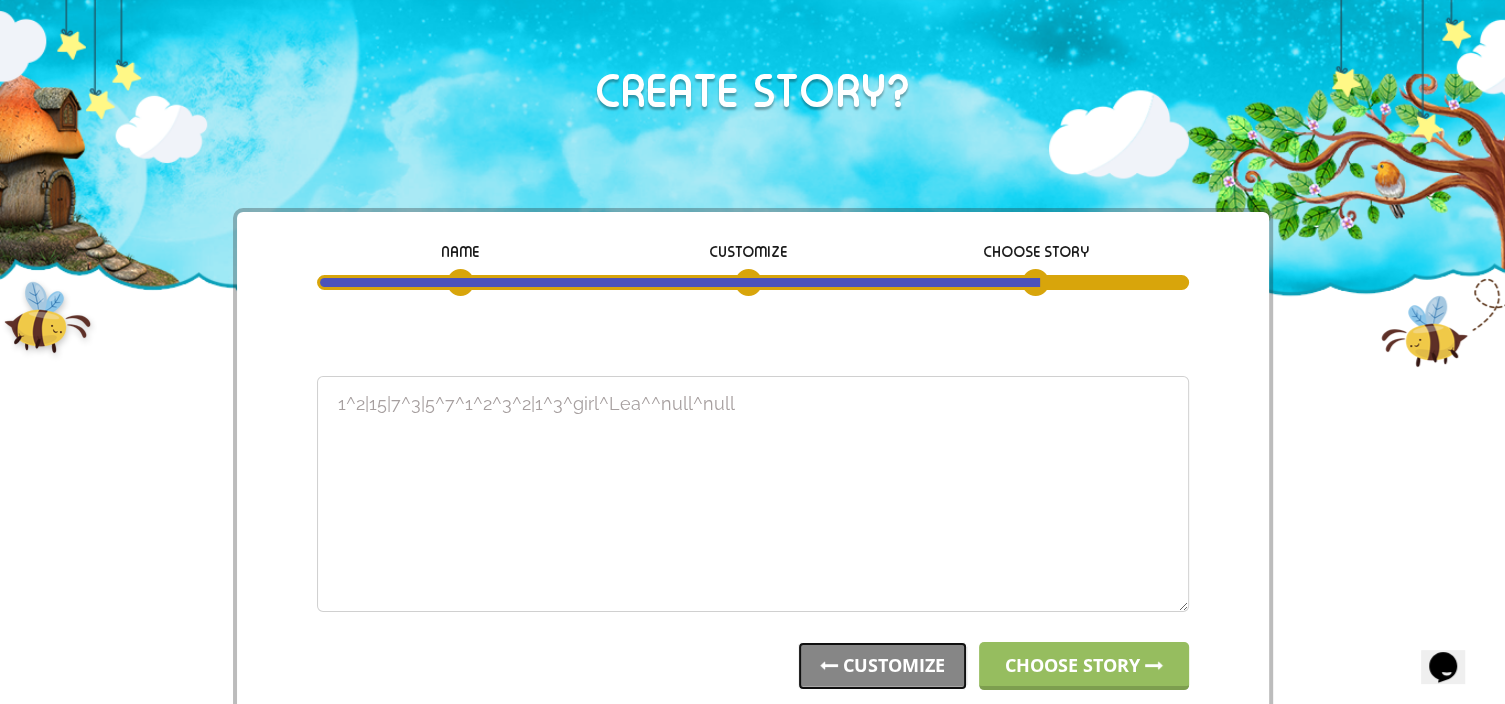 click on "CUSTOMIZE" at bounding box center [882, 666] 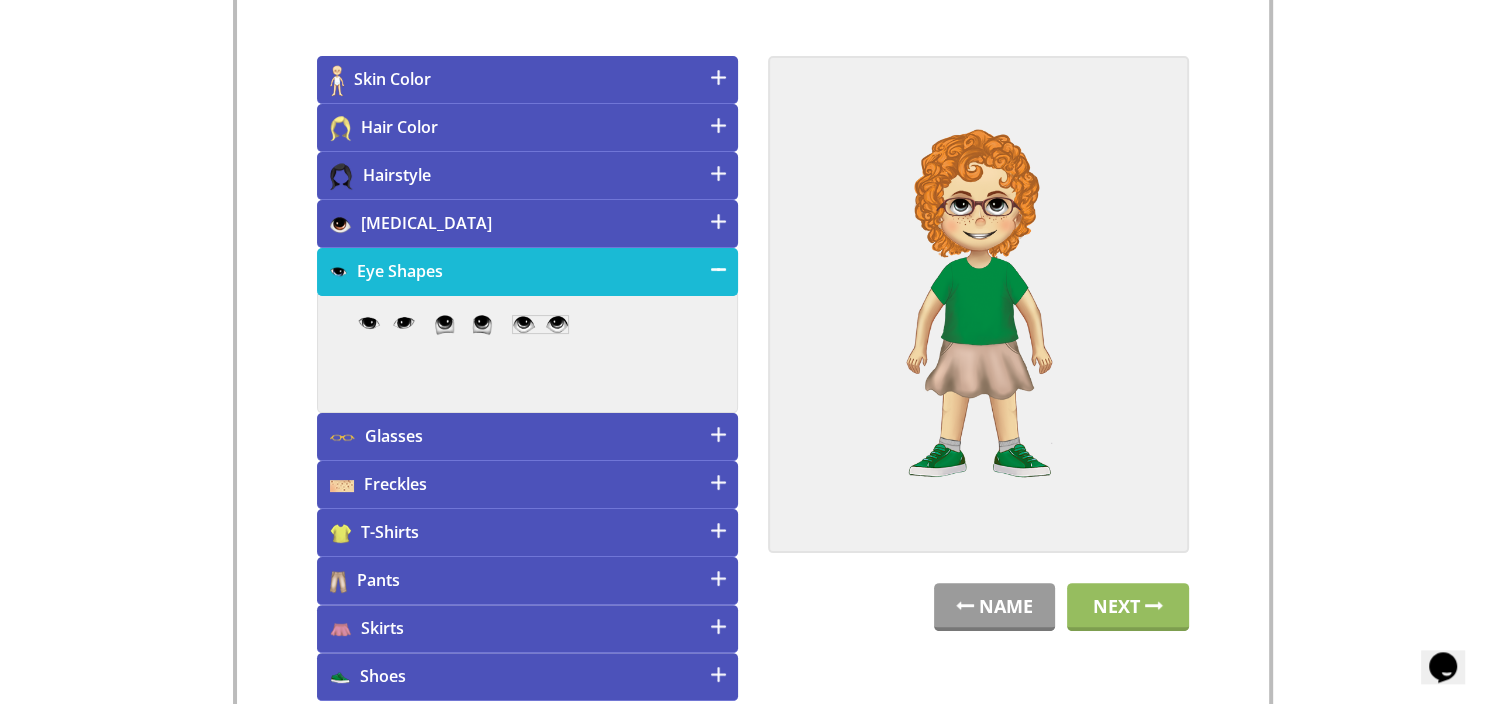 scroll, scrollTop: 368, scrollLeft: 0, axis: vertical 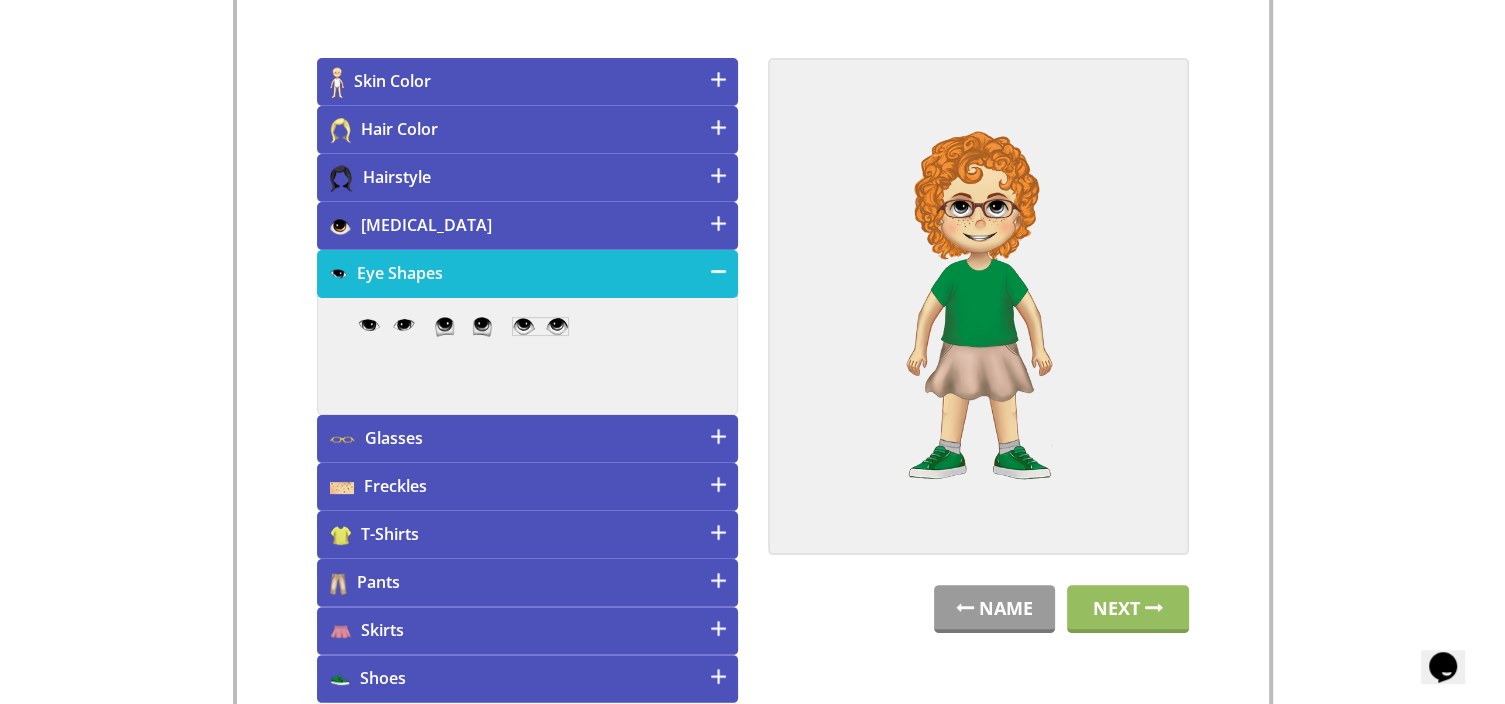 click on "NAME    Next" at bounding box center (978, 345) 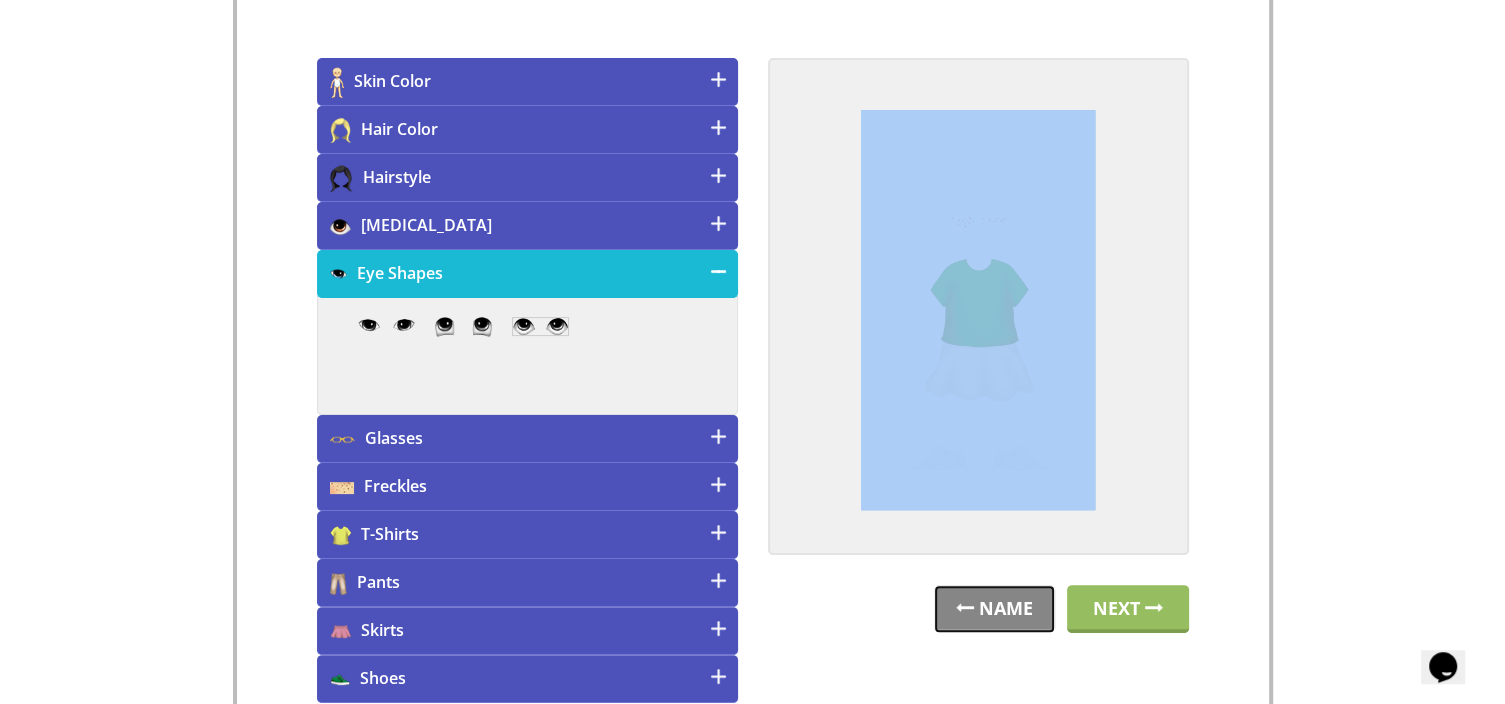 click on "NAME" at bounding box center (994, 609) 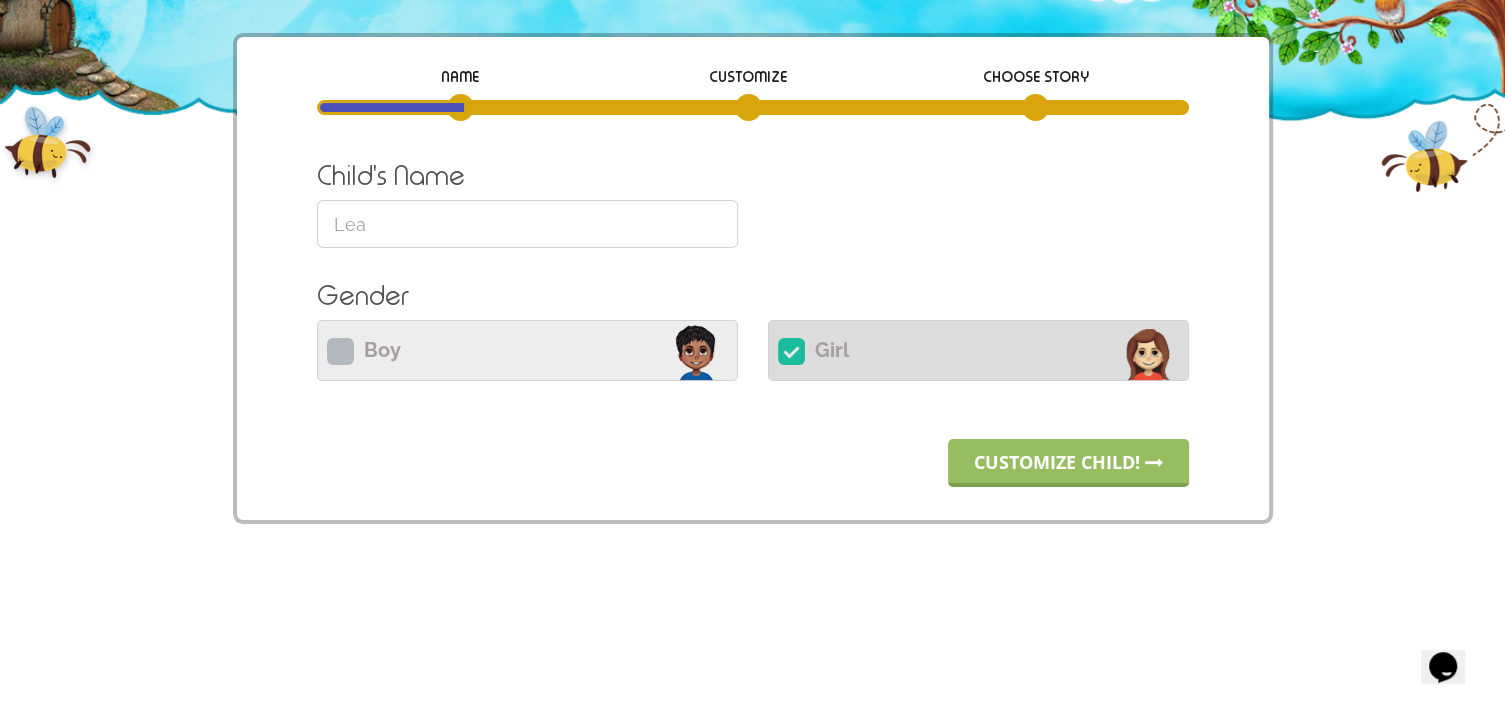 scroll, scrollTop: 175, scrollLeft: 0, axis: vertical 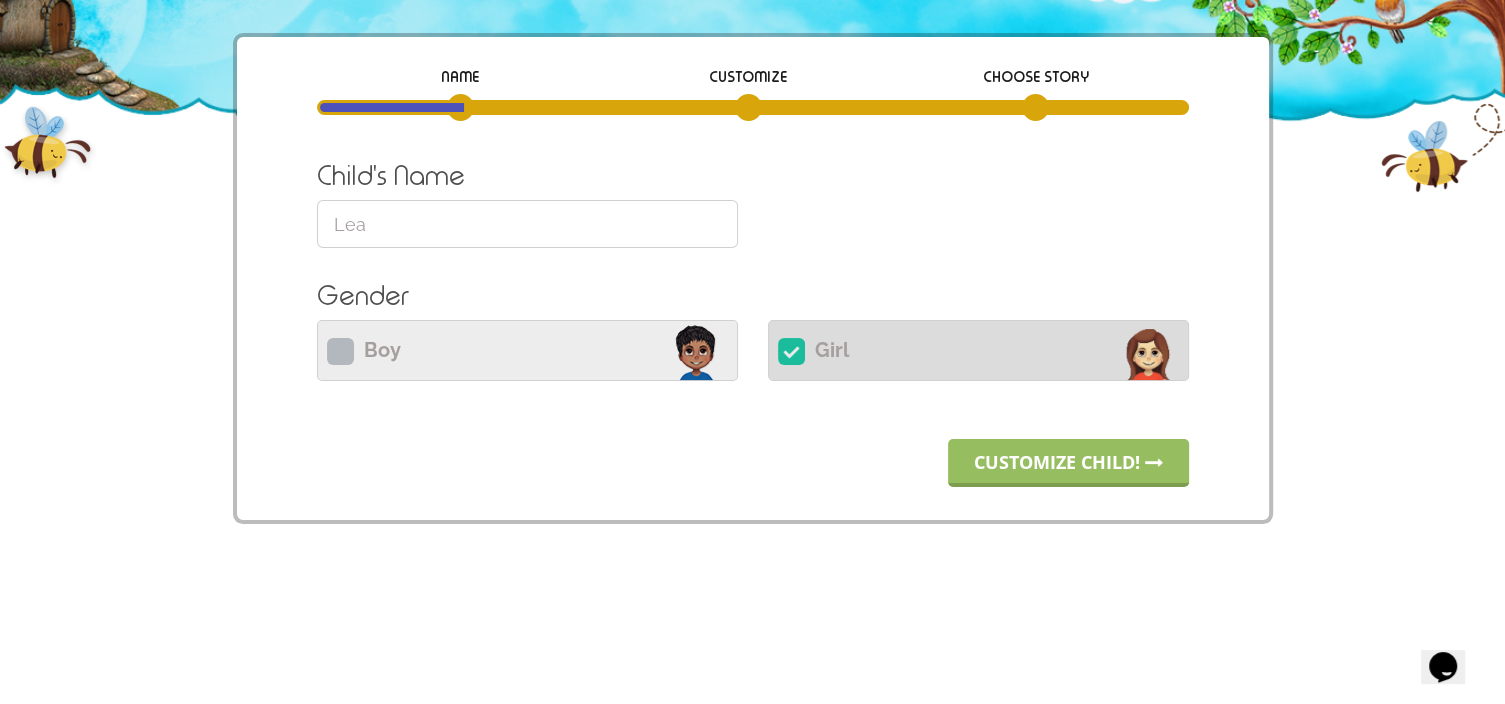 drag, startPoint x: 432, startPoint y: 222, endPoint x: 72, endPoint y: 198, distance: 360.7991 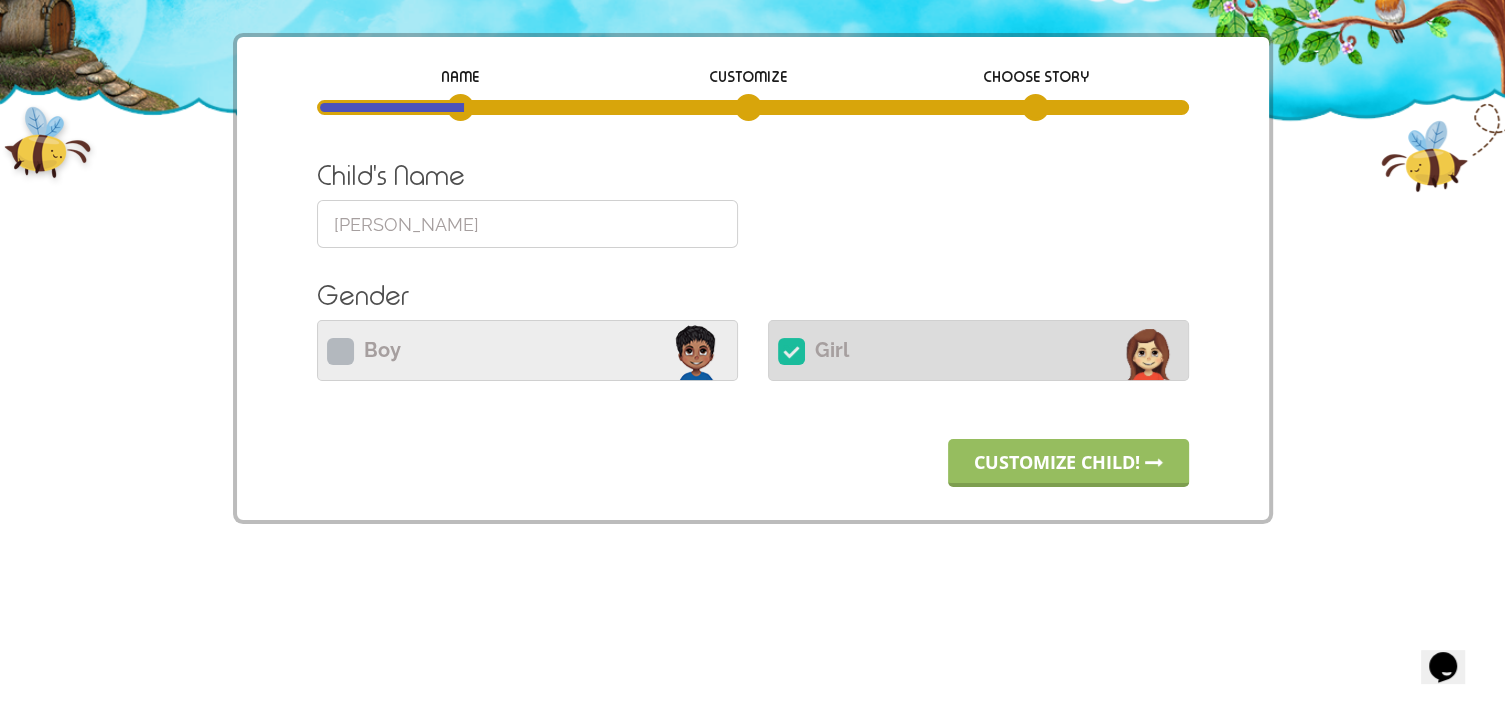 type on "[PERSON_NAME]" 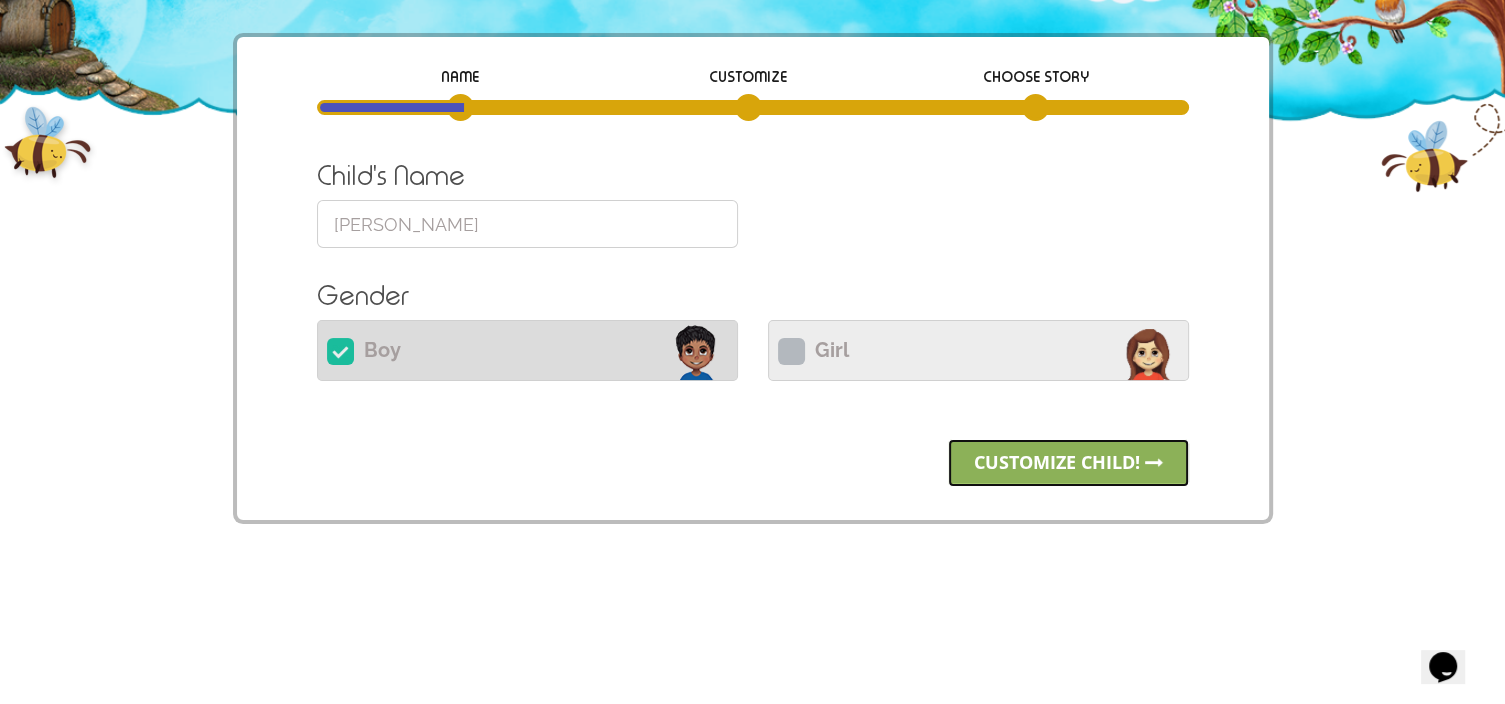 click on "Customize child!" at bounding box center [1068, 463] 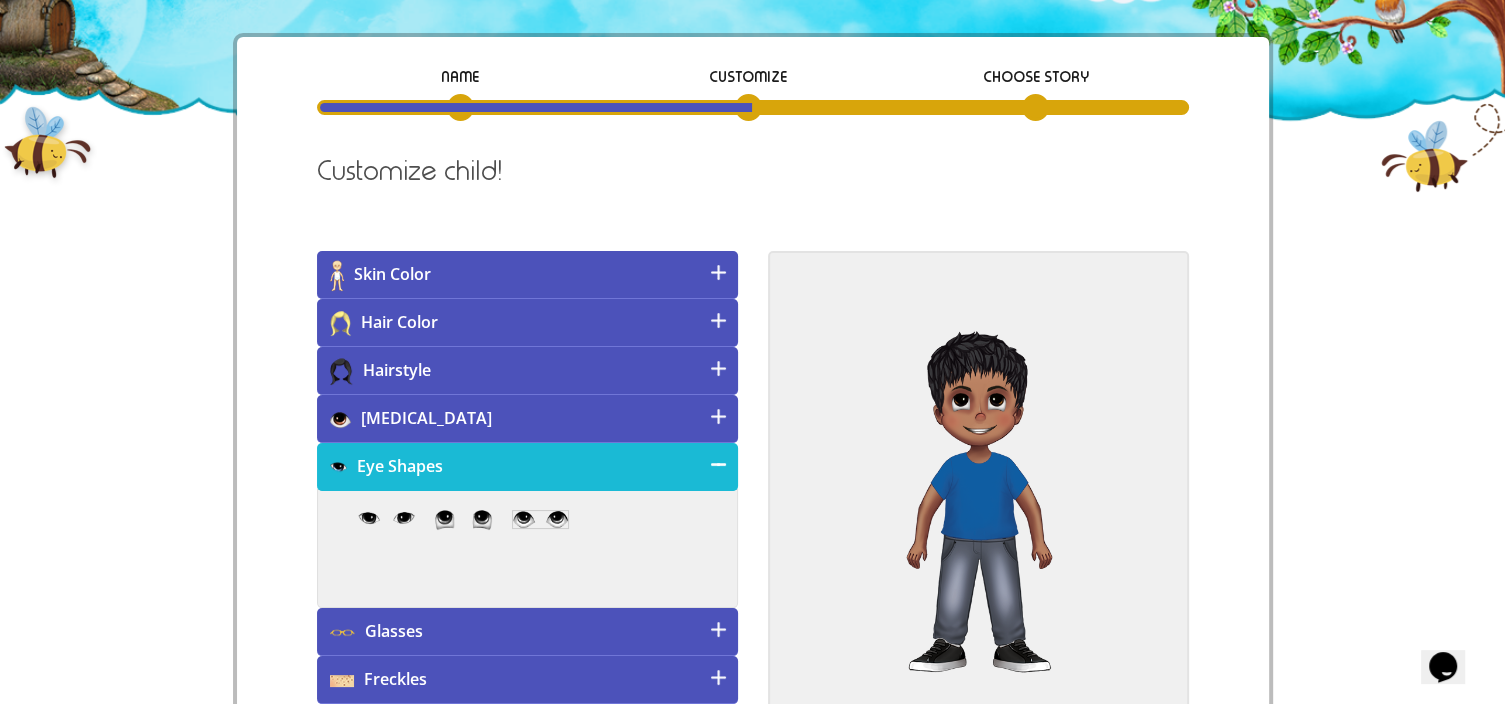 click on "Skin Color" at bounding box center [527, 275] 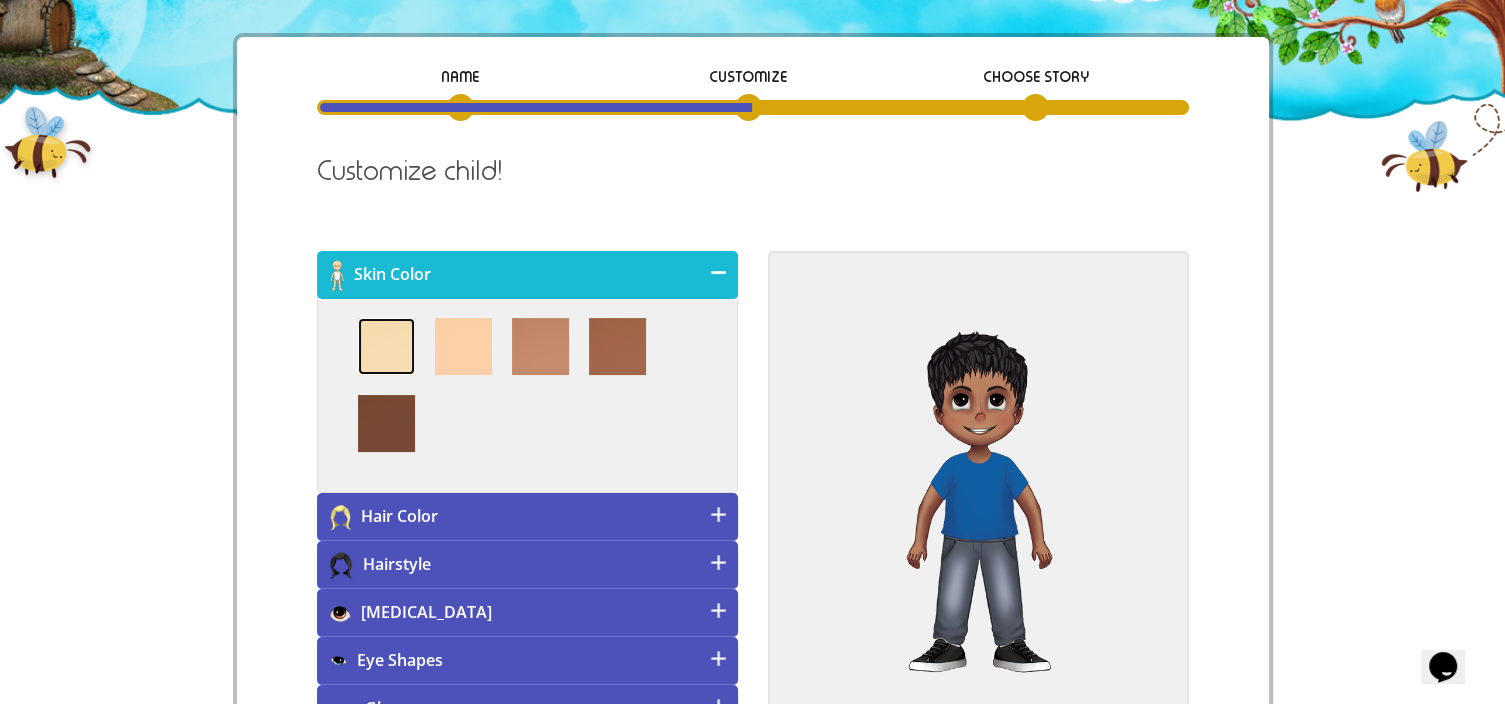 click at bounding box center (386, 346) 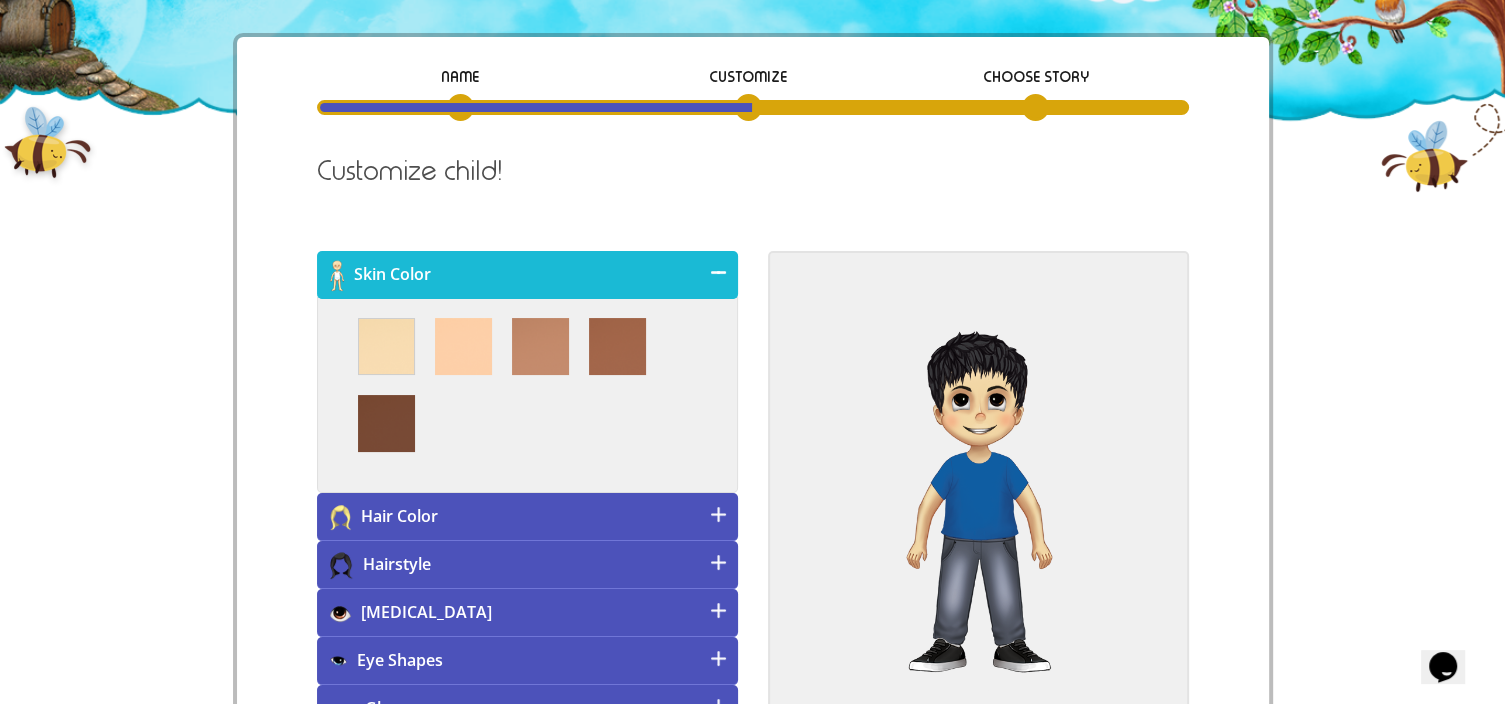 click on "Hair Color" at bounding box center [527, 517] 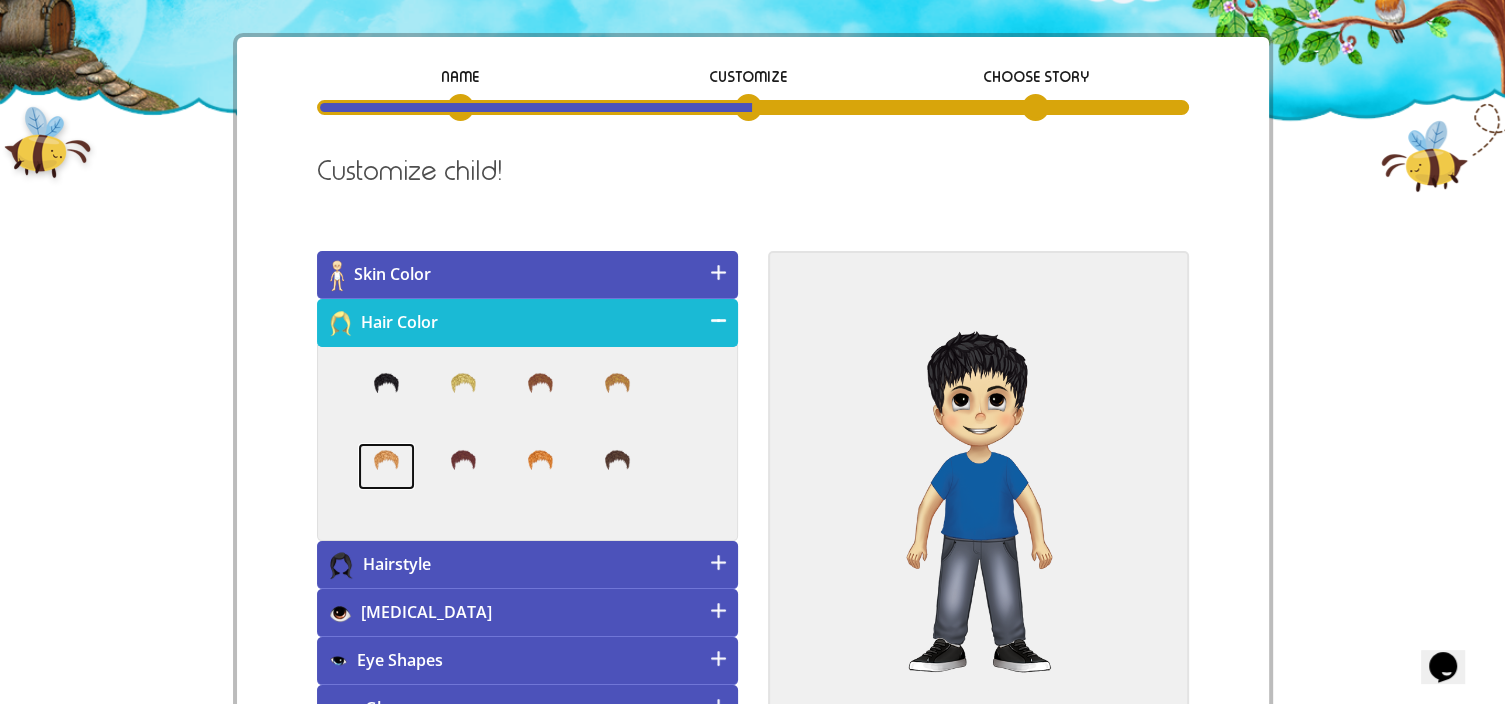 click at bounding box center (386, 467) 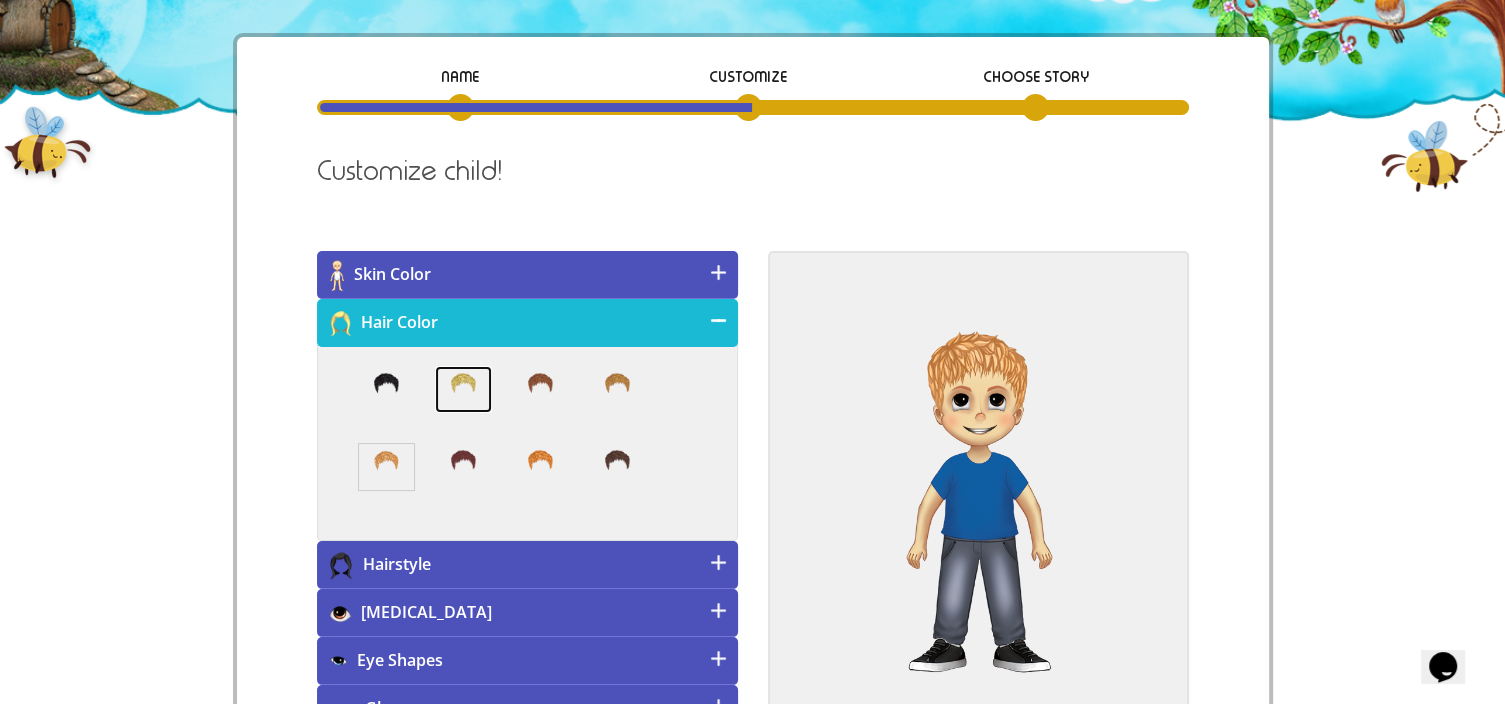 click at bounding box center (463, 390) 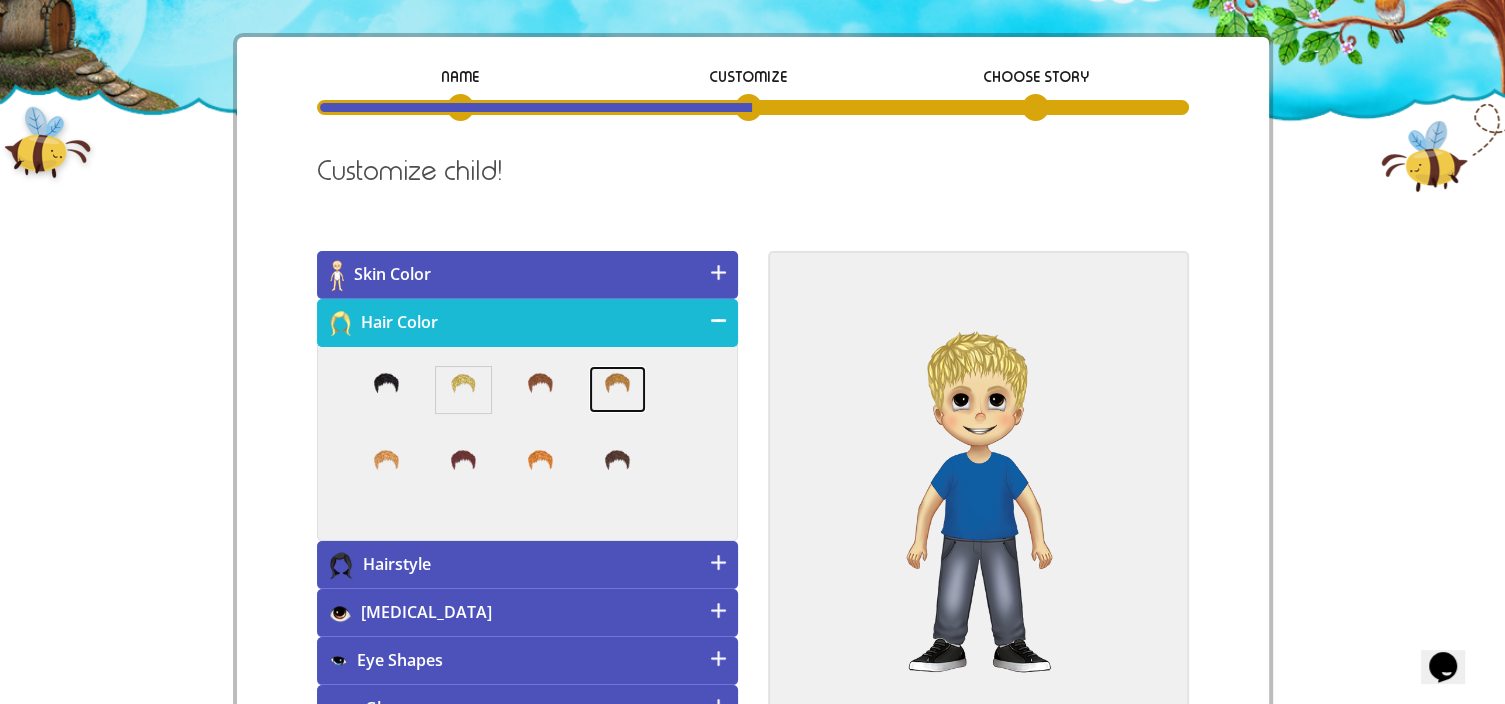 click at bounding box center (617, 390) 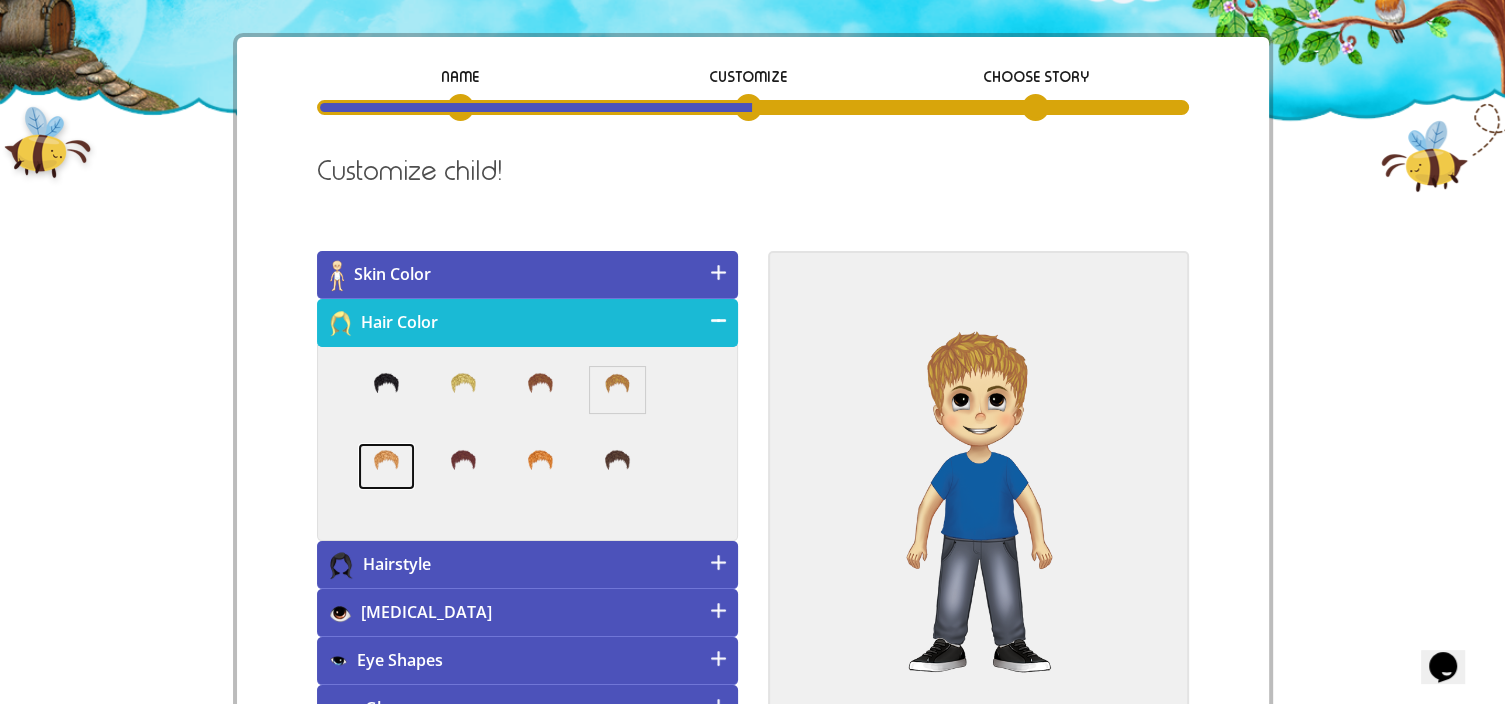 click at bounding box center [386, 467] 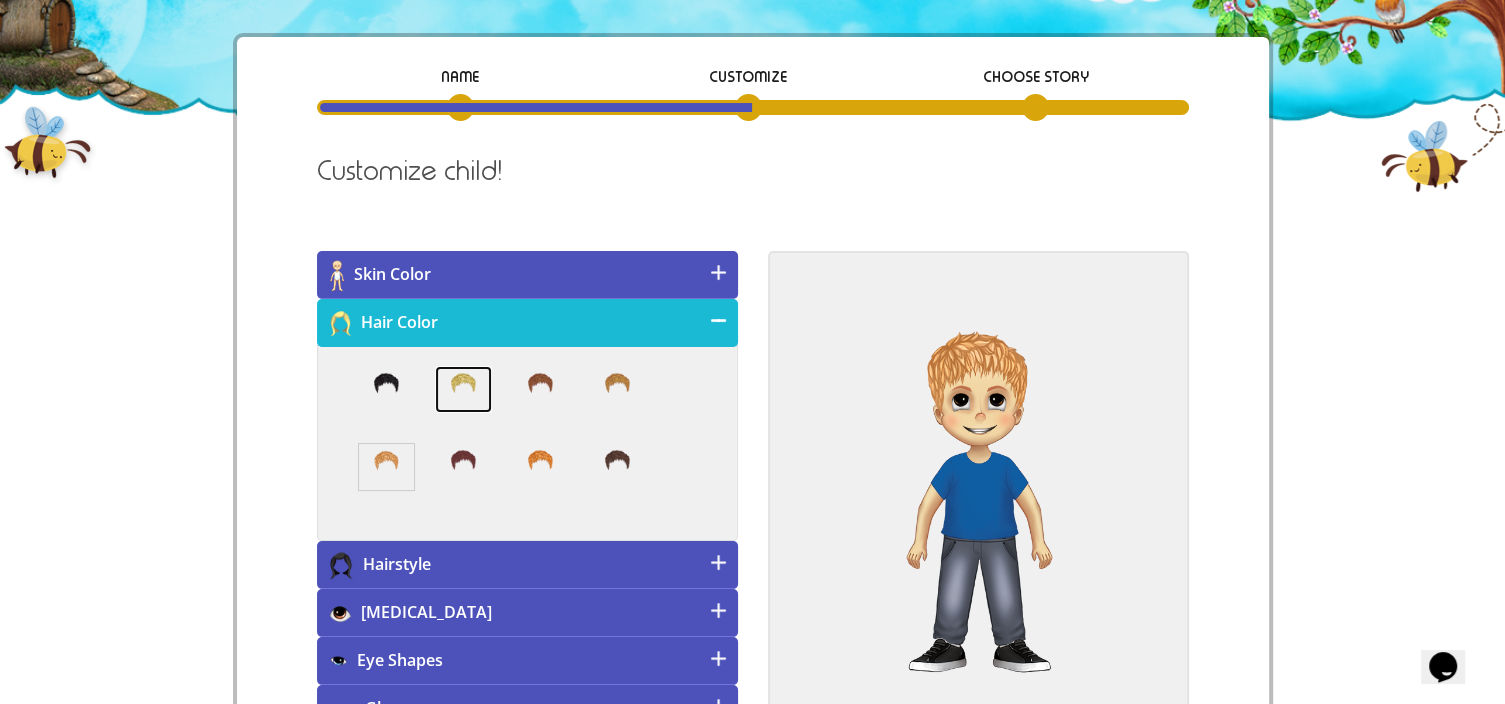 click at bounding box center (463, 390) 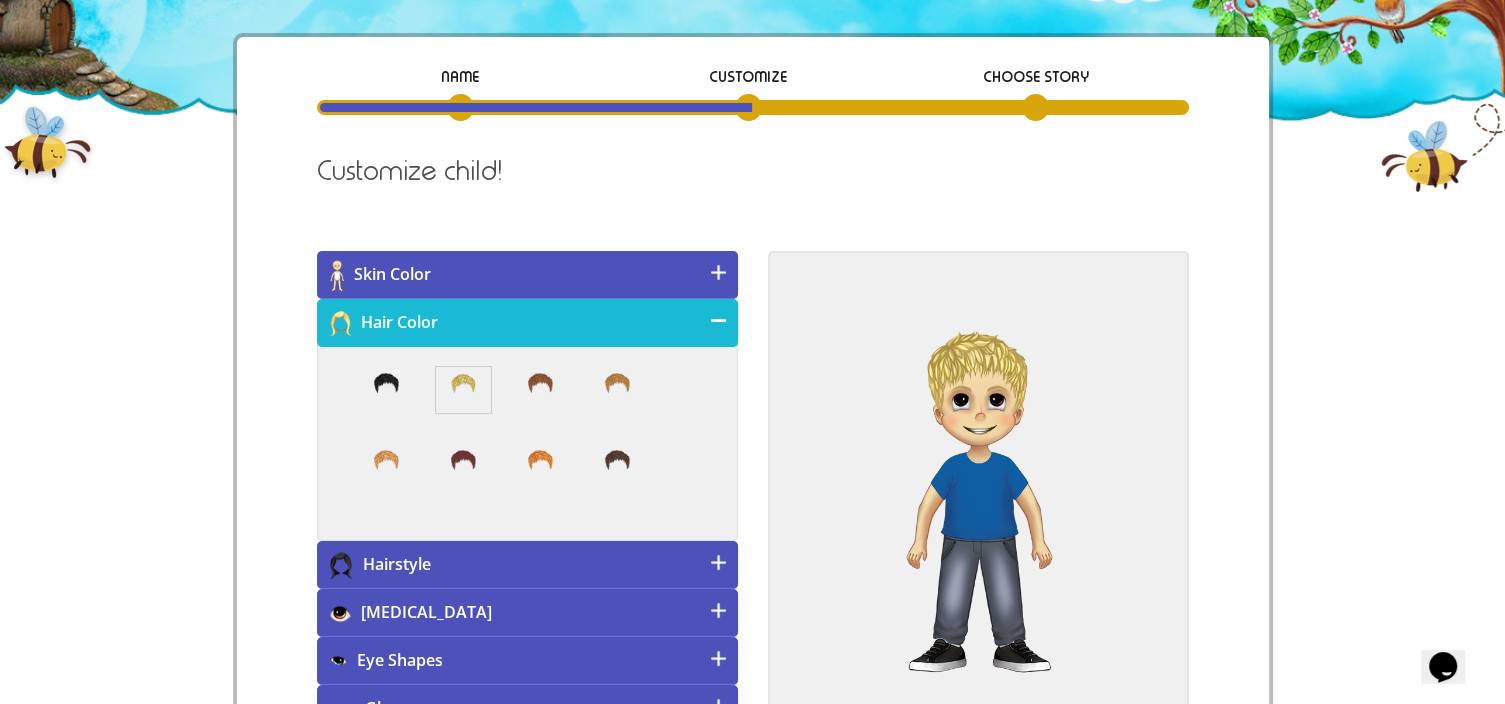 click on "[MEDICAL_DATA]" at bounding box center [527, 613] 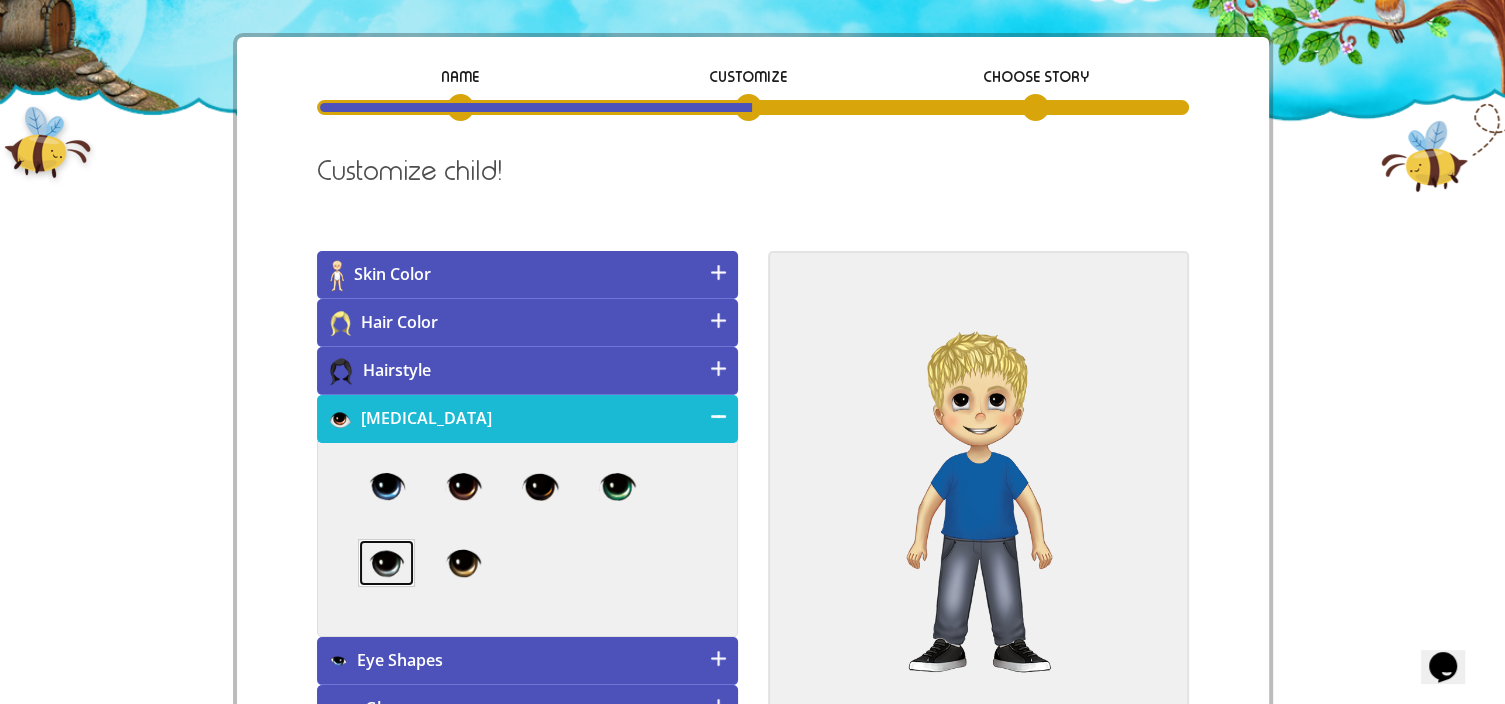 click at bounding box center [386, 563] 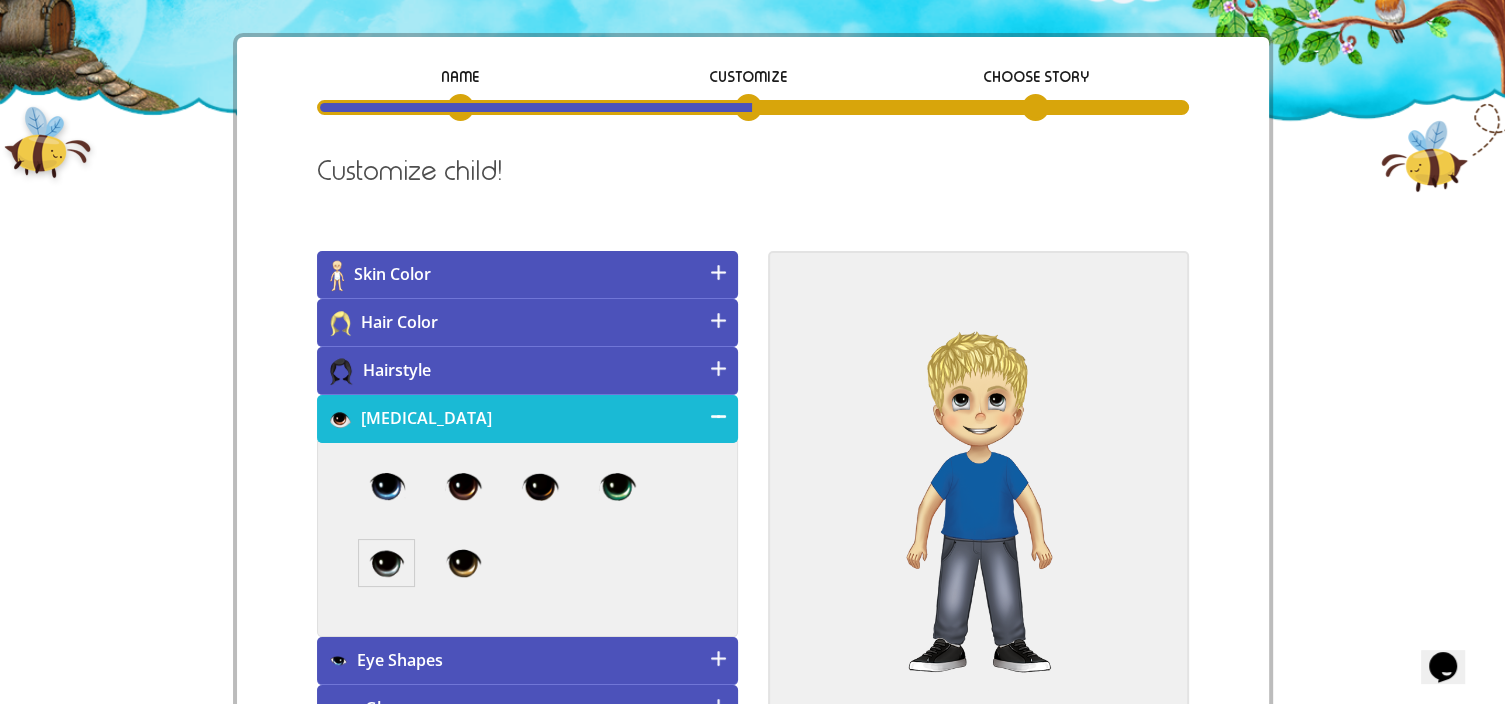 click on "Eye Shapes" at bounding box center (527, 661) 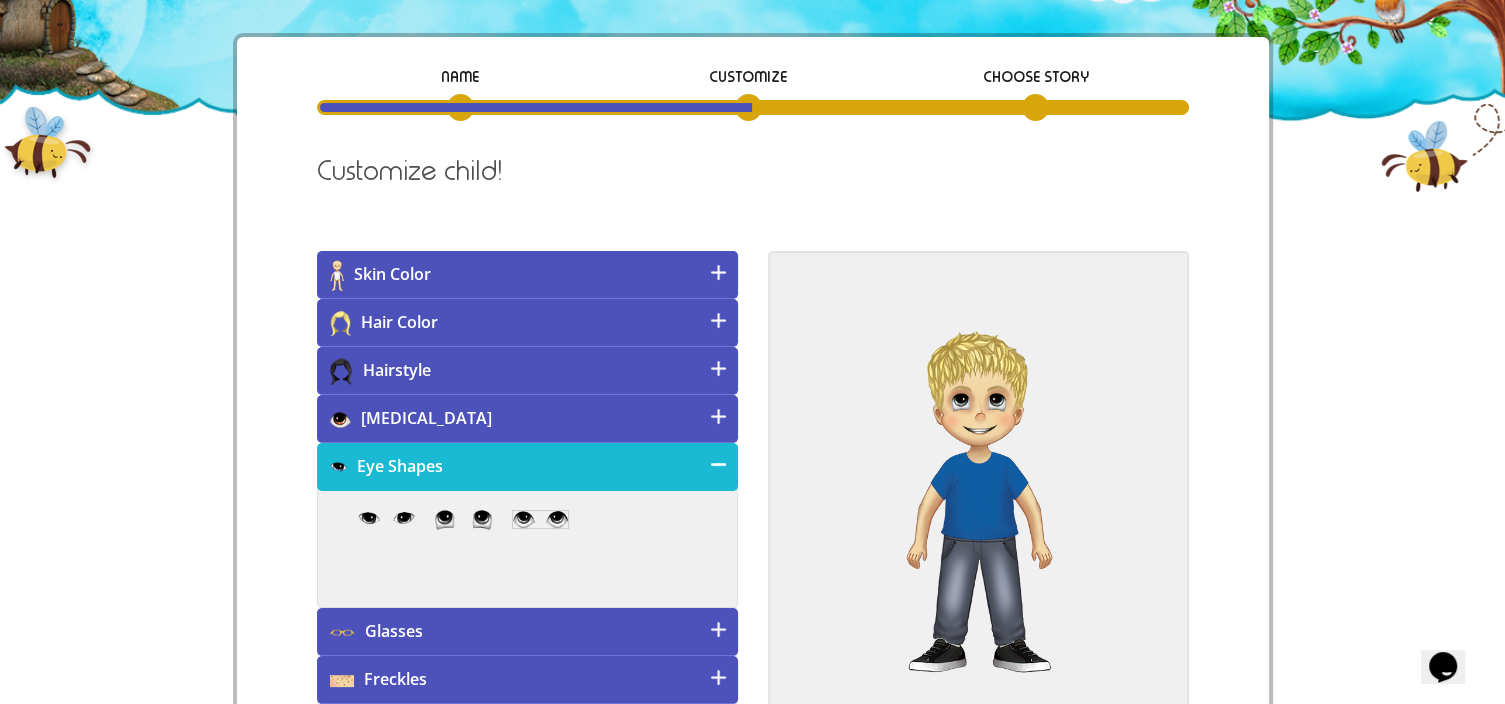 click on "Freckles" at bounding box center [527, 680] 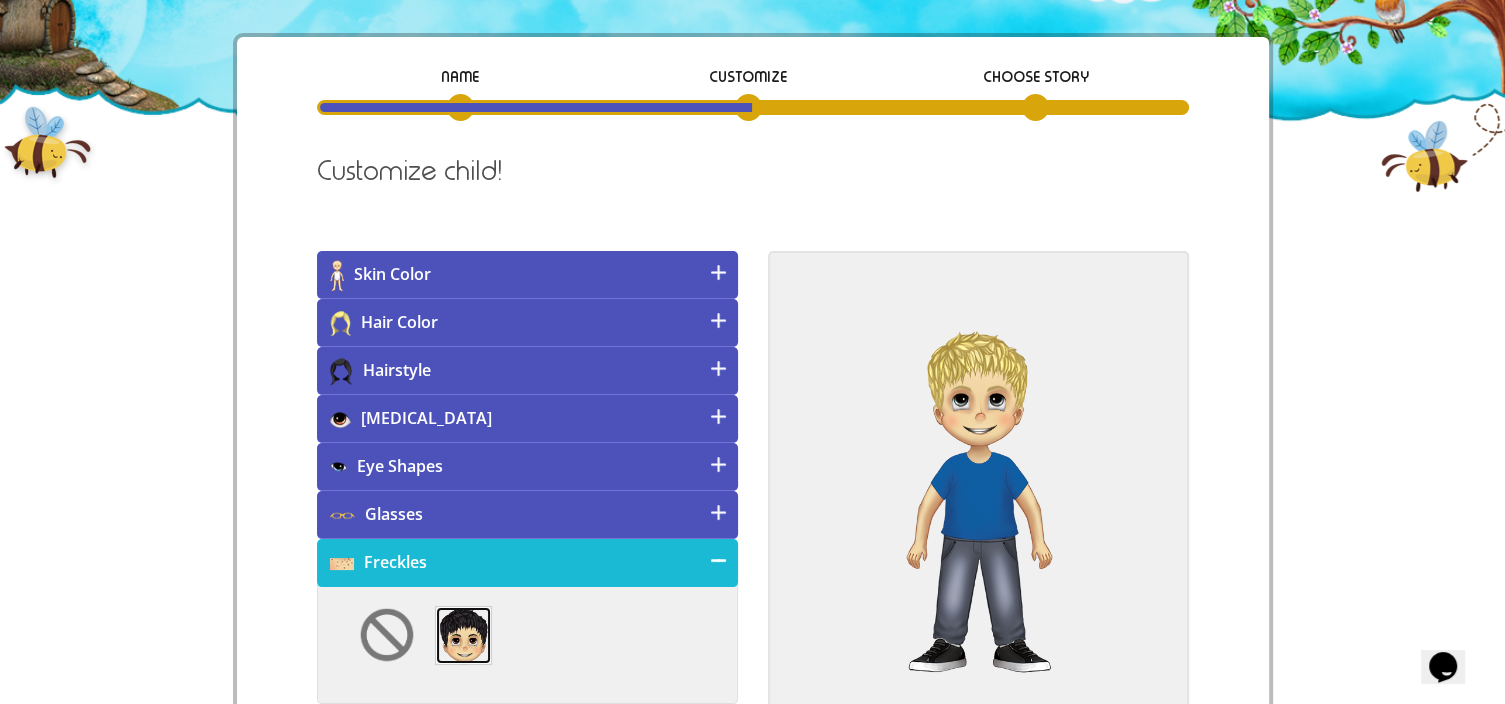 click at bounding box center [463, 635] 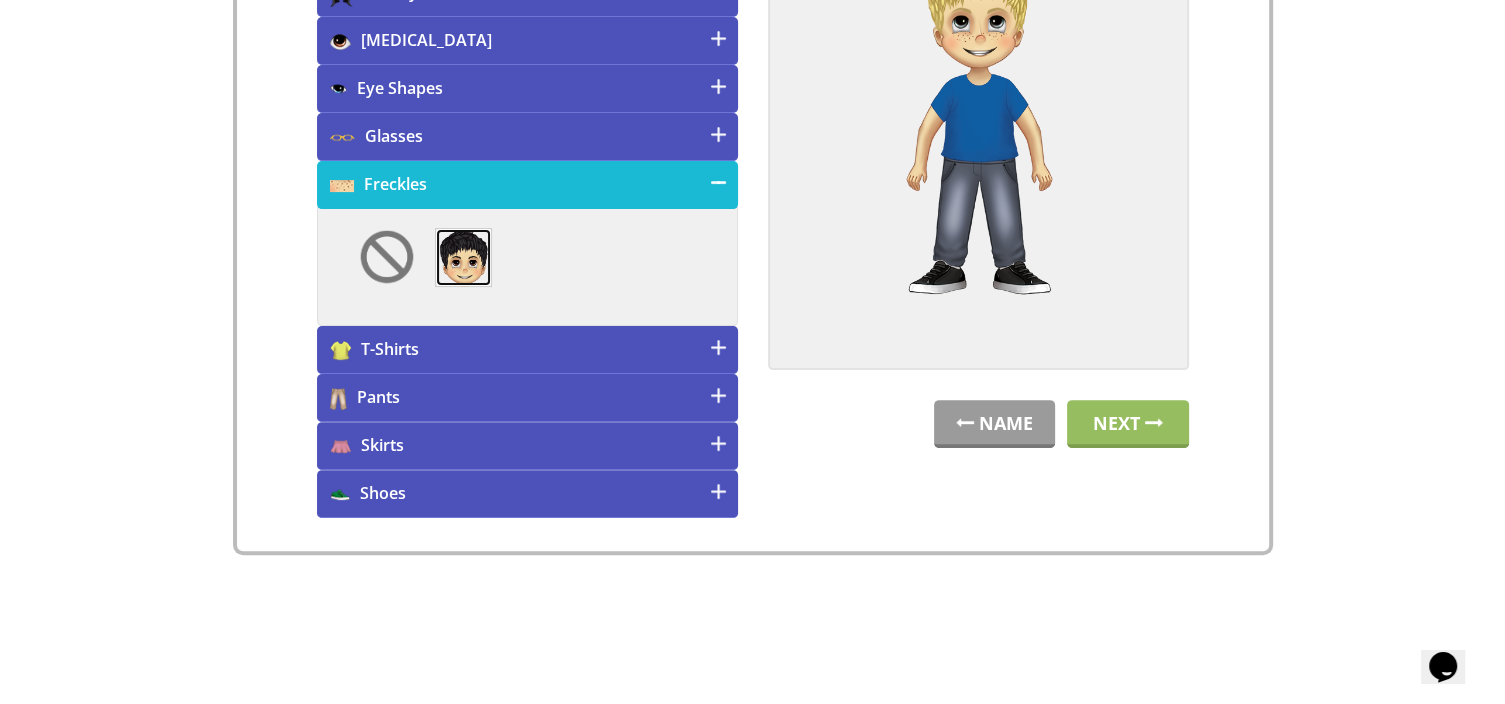scroll, scrollTop: 581, scrollLeft: 0, axis: vertical 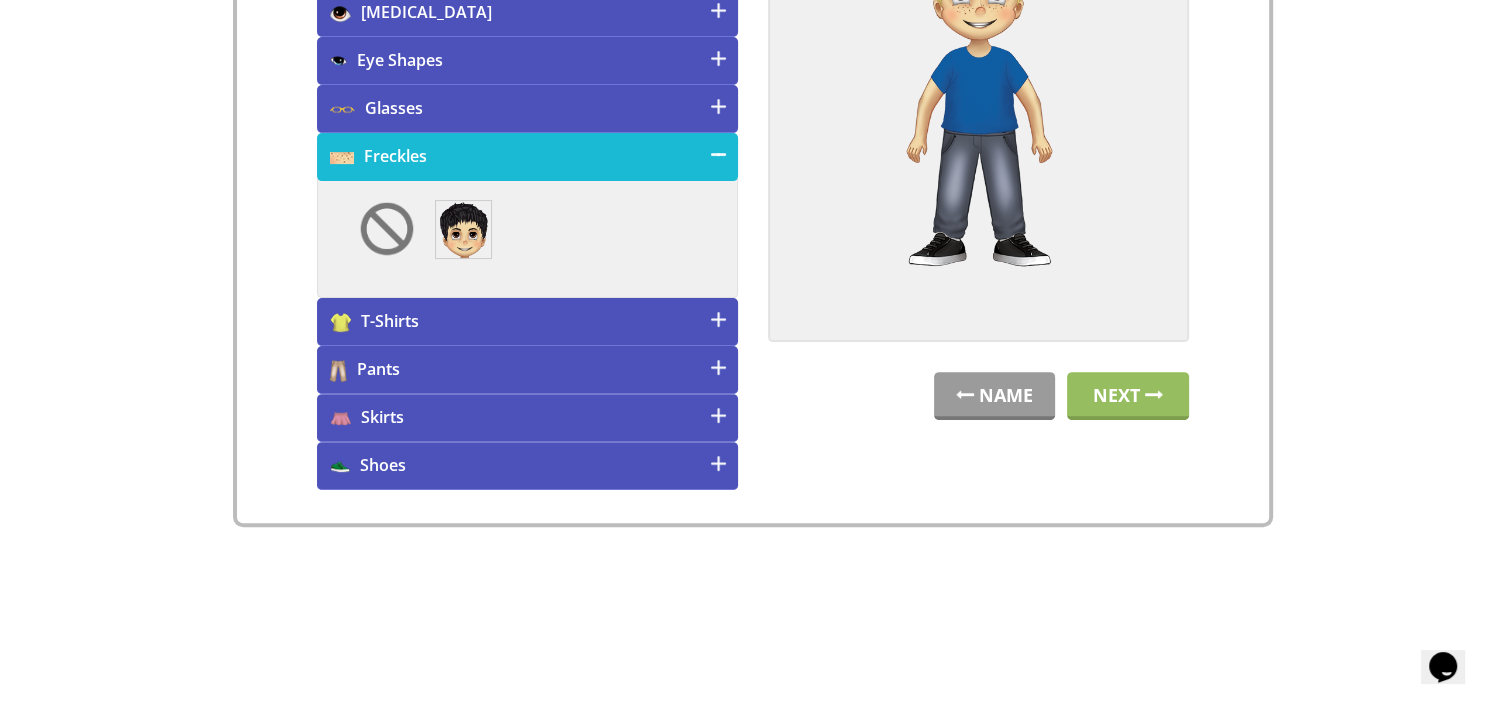 click on "T-Shirts" at bounding box center [527, 322] 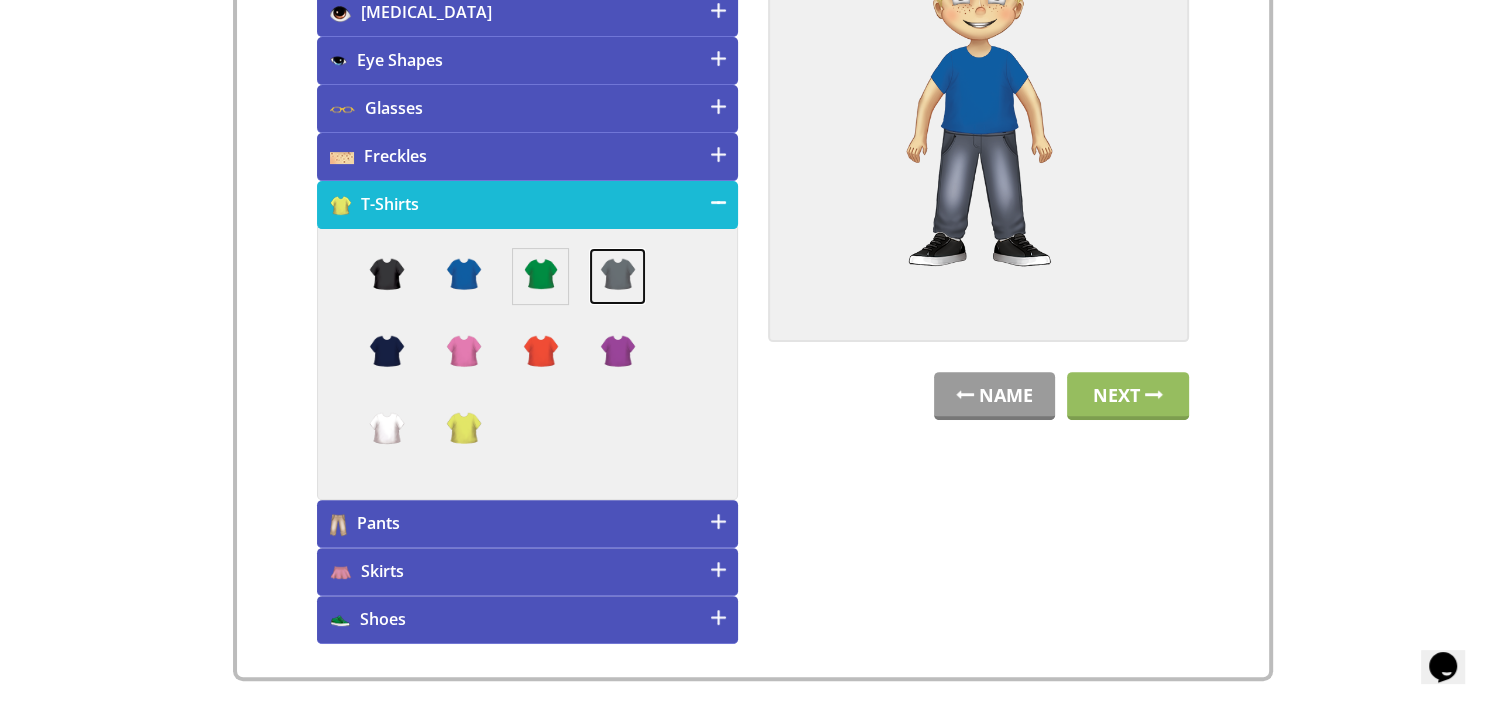 click at bounding box center (617, 276) 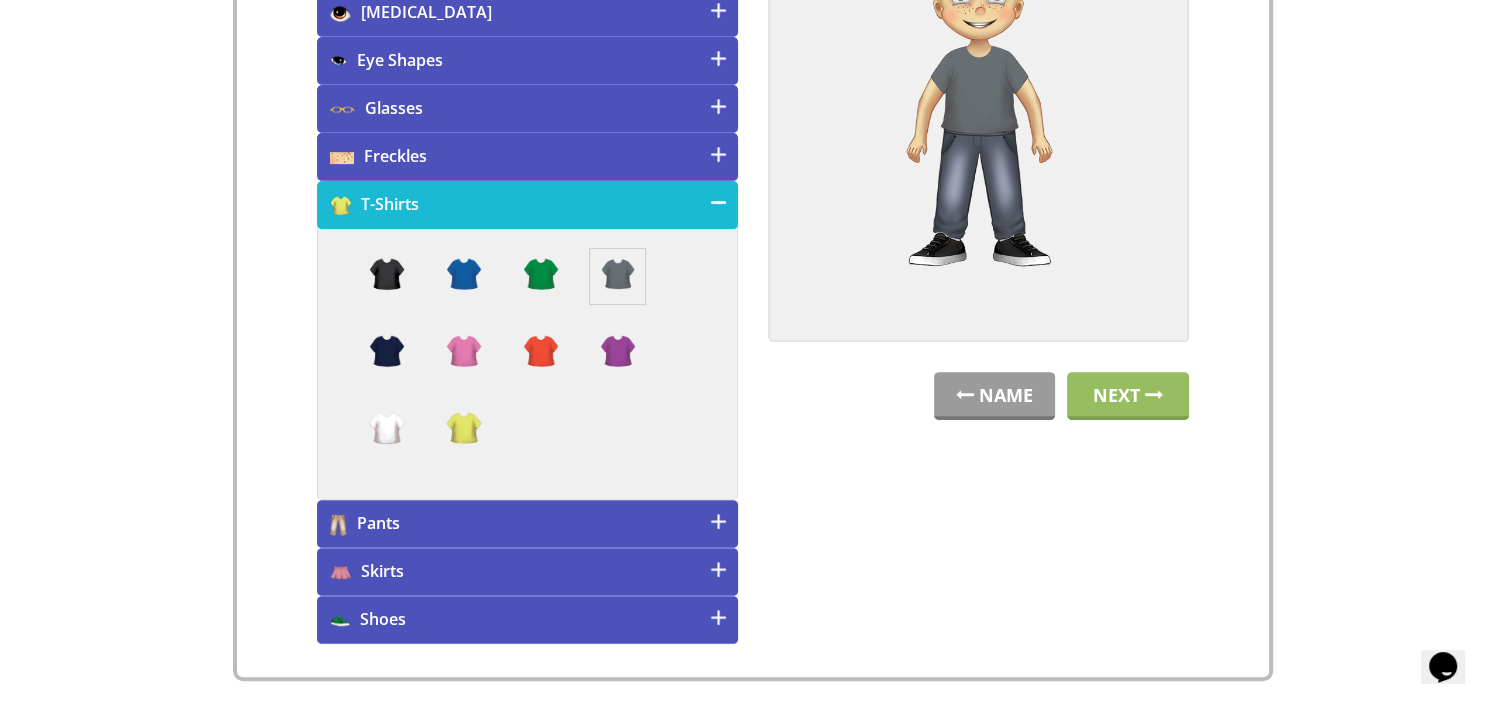 click on "Pants" at bounding box center (527, 524) 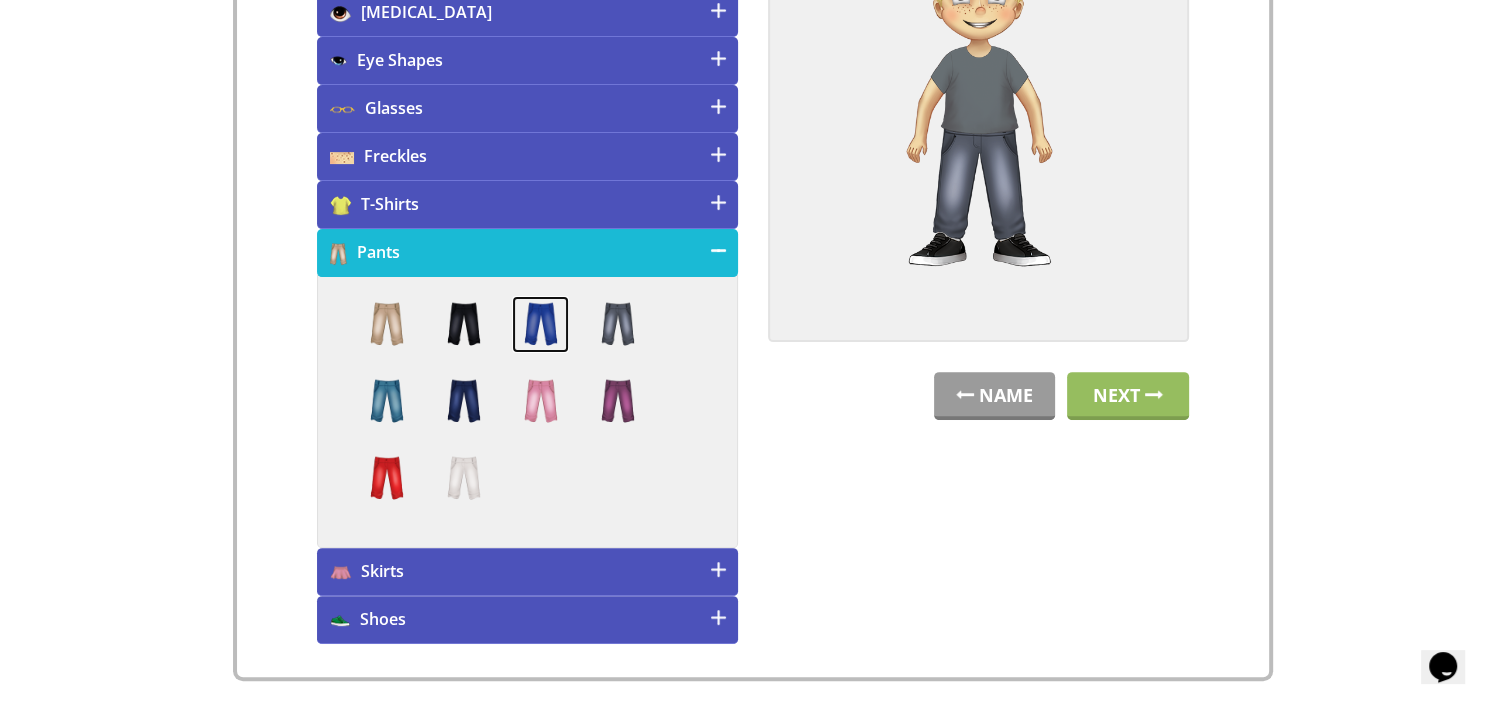 click at bounding box center [540, 324] 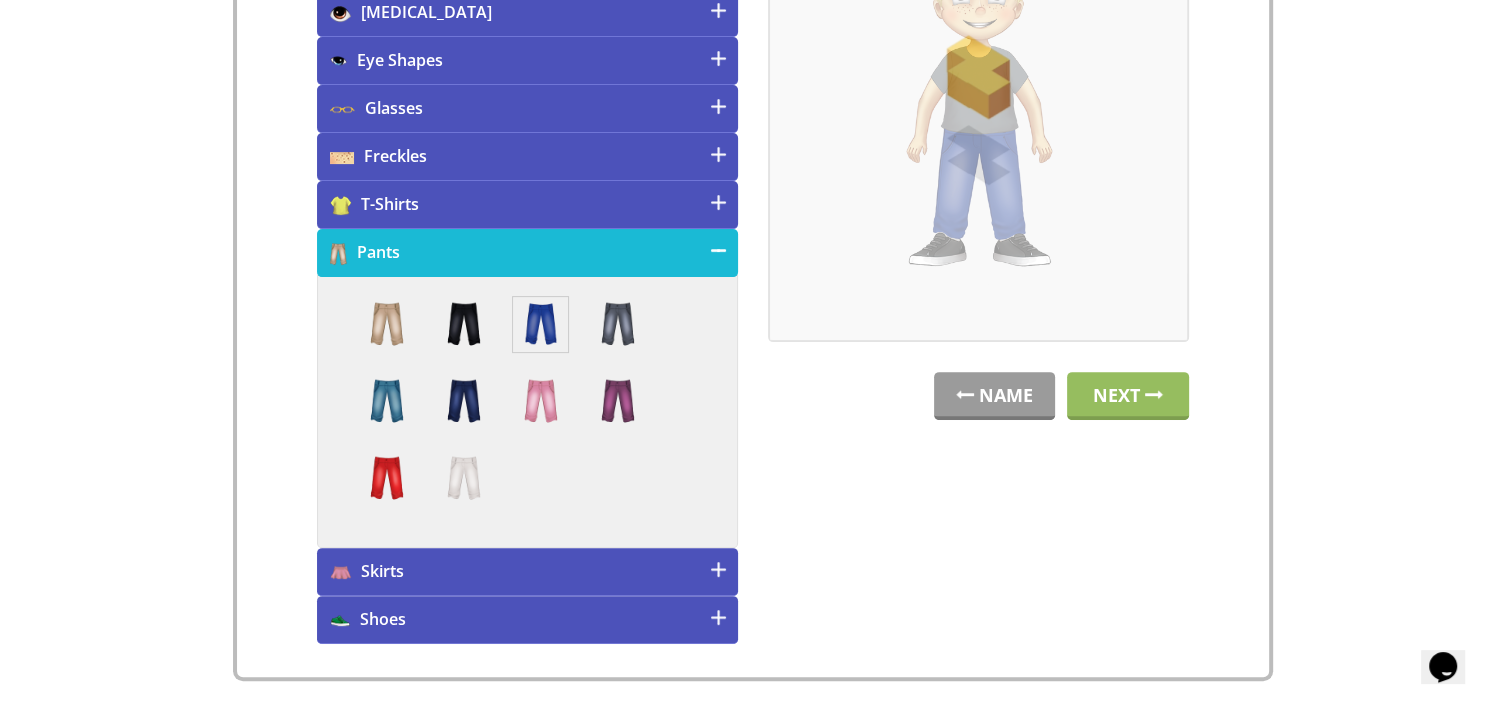 click on "Shoes" at bounding box center [527, 620] 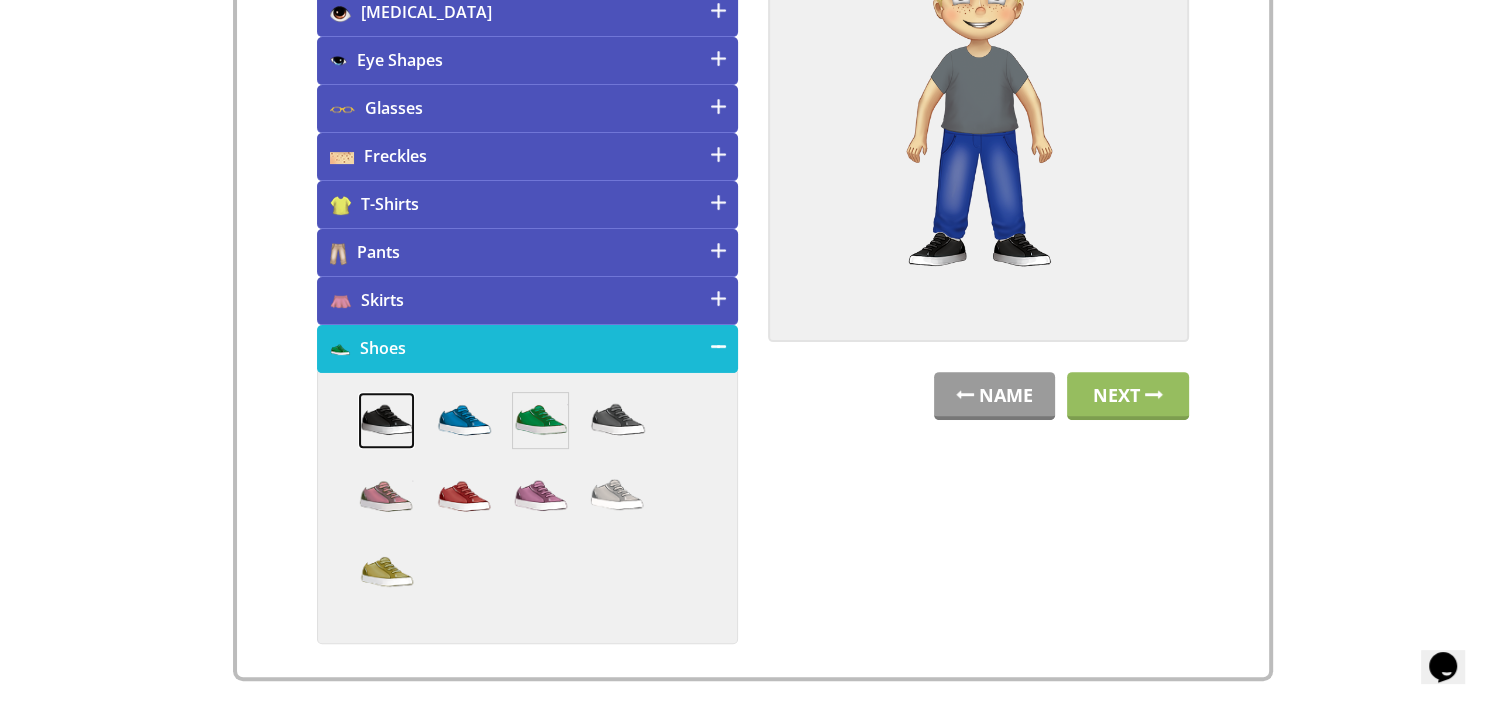 click at bounding box center [386, 420] 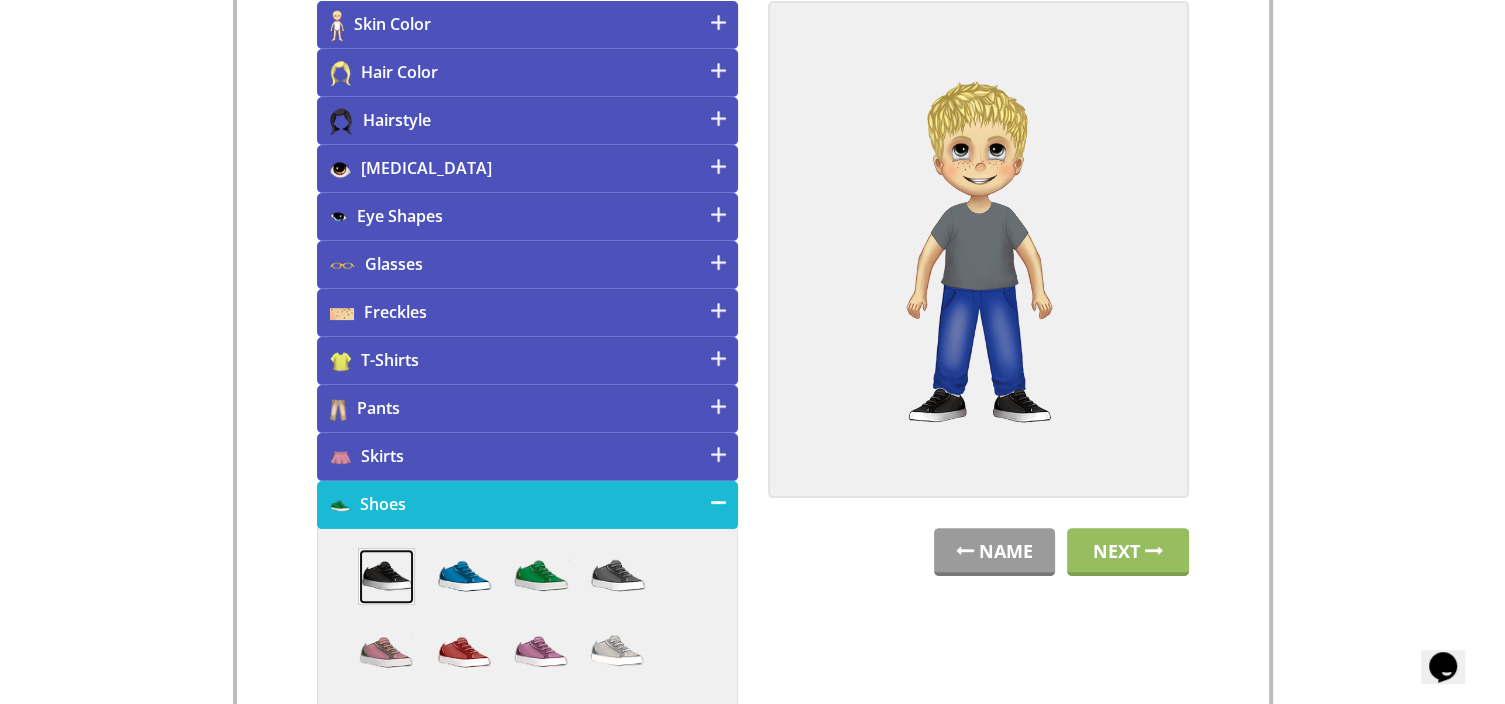 scroll, scrollTop: 394, scrollLeft: 0, axis: vertical 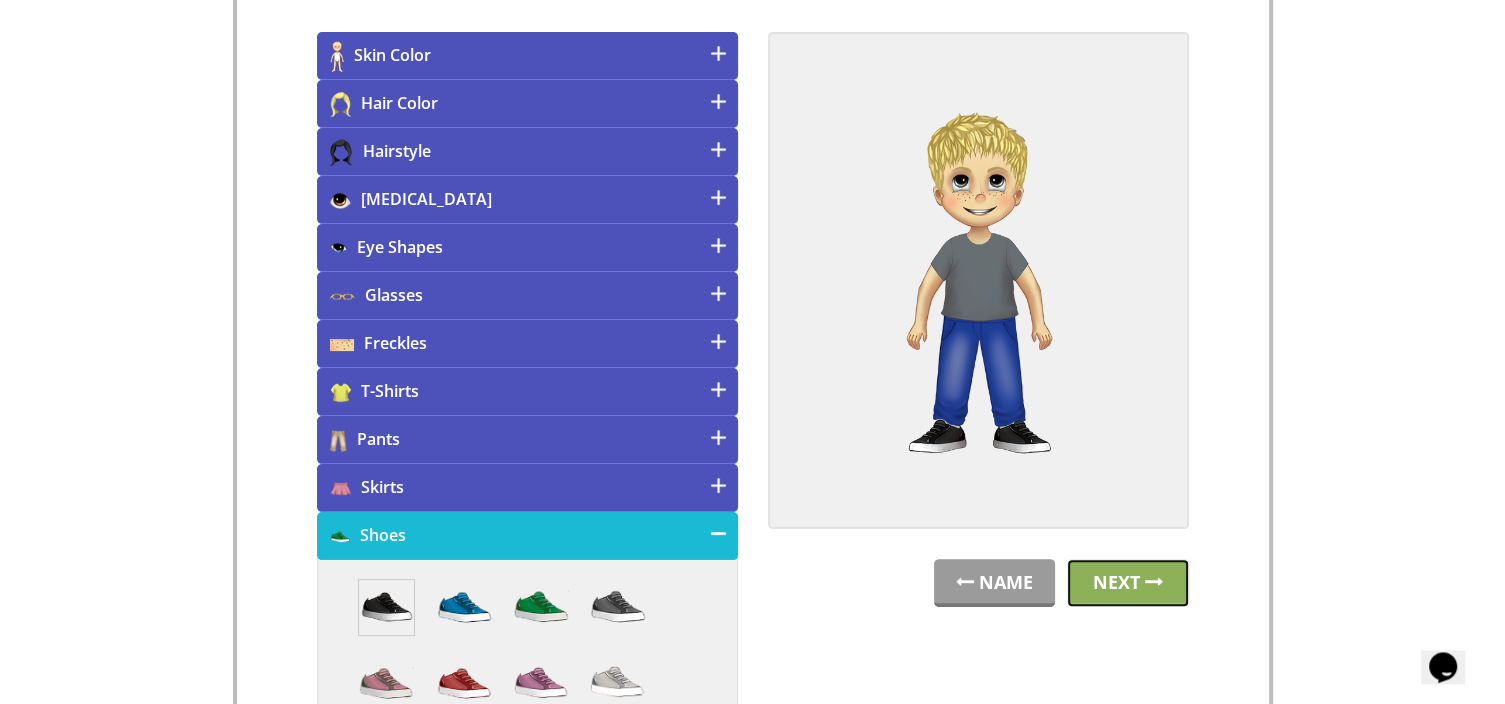 click on "Next" at bounding box center (1128, 583) 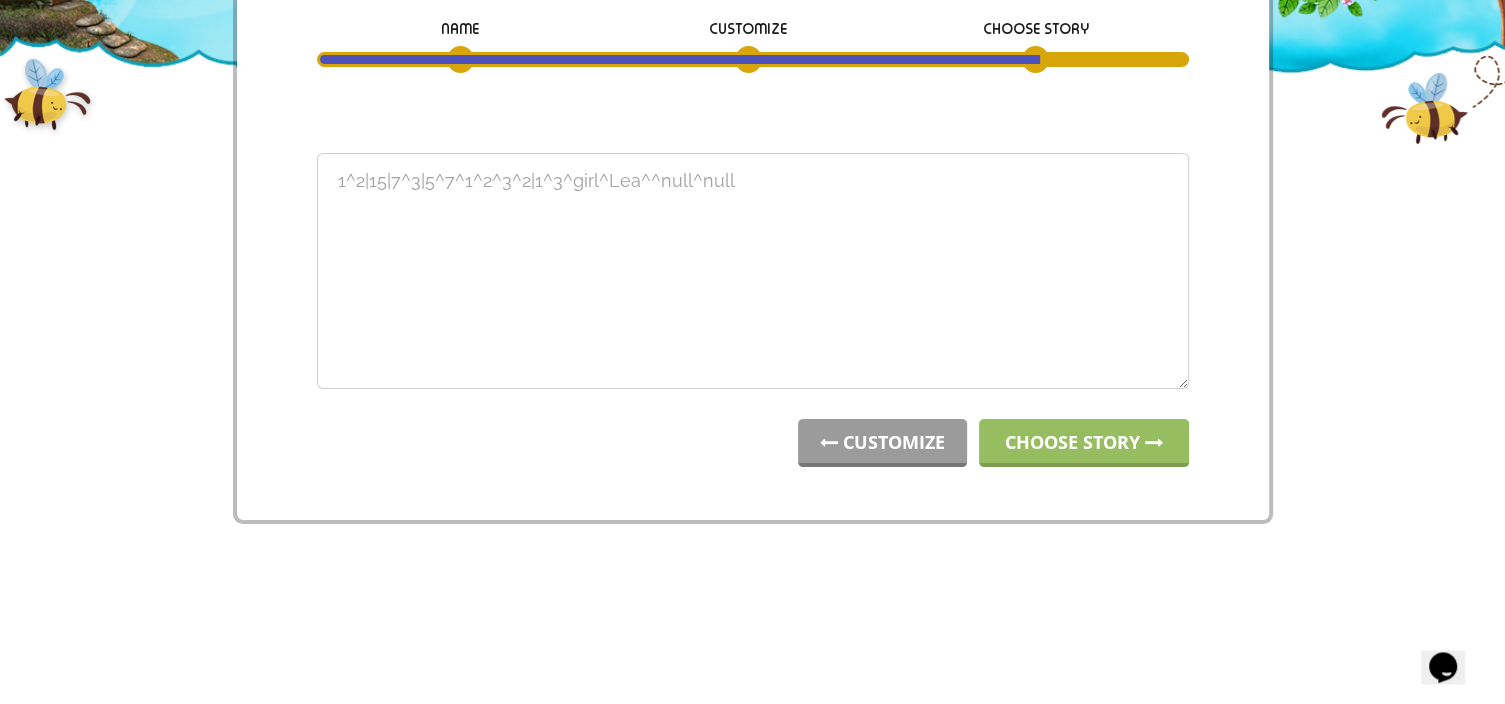 scroll, scrollTop: 0, scrollLeft: 0, axis: both 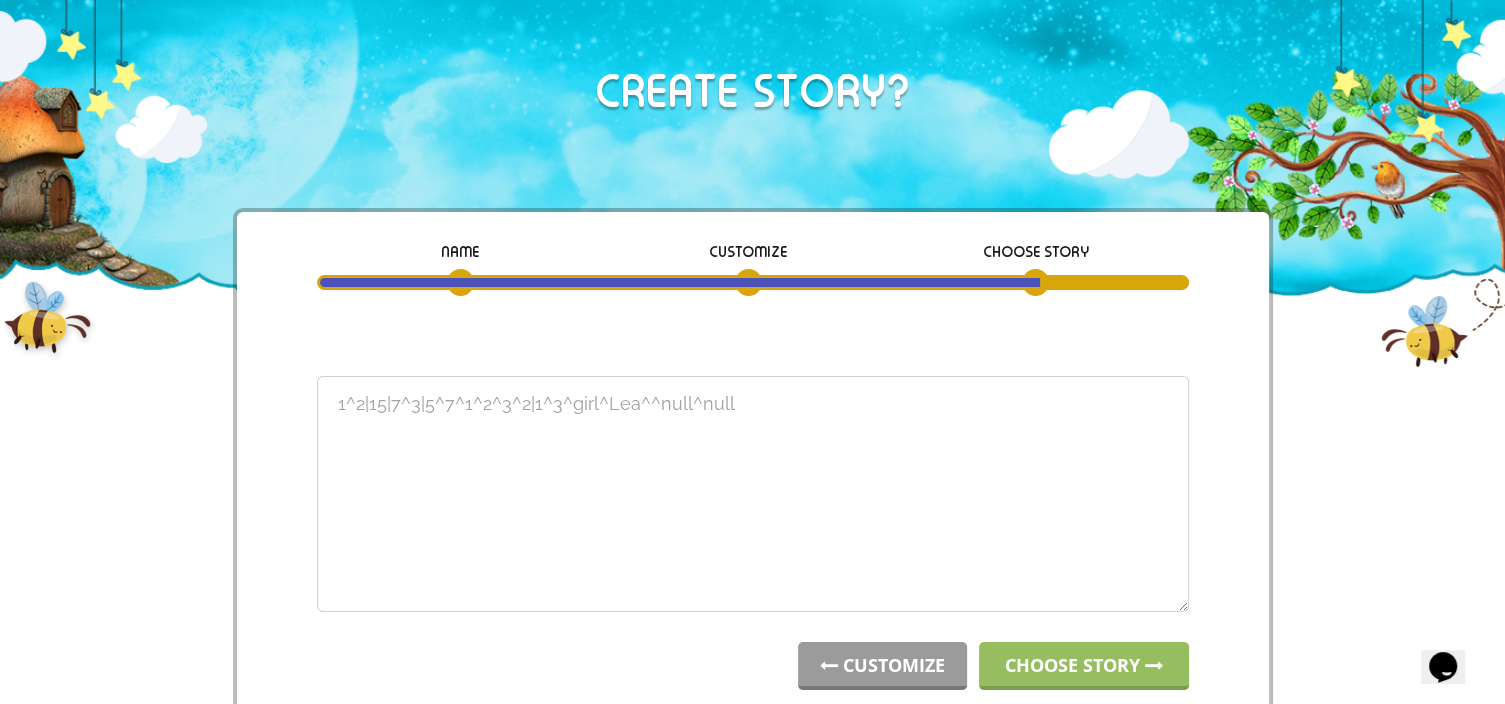 drag, startPoint x: 806, startPoint y: 416, endPoint x: 54, endPoint y: 333, distance: 756.5666 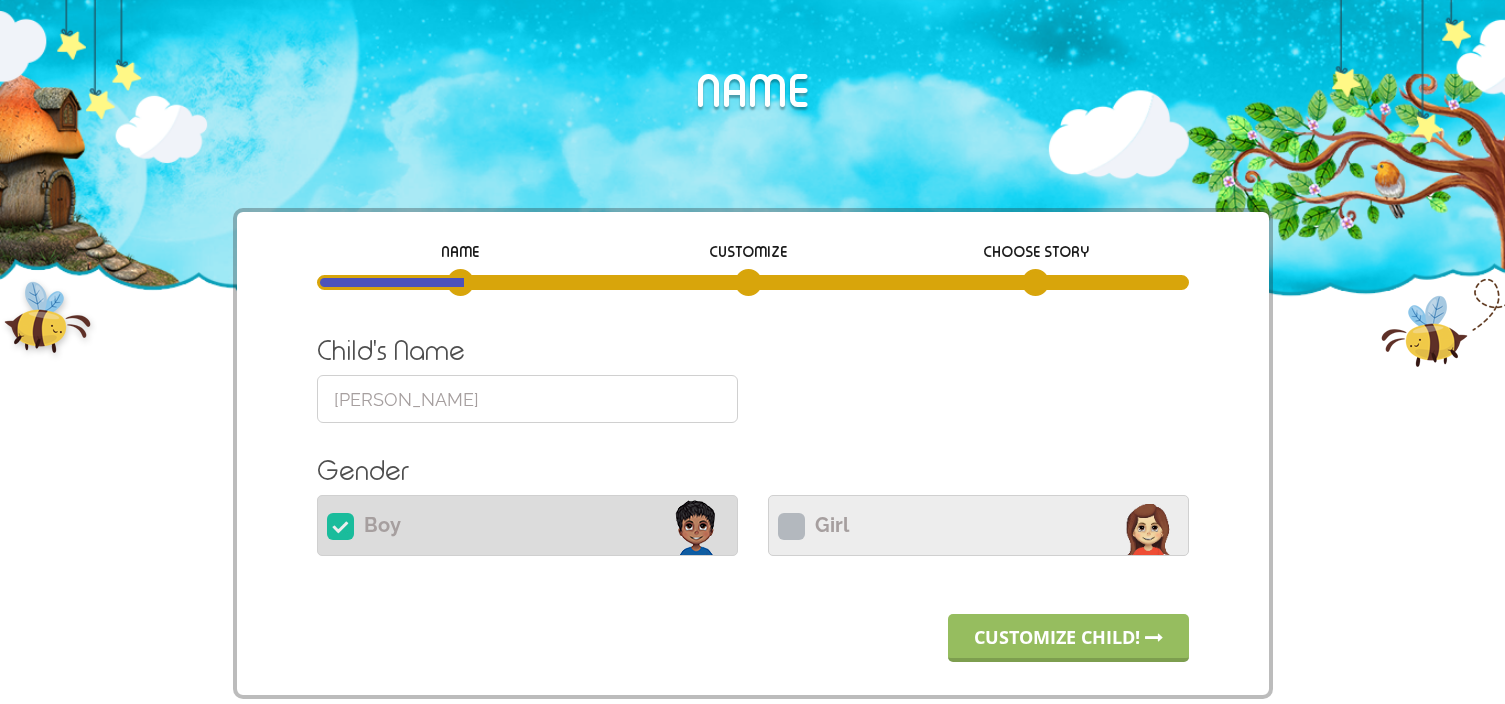 scroll, scrollTop: 0, scrollLeft: 0, axis: both 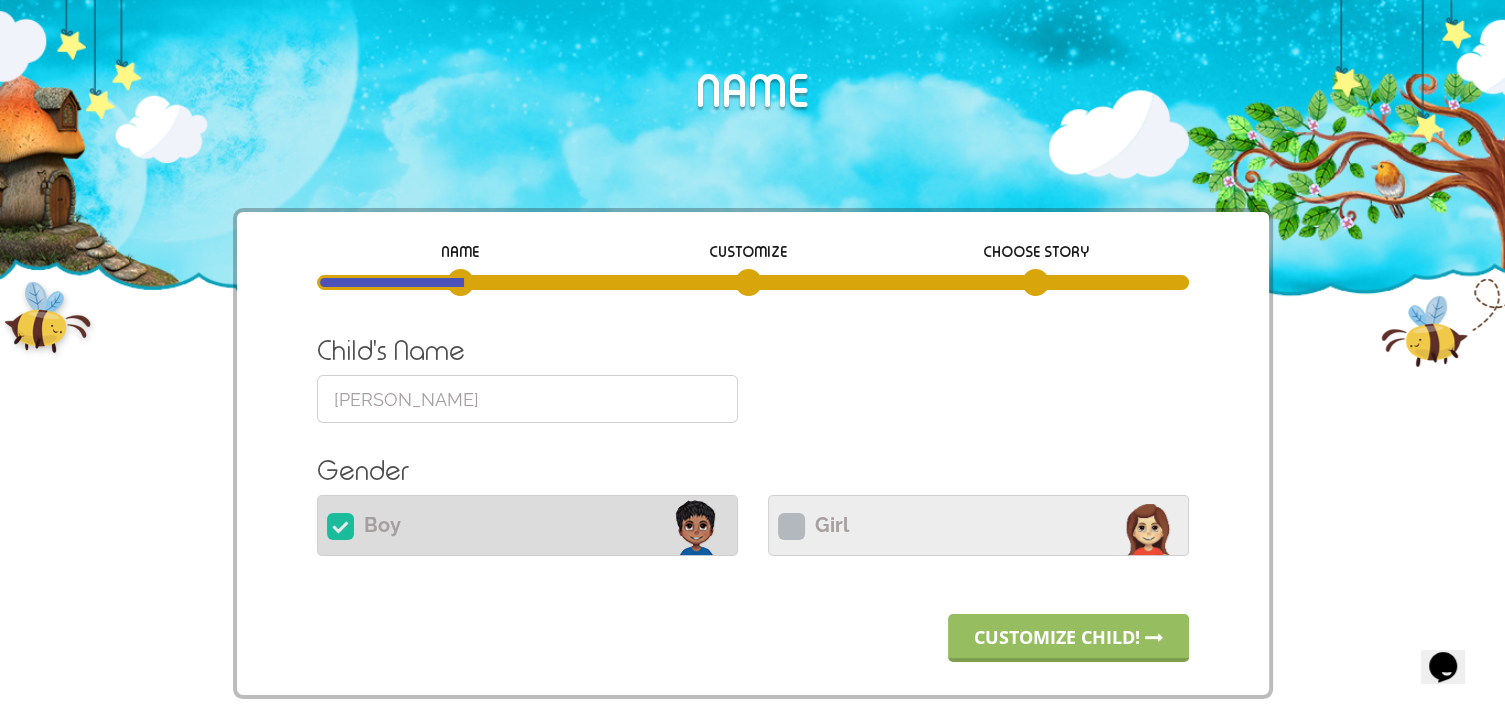 click at bounding box center (791, 526) 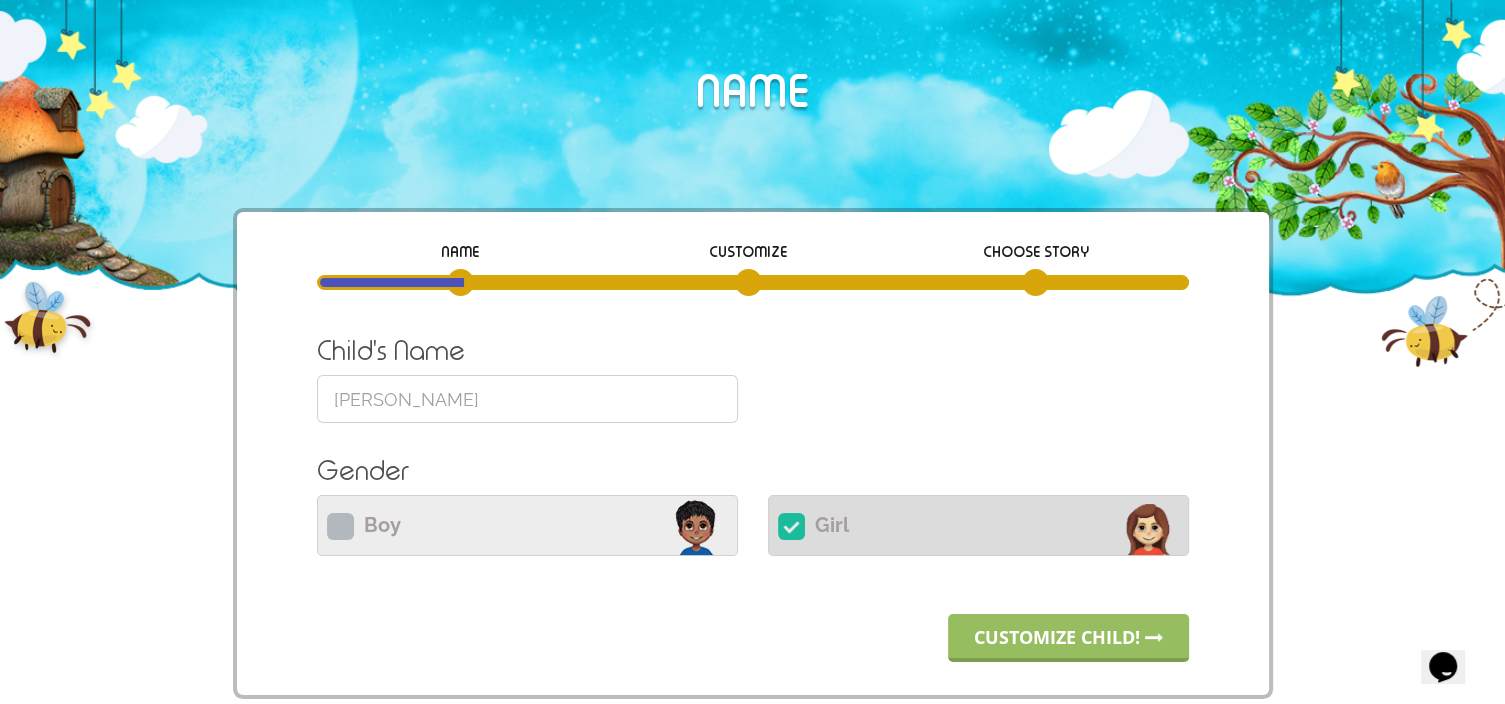 drag, startPoint x: 473, startPoint y: 406, endPoint x: 212, endPoint y: 385, distance: 261.84348 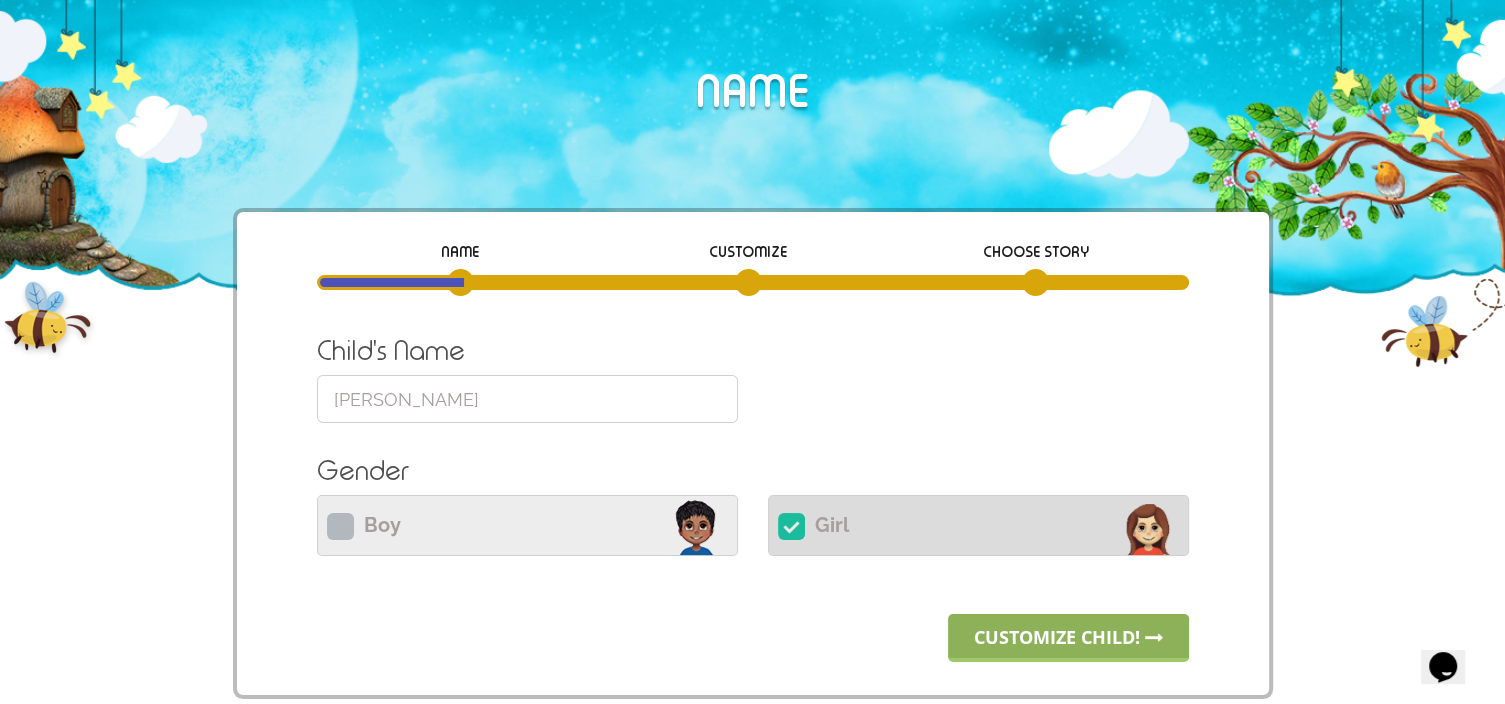 type on "[PERSON_NAME]" 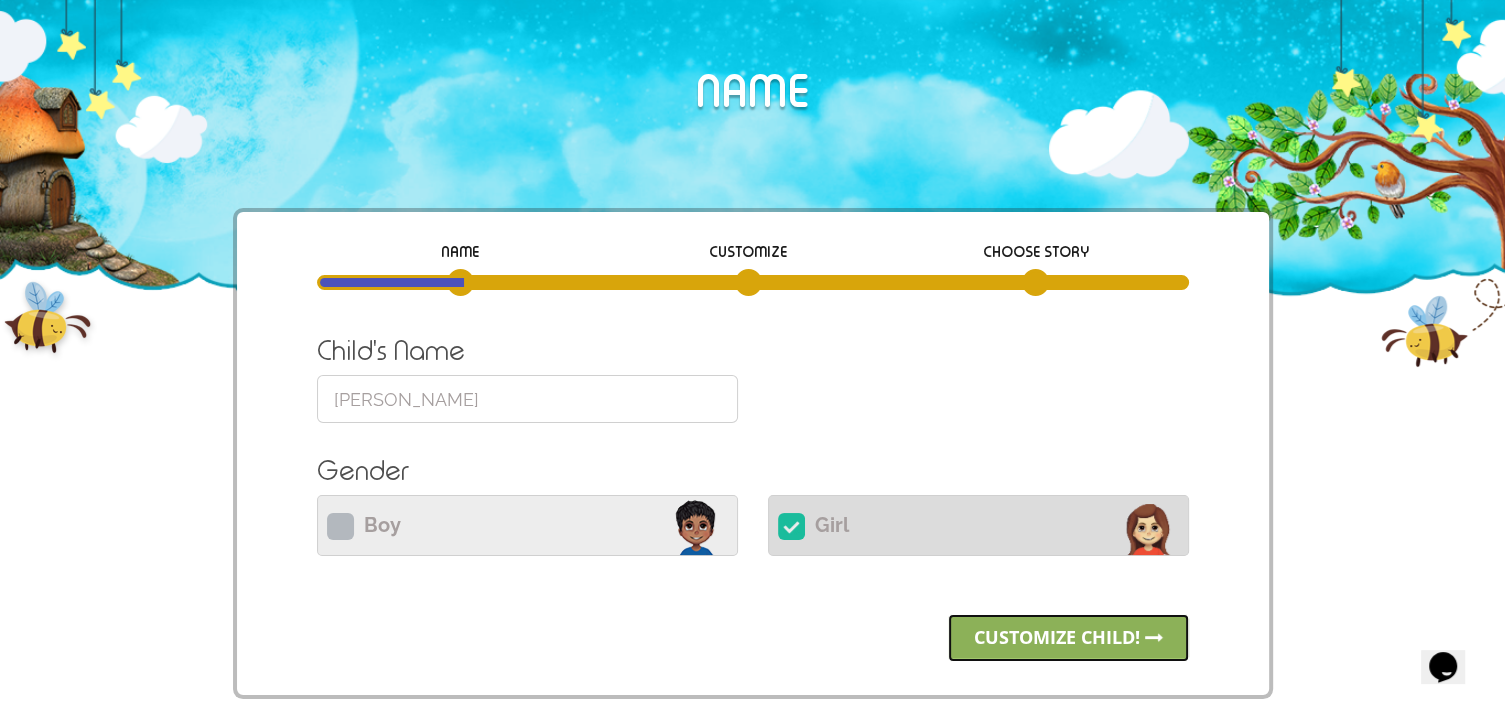 click on "Customize child!" at bounding box center [1068, 638] 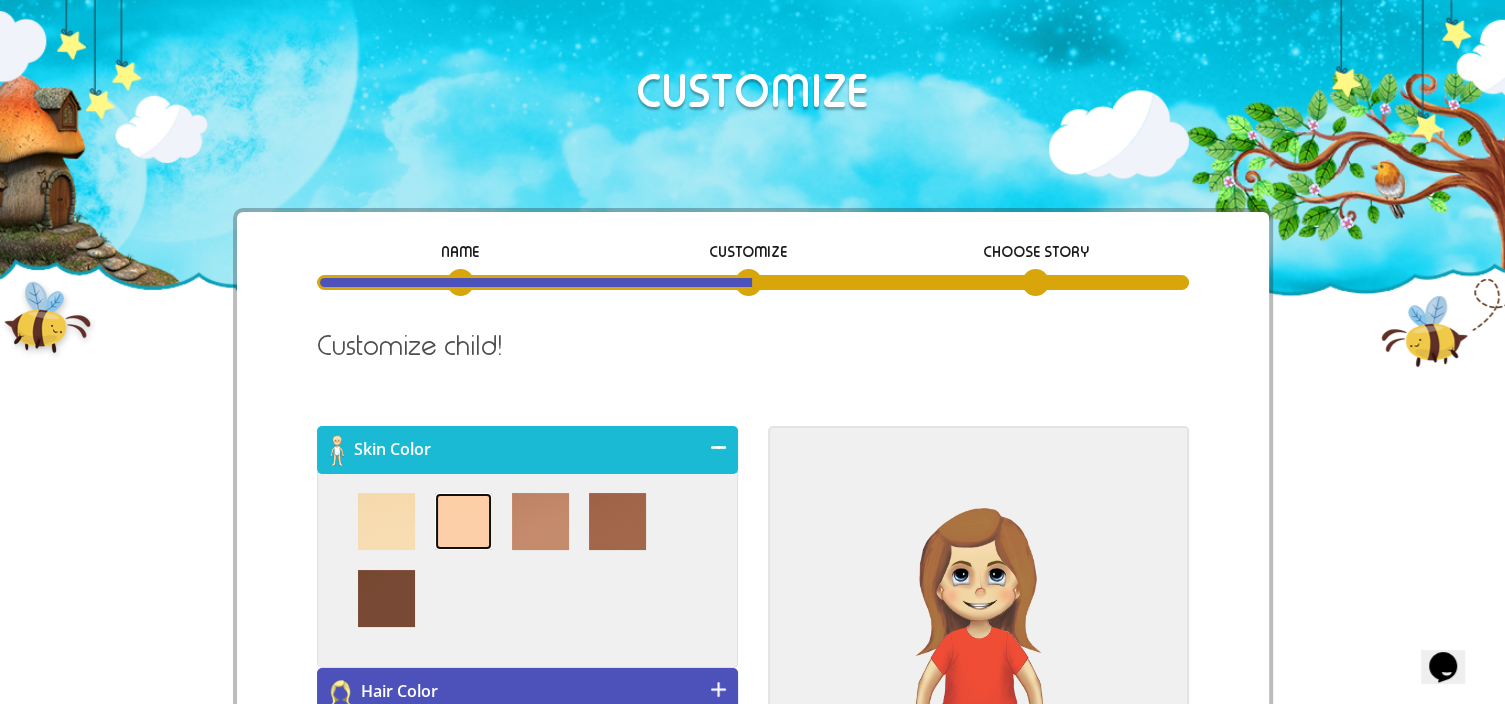 click at bounding box center (463, 521) 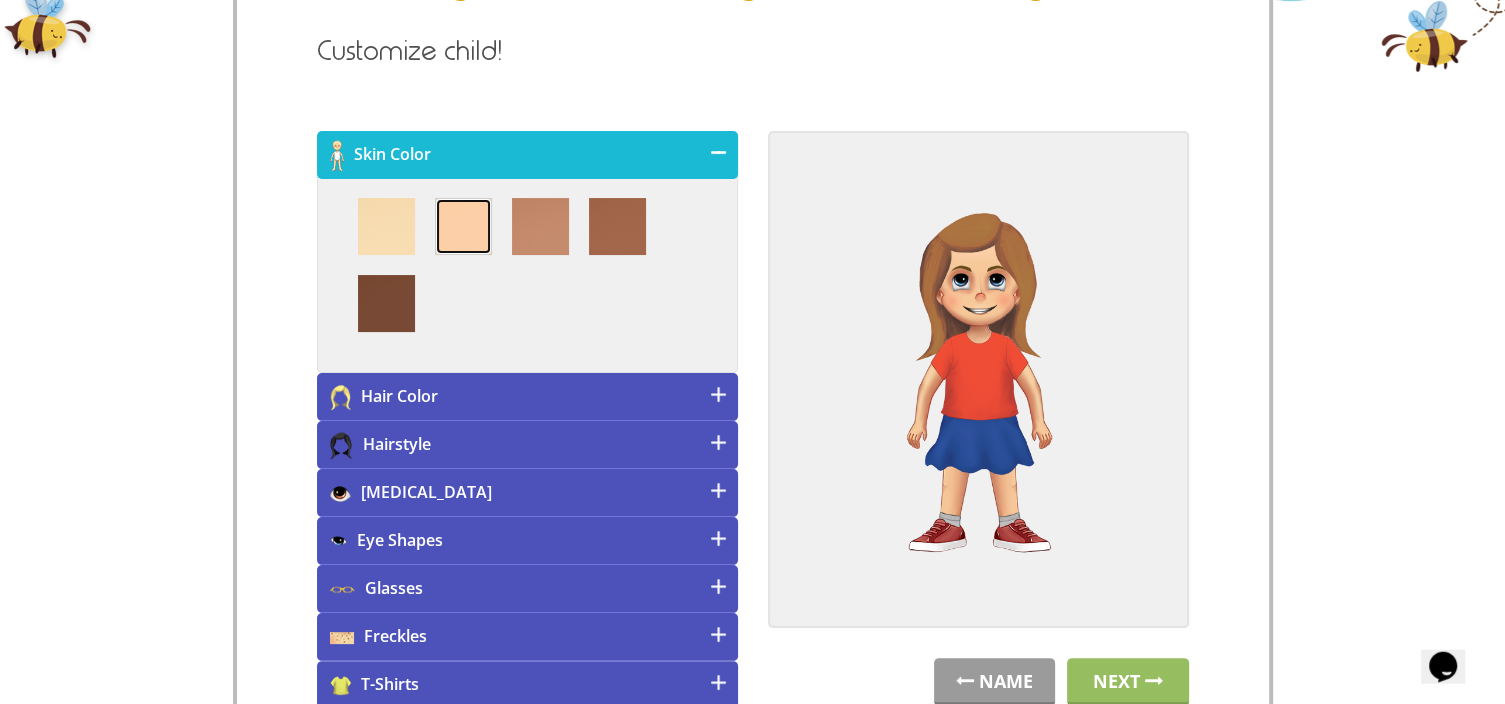 scroll, scrollTop: 332, scrollLeft: 0, axis: vertical 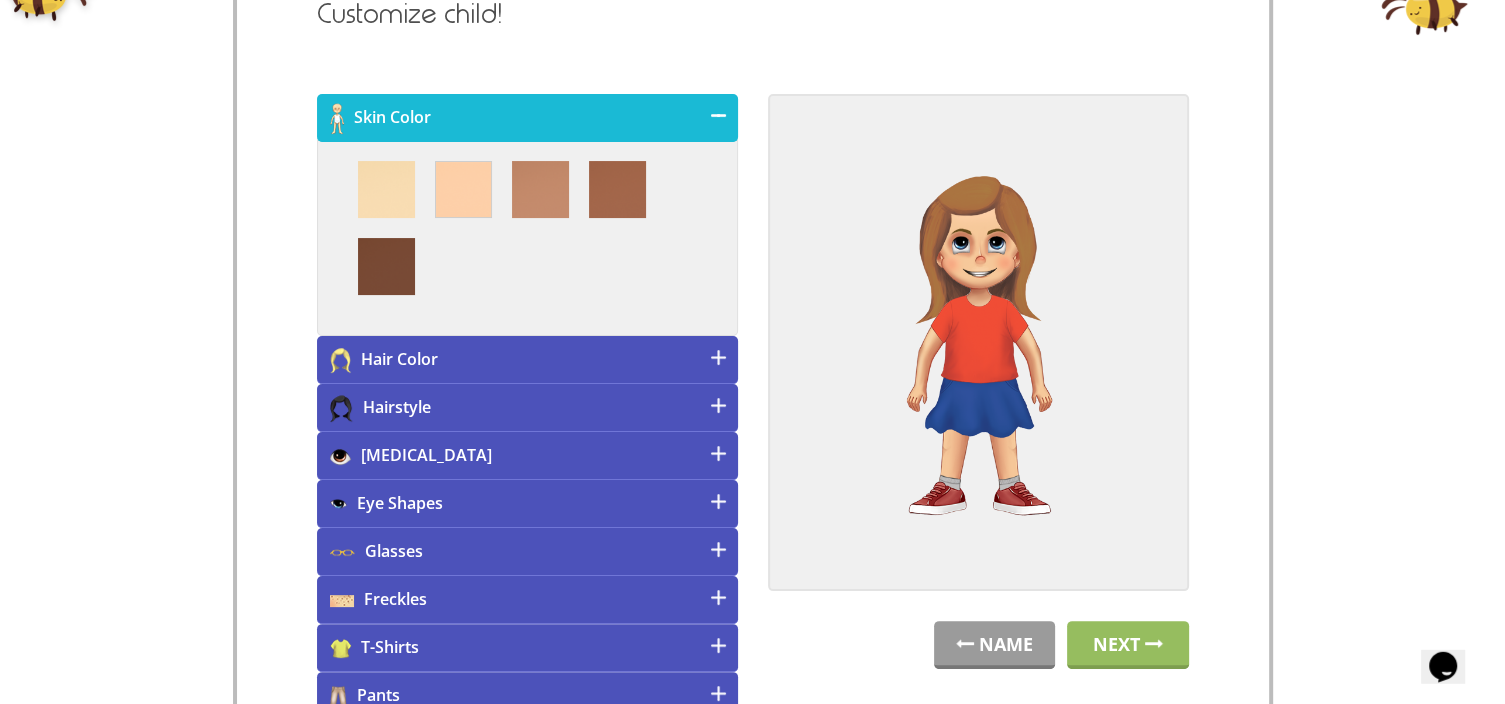 click on "Hair Color" at bounding box center [527, 360] 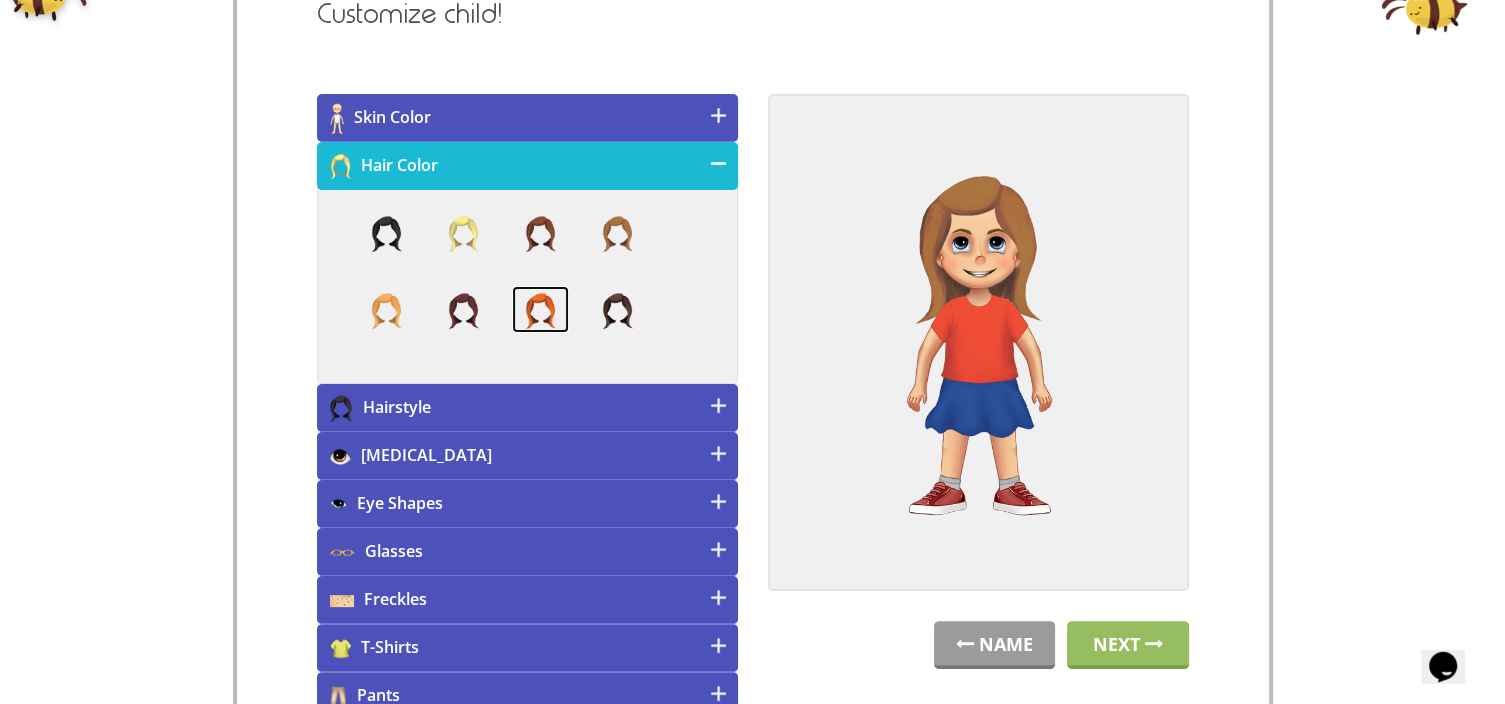 click at bounding box center (540, 310) 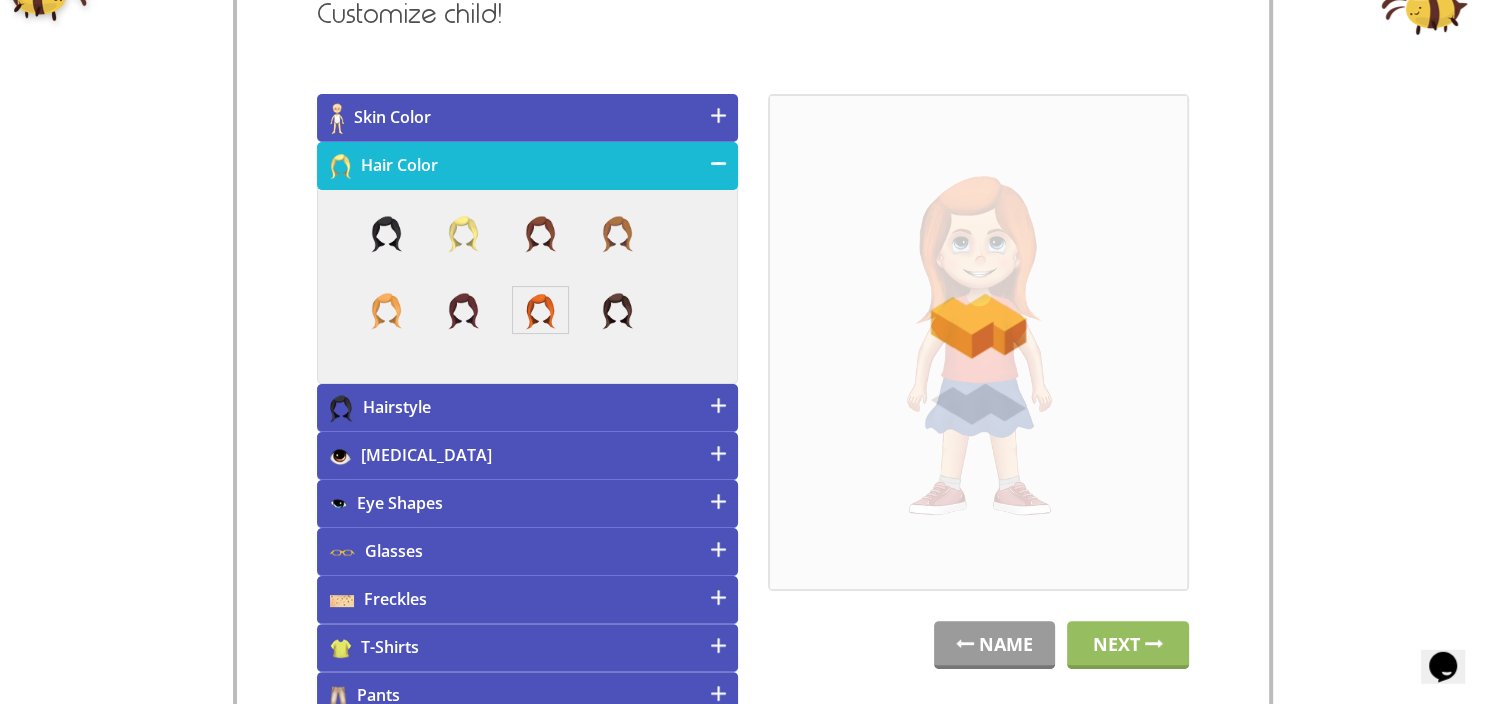 click on "Hairstyle" at bounding box center [527, 408] 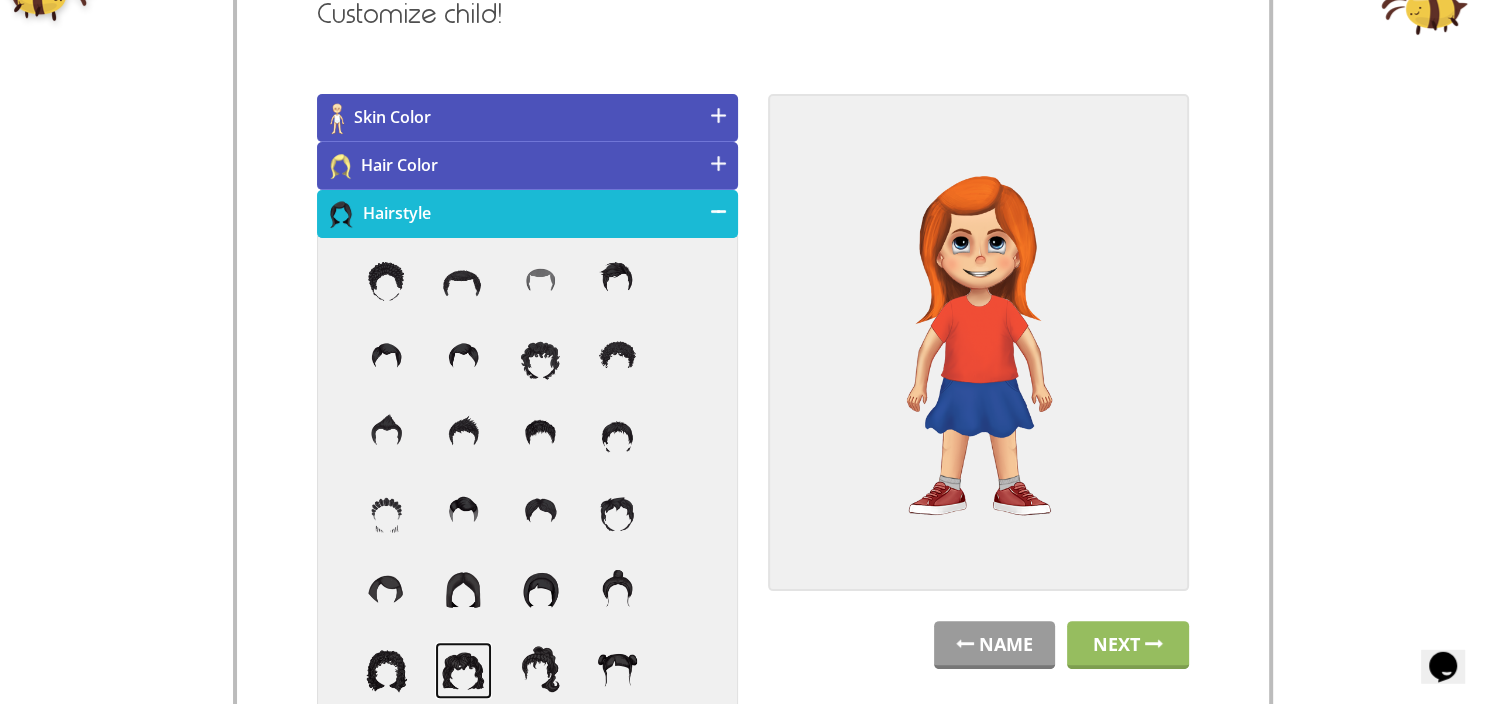 click at bounding box center [463, 670] 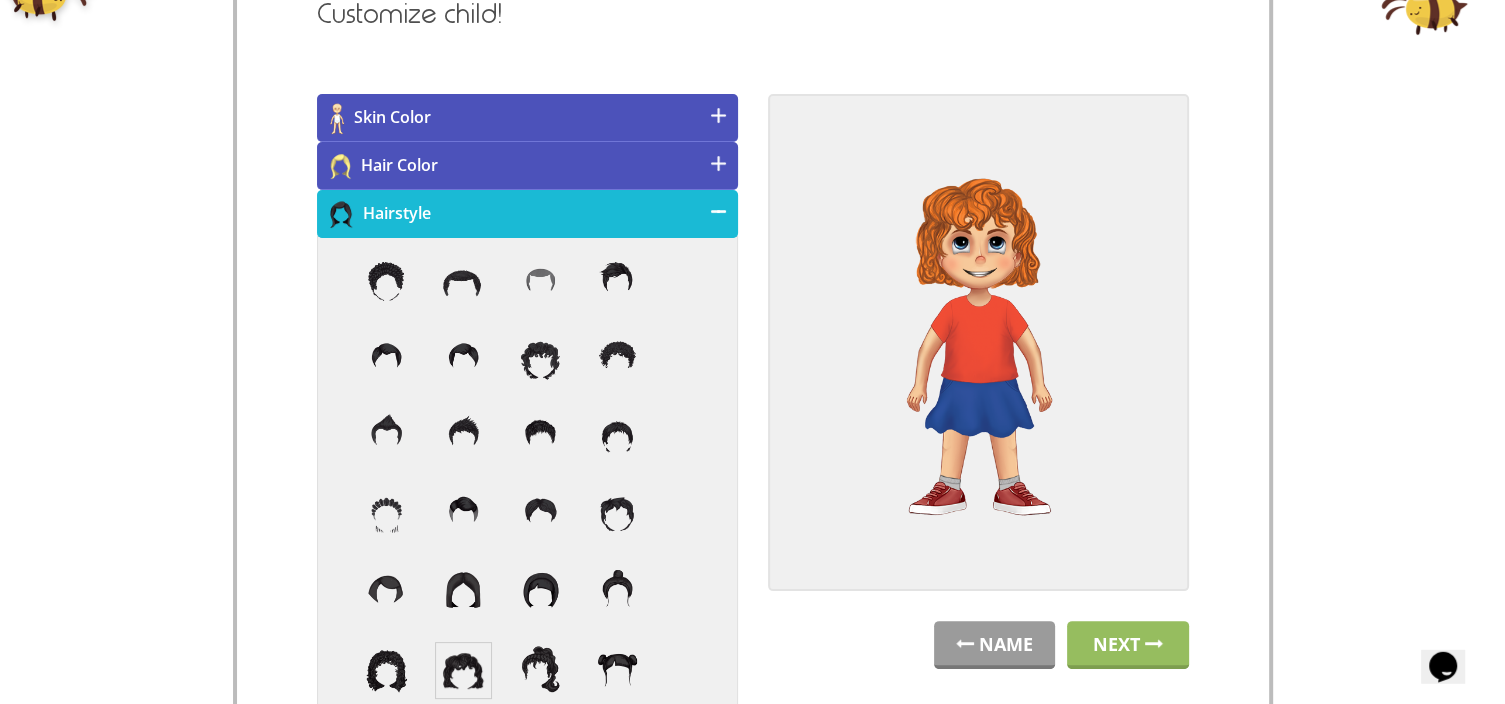 click on "Hairstyle" at bounding box center (527, 214) 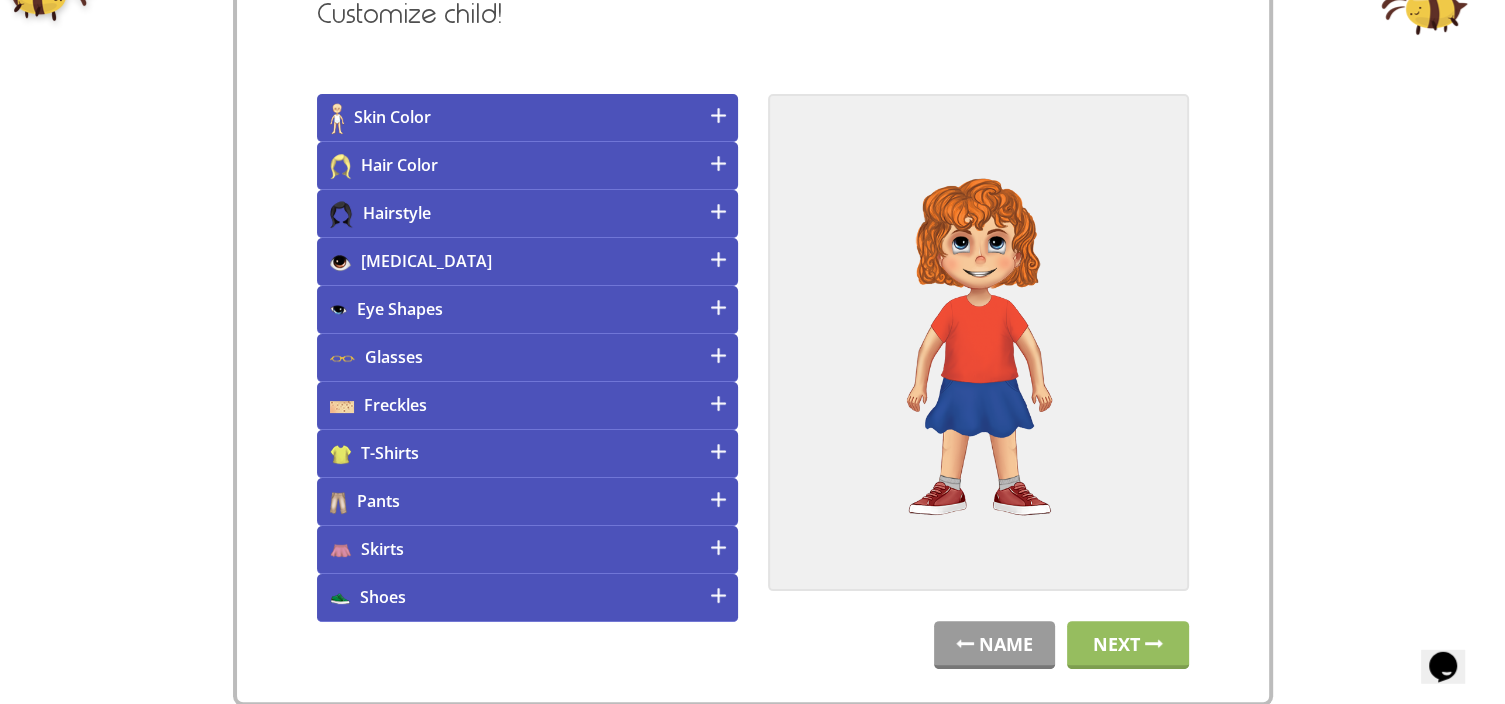 click on "T-Shirts" at bounding box center (527, 454) 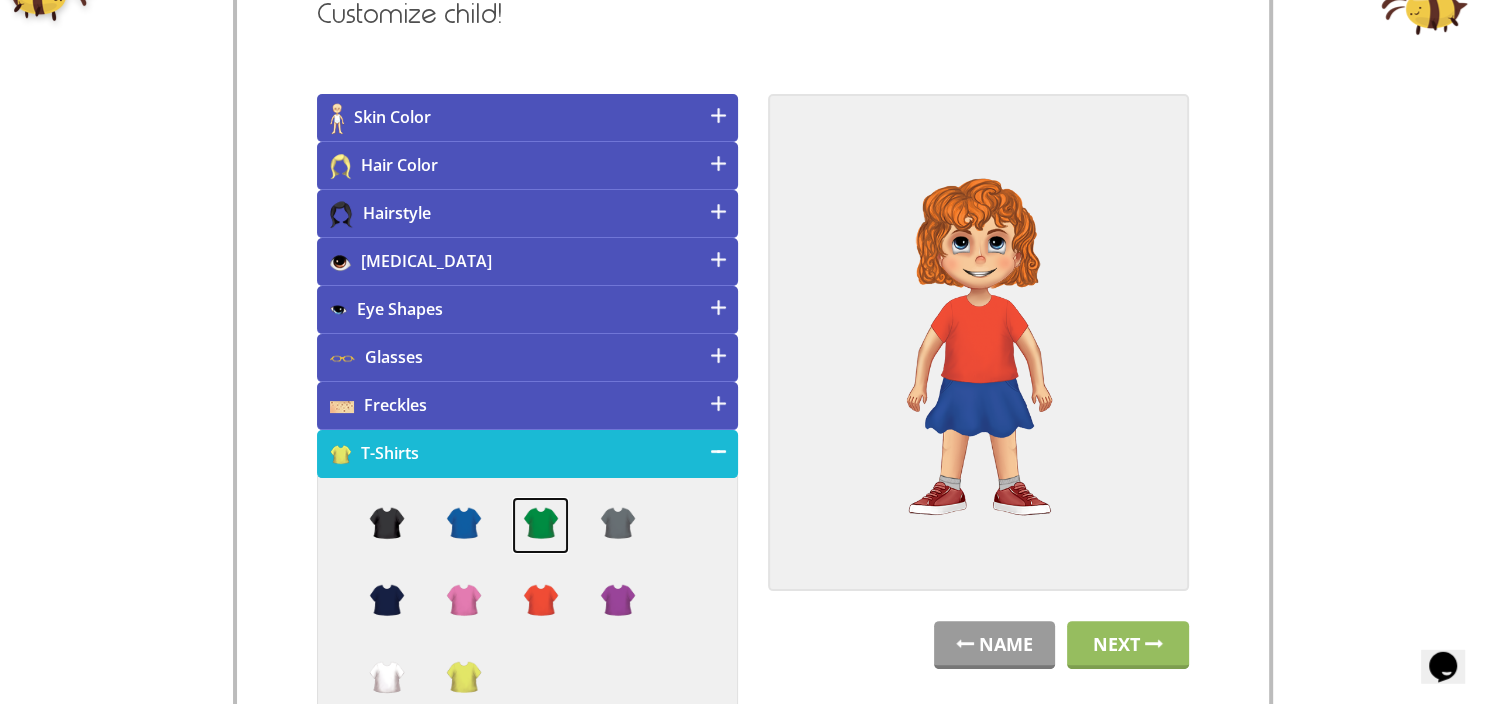 click at bounding box center [540, 525] 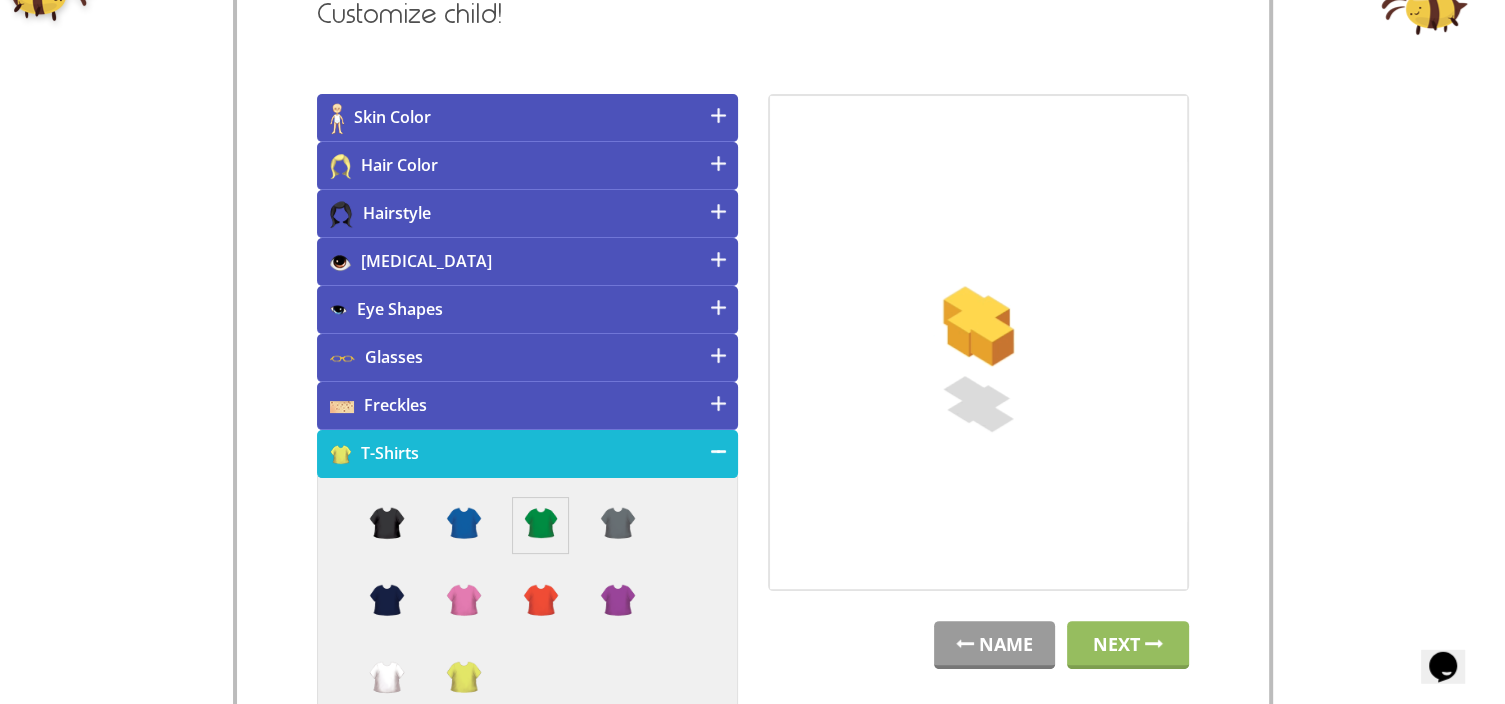 click on "T-Shirts" at bounding box center (527, 454) 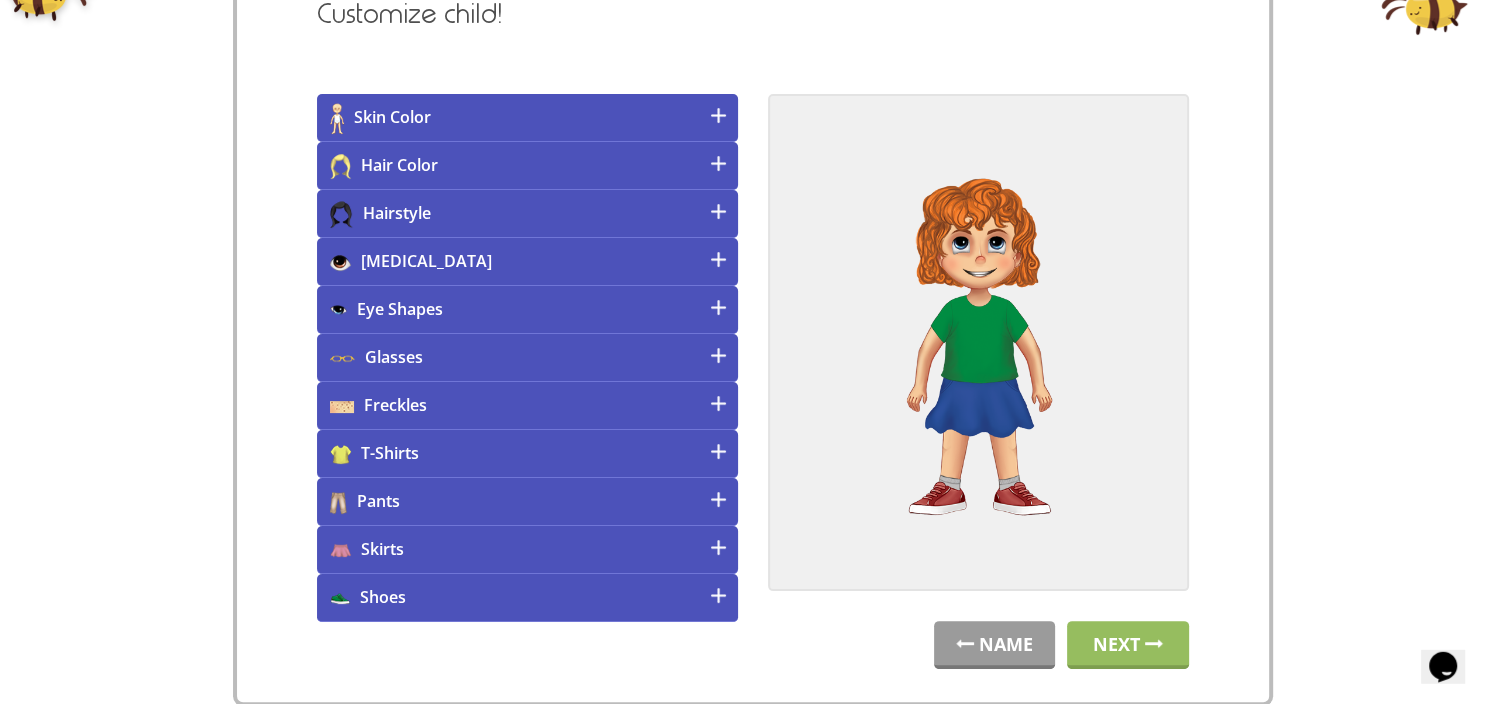 click on "Skirts" at bounding box center [527, 550] 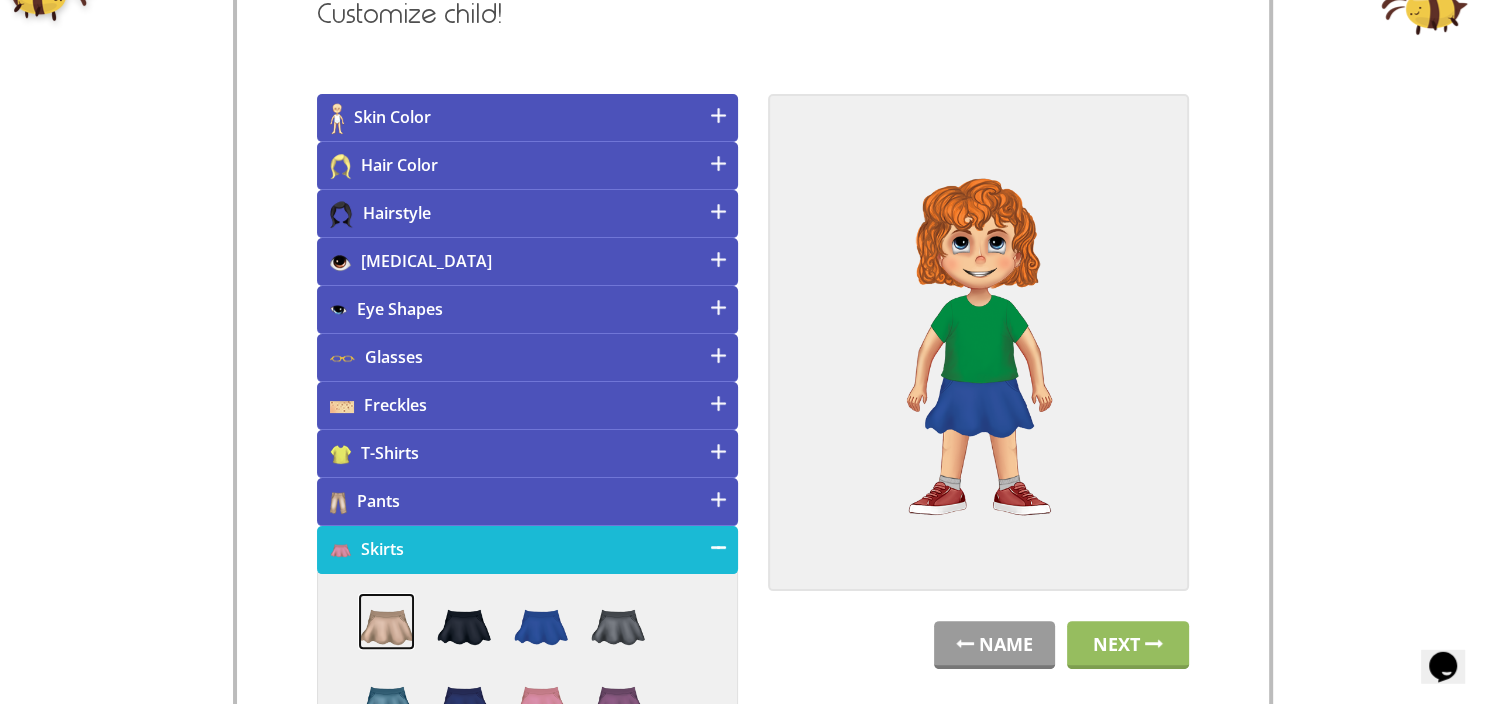 click at bounding box center [386, 621] 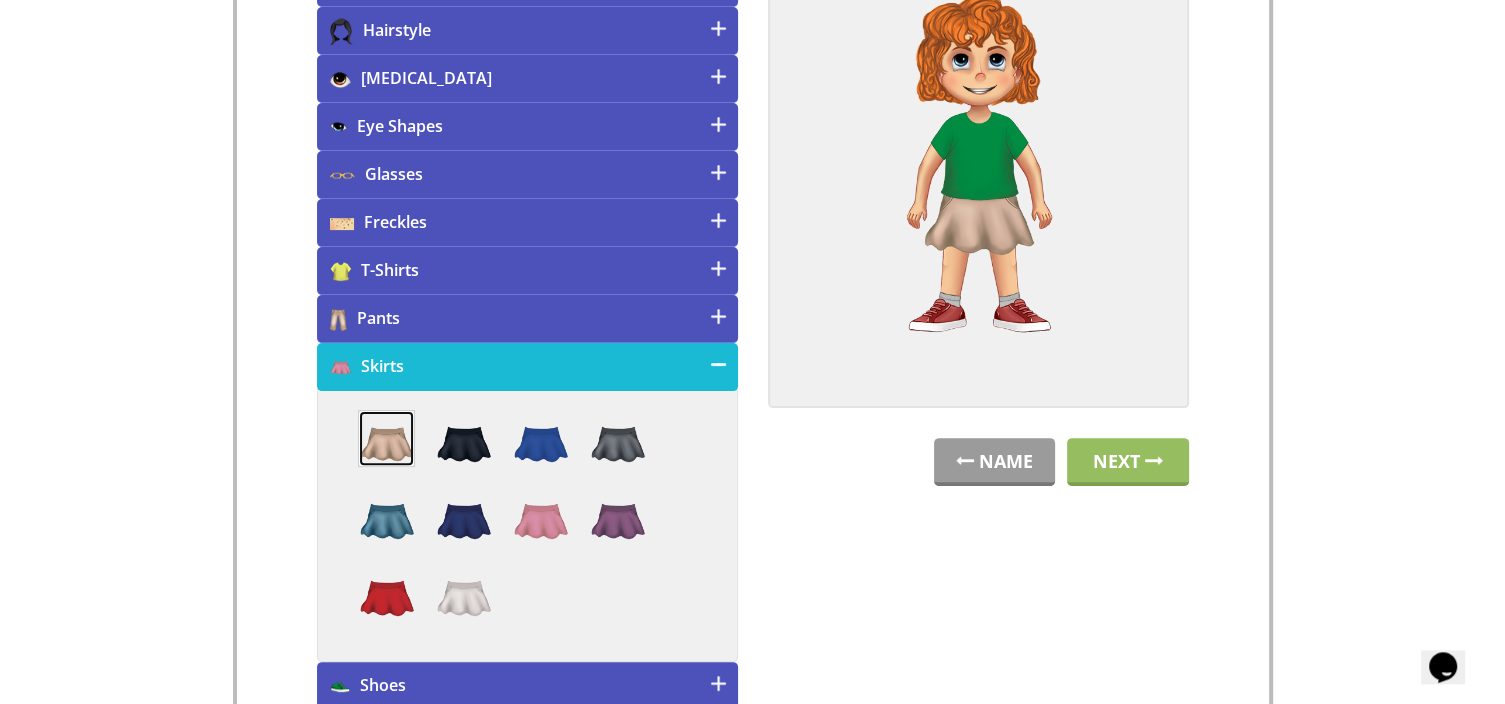 scroll, scrollTop: 524, scrollLeft: 0, axis: vertical 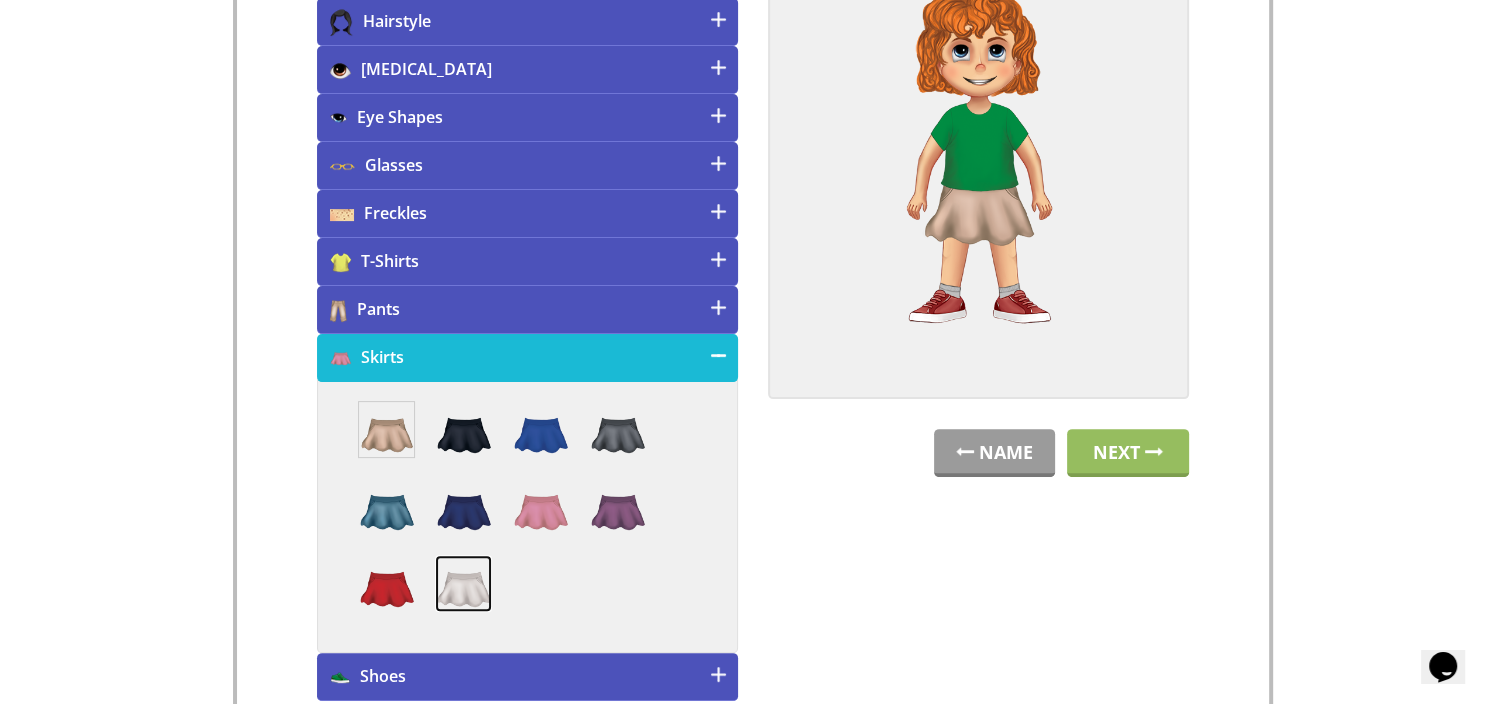 click at bounding box center [463, 583] 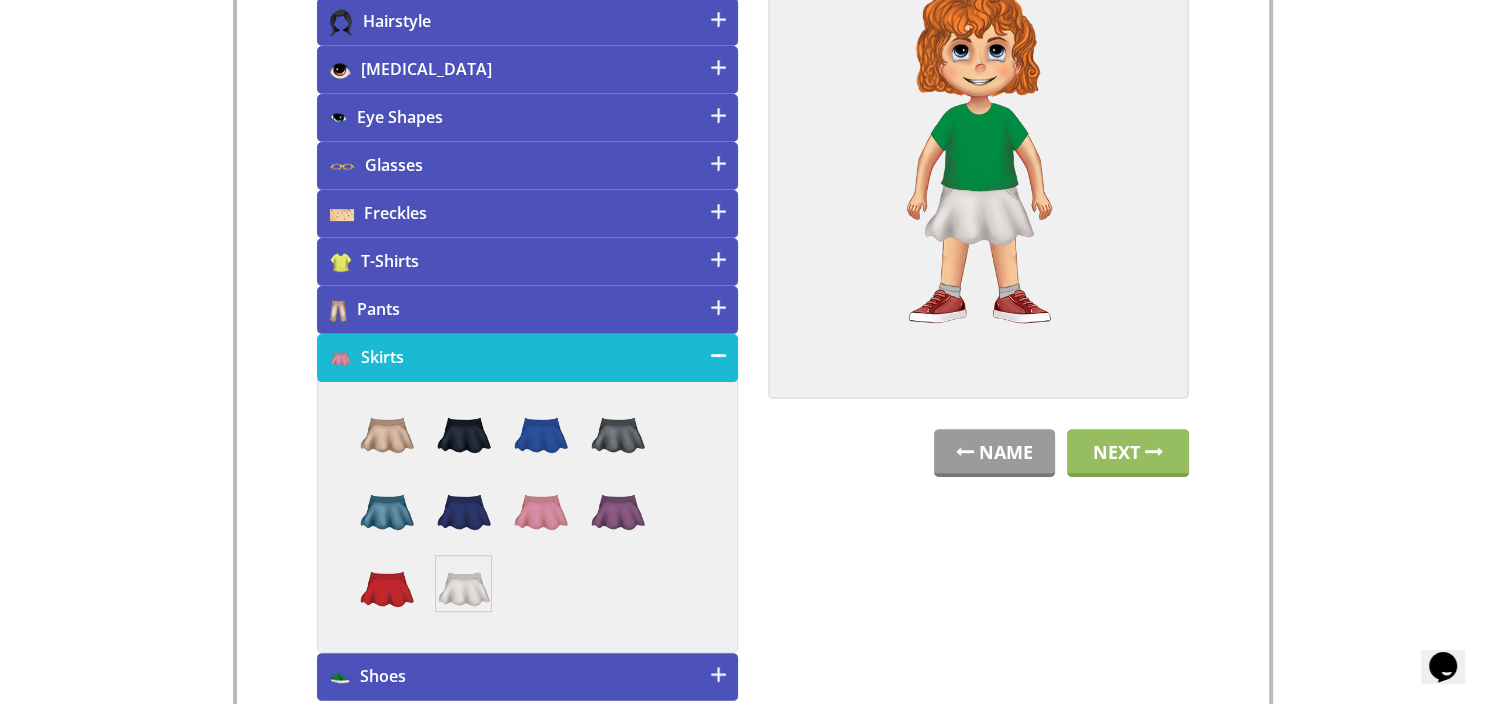 click on "[MEDICAL_DATA]" at bounding box center [527, 70] 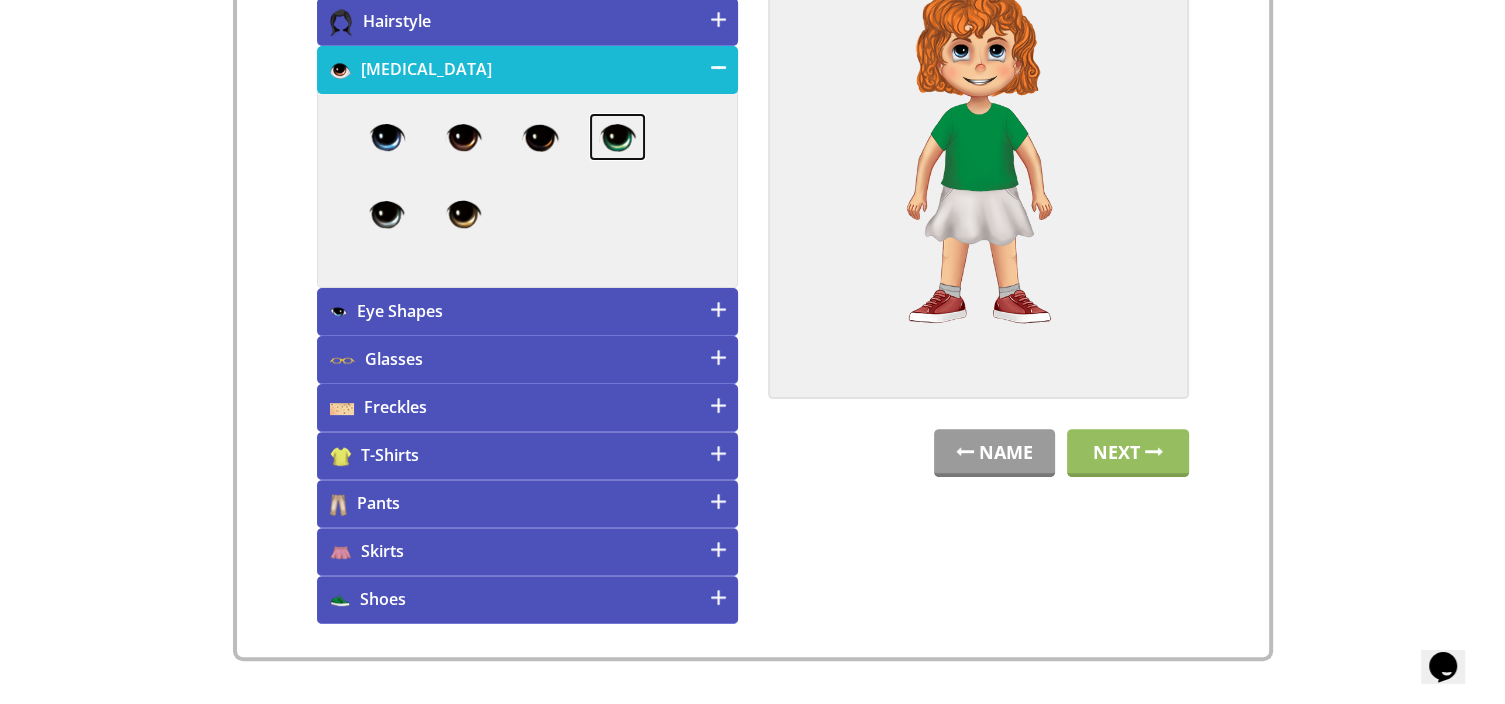 click at bounding box center (617, 137) 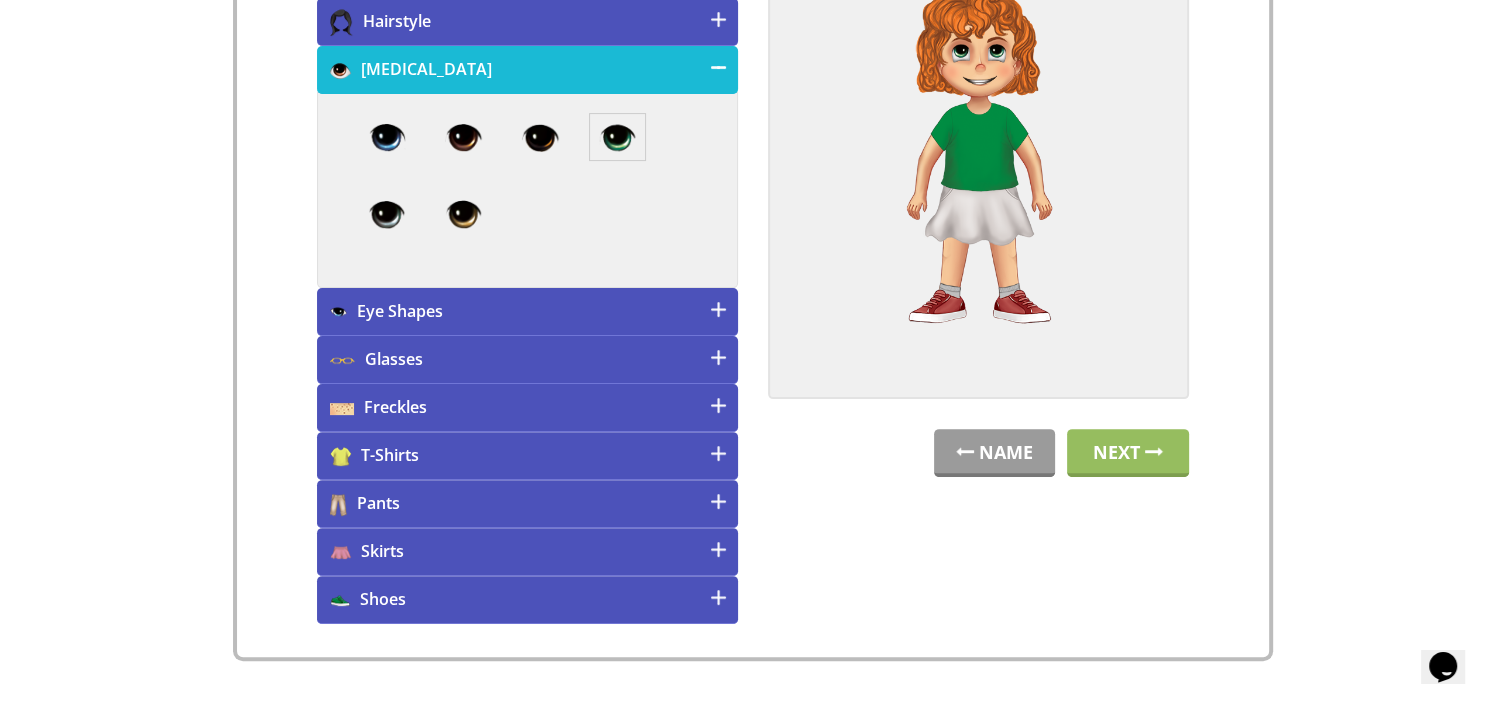 click on "Eye Shapes" at bounding box center [527, 312] 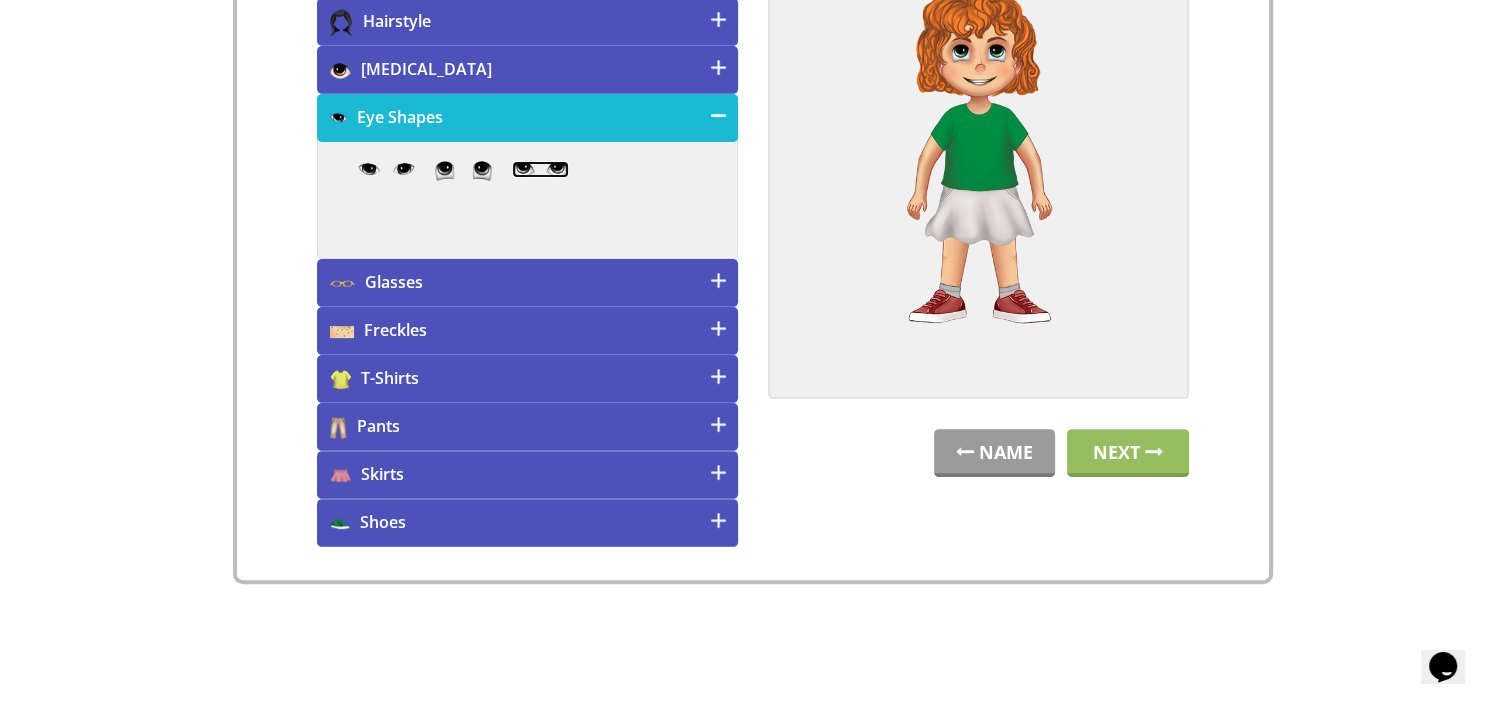 click at bounding box center (540, 170) 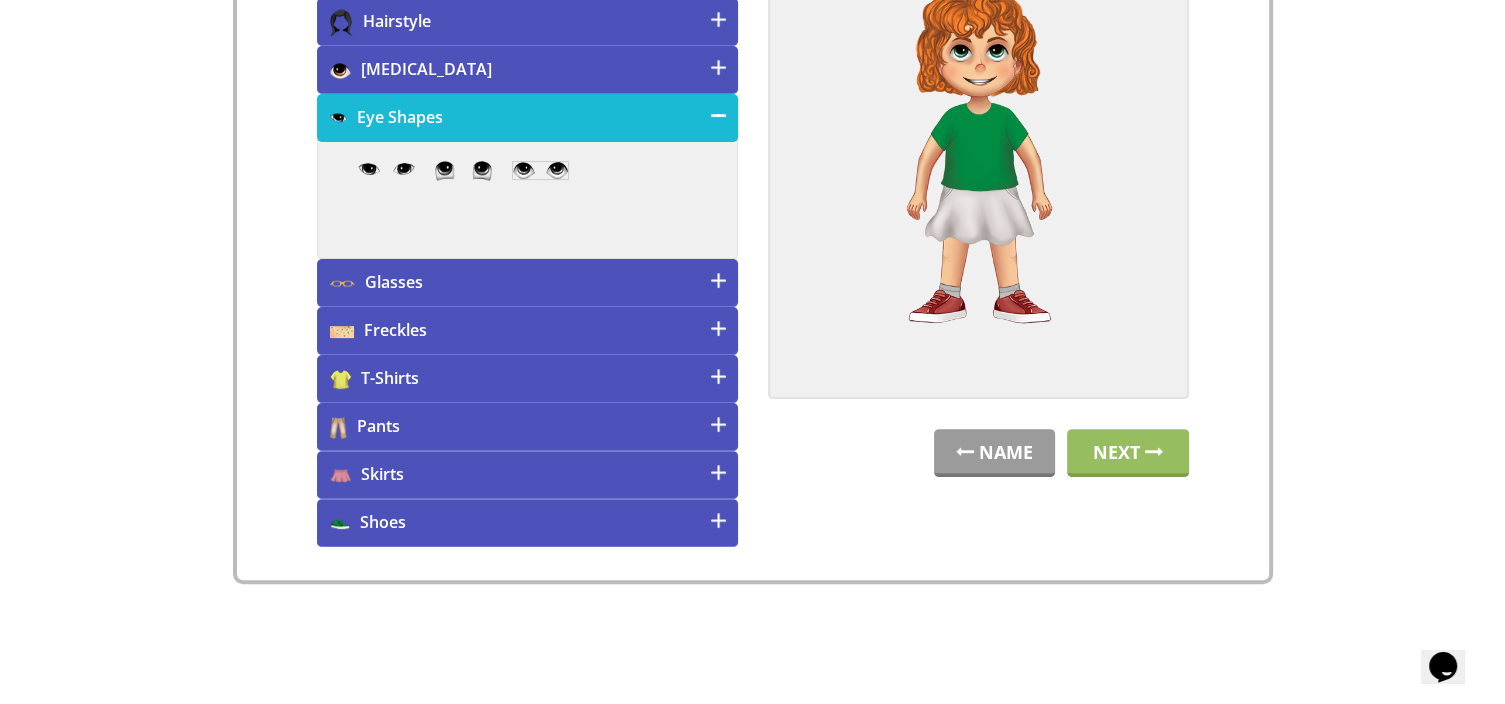 click on "Shoes" at bounding box center [527, 523] 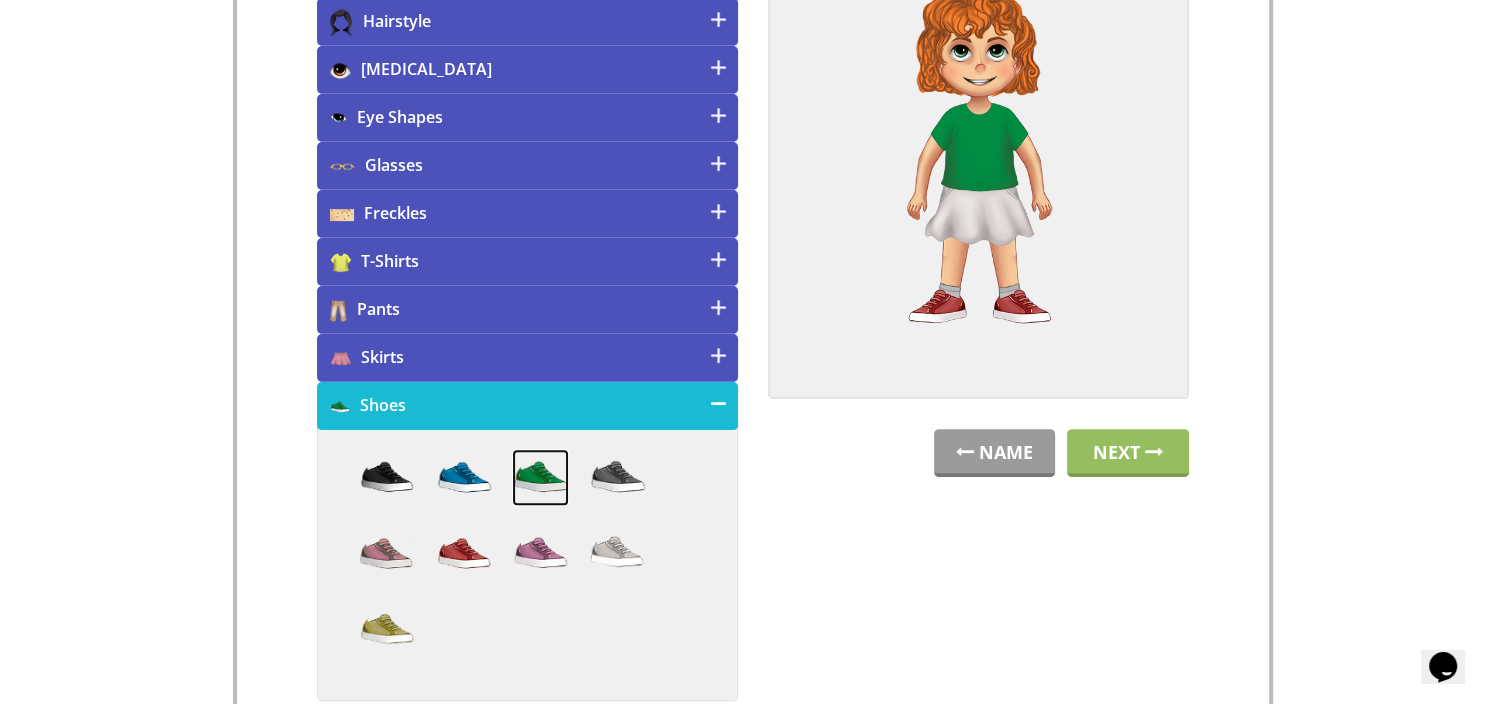 click at bounding box center (540, 477) 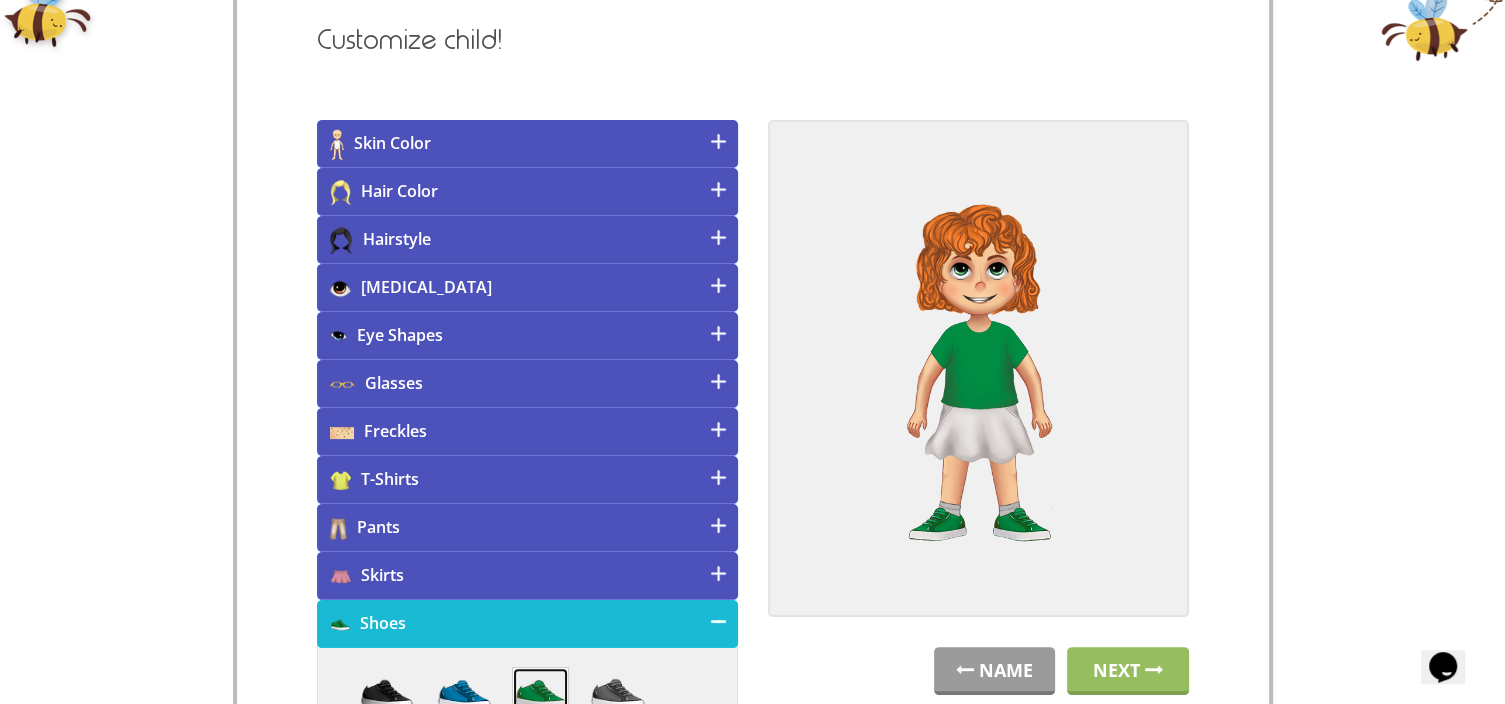 scroll, scrollTop: 266, scrollLeft: 0, axis: vertical 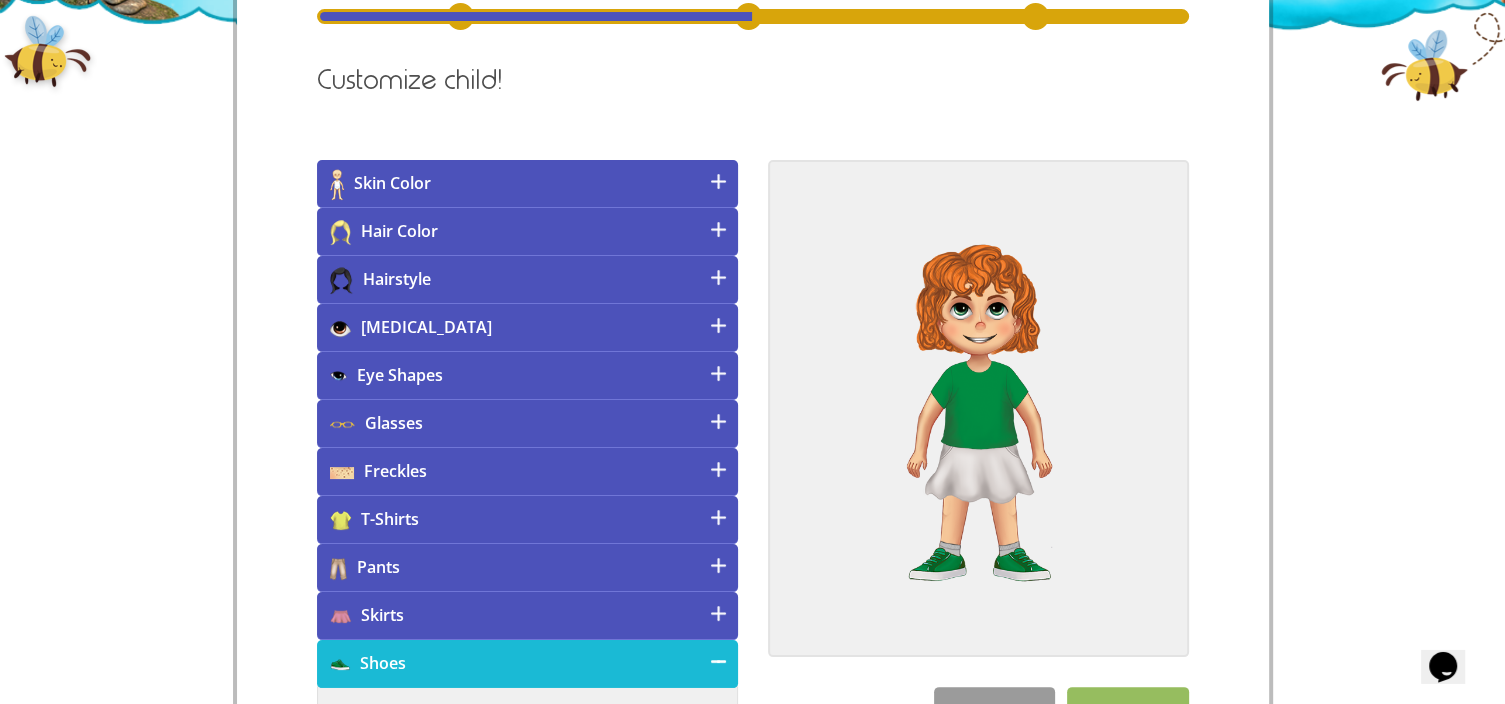 click on "Skin Color" at bounding box center (527, 184) 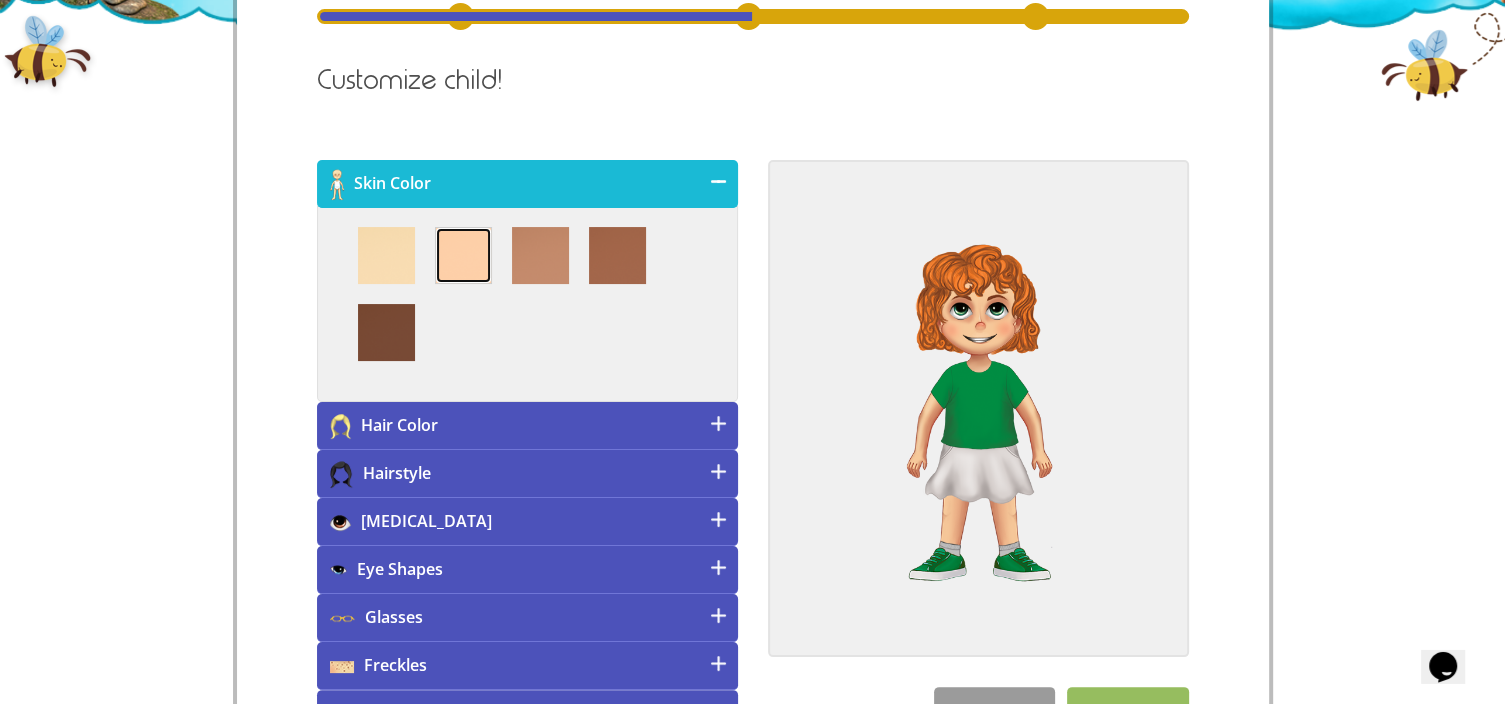 click at bounding box center (463, 255) 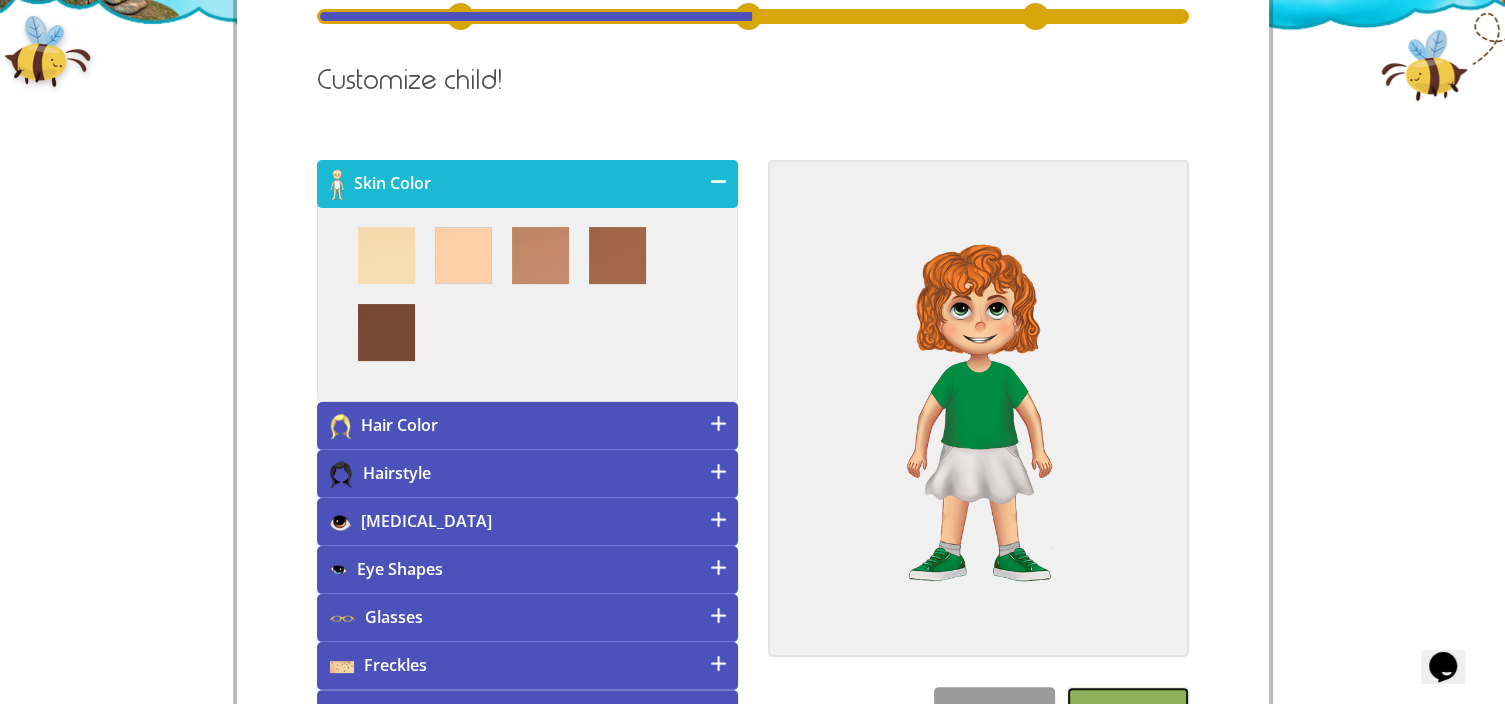 click on "Next" at bounding box center (1128, 711) 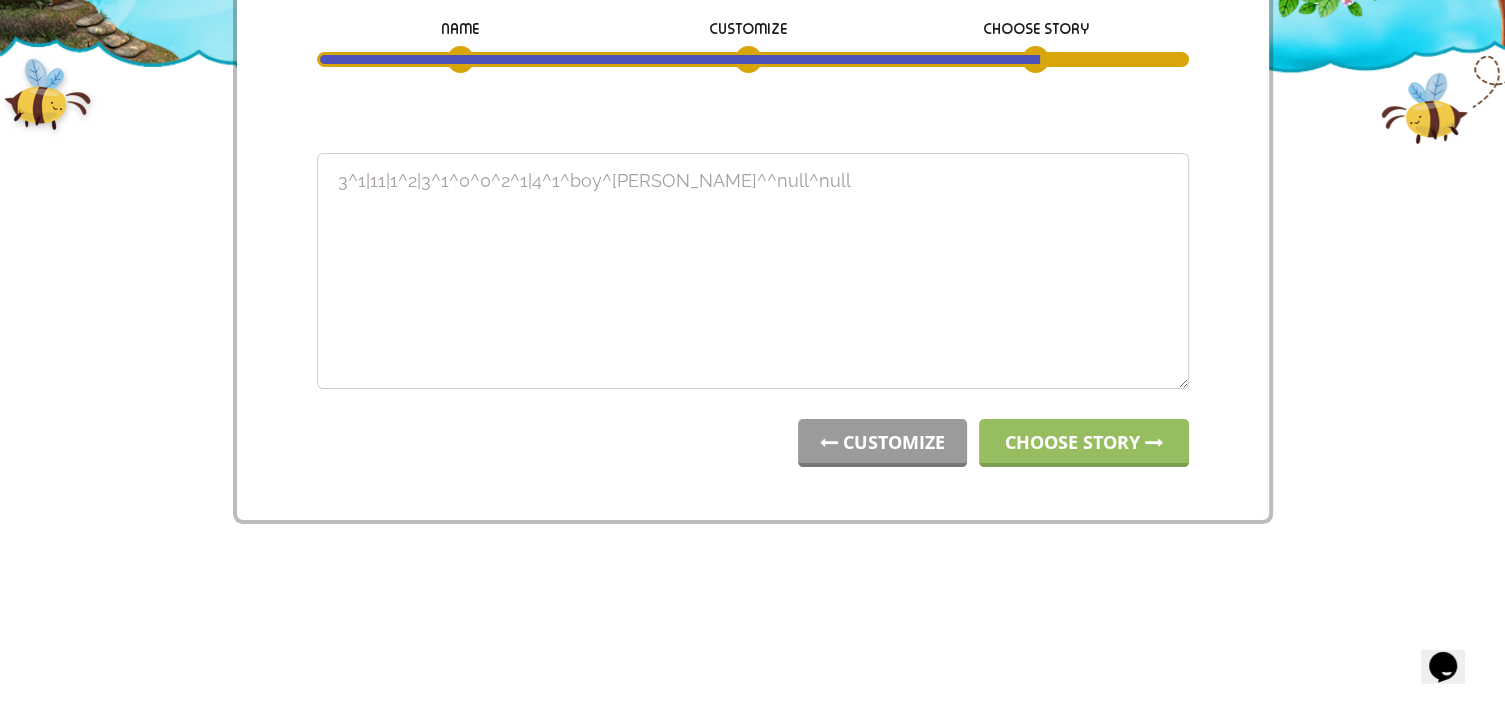 scroll, scrollTop: 0, scrollLeft: 0, axis: both 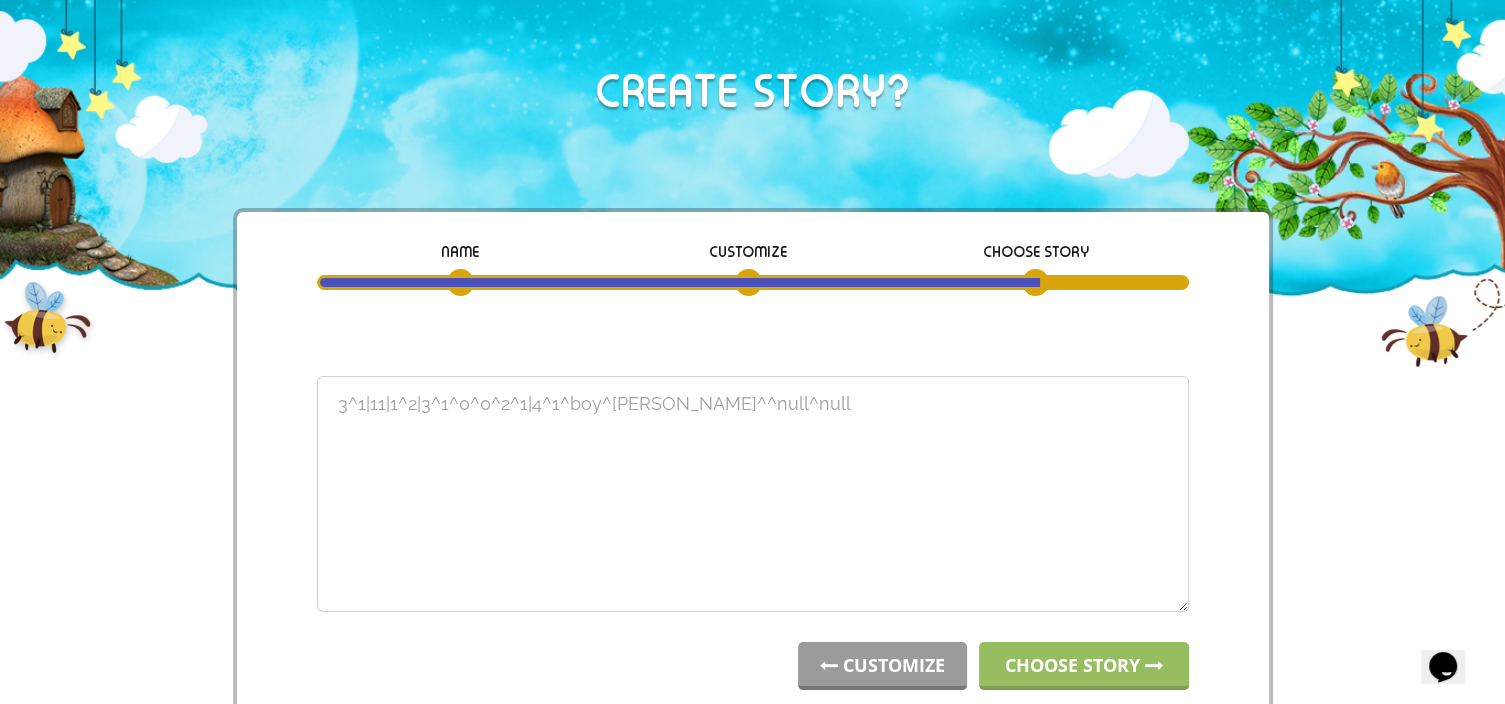 drag, startPoint x: 810, startPoint y: 419, endPoint x: 155, endPoint y: 402, distance: 655.2206 